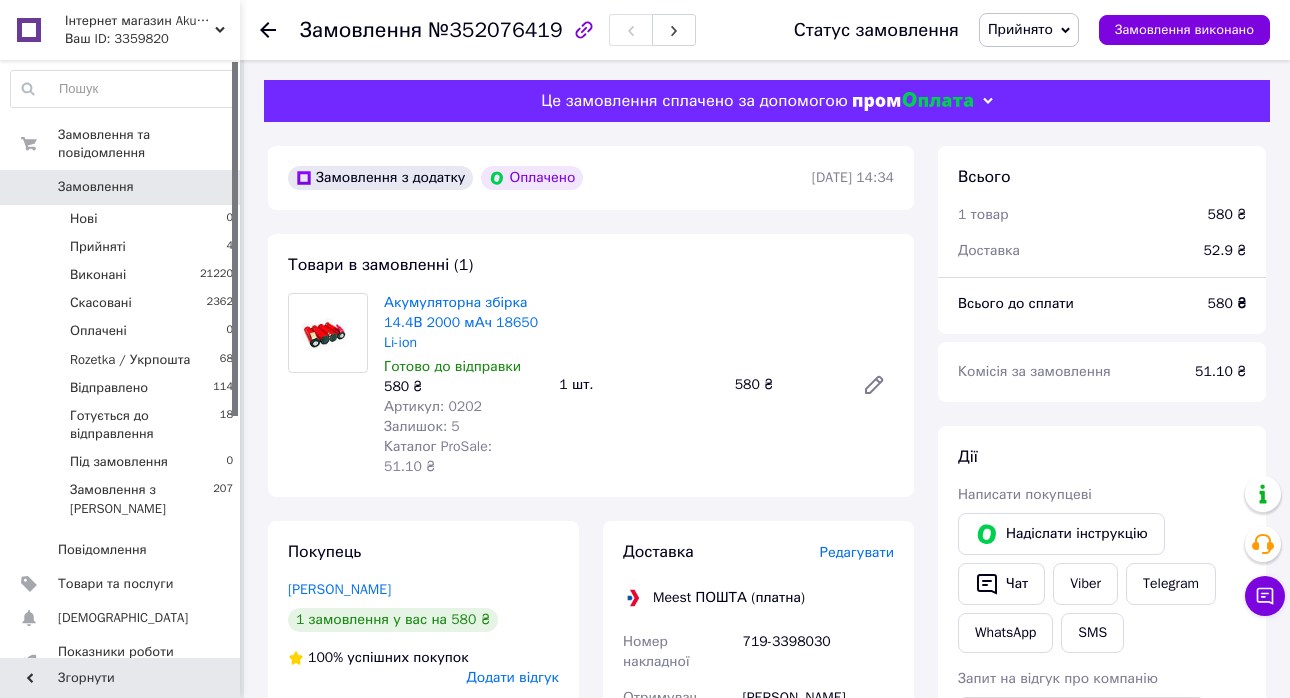 scroll, scrollTop: 499, scrollLeft: 0, axis: vertical 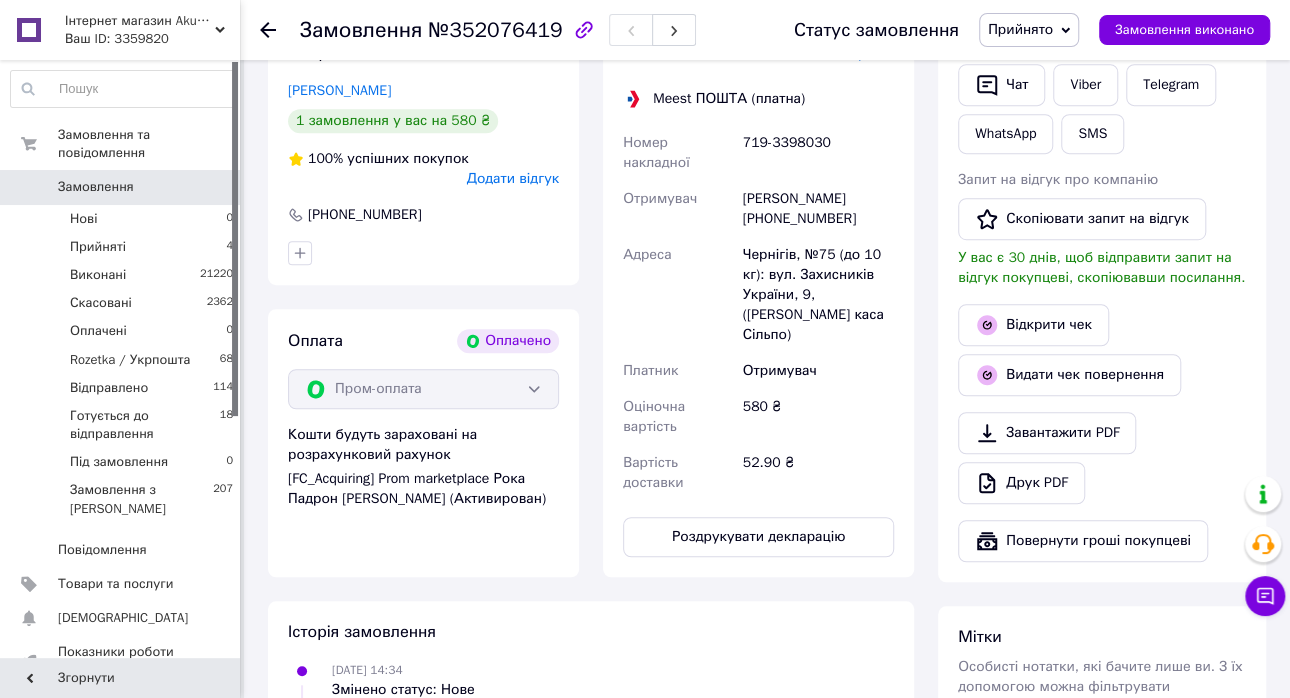 click on "Замовлення" at bounding box center (96, 187) 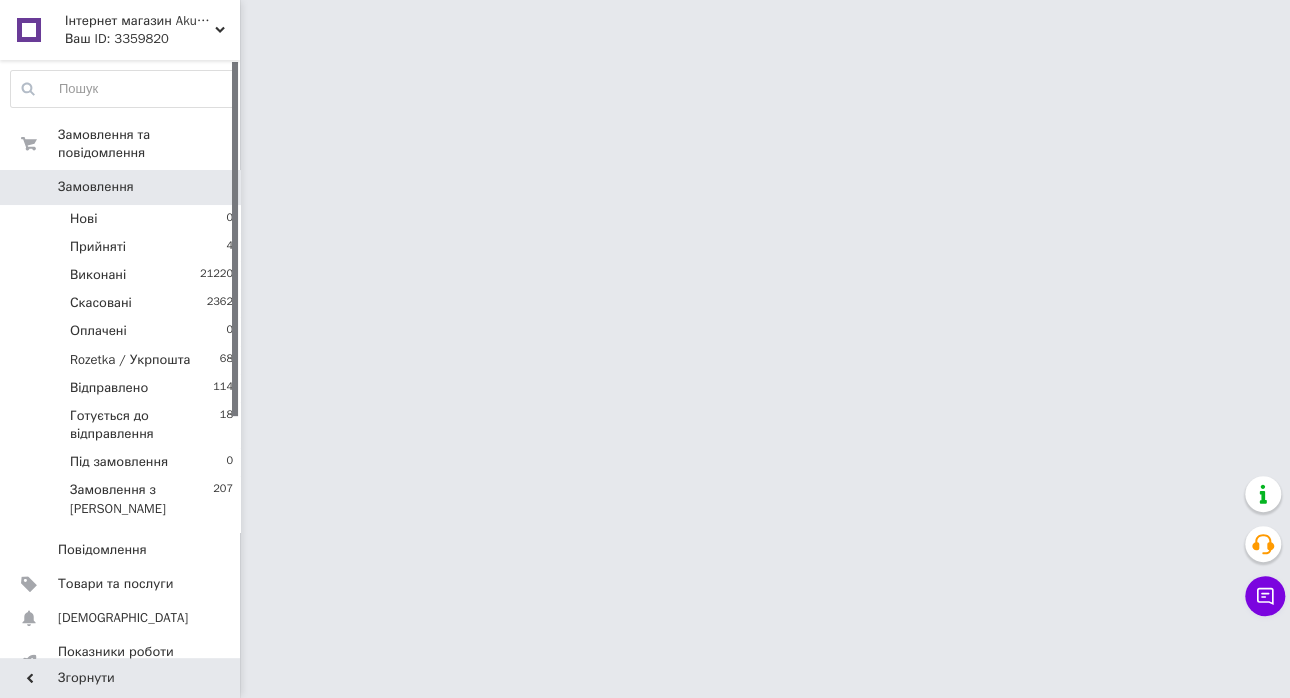 scroll, scrollTop: 0, scrollLeft: 0, axis: both 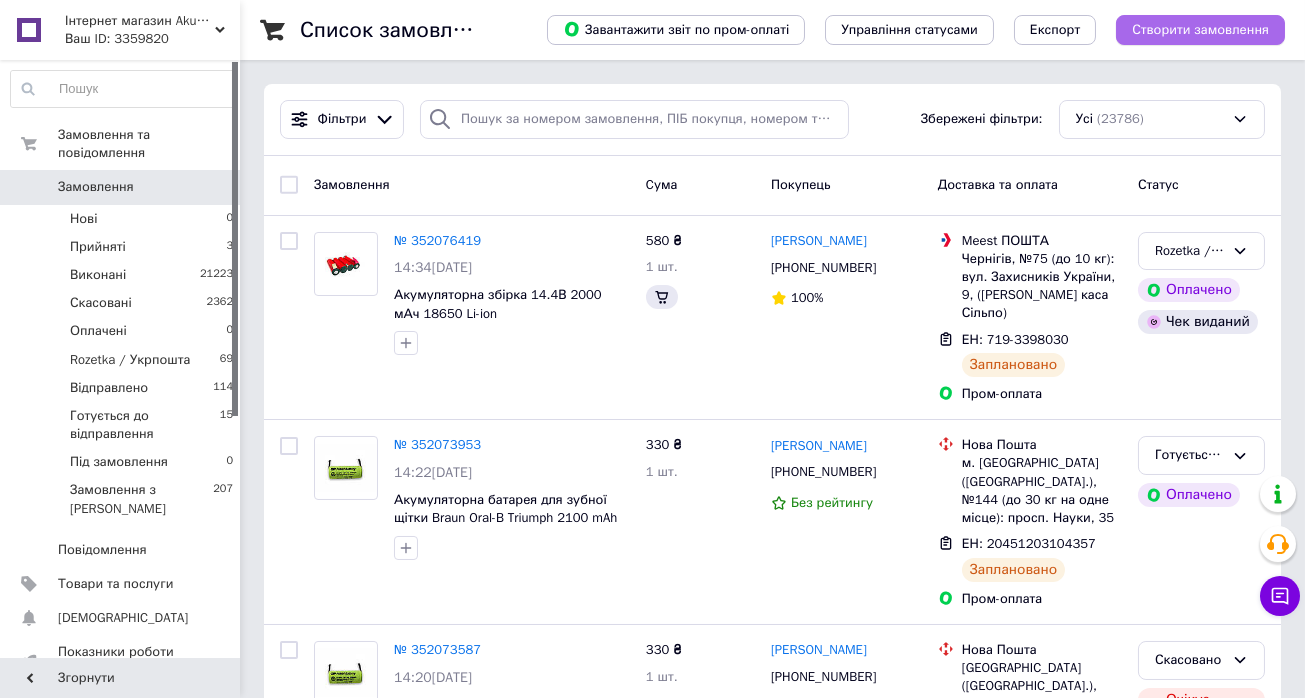 click on "Створити замовлення" at bounding box center [1200, 30] 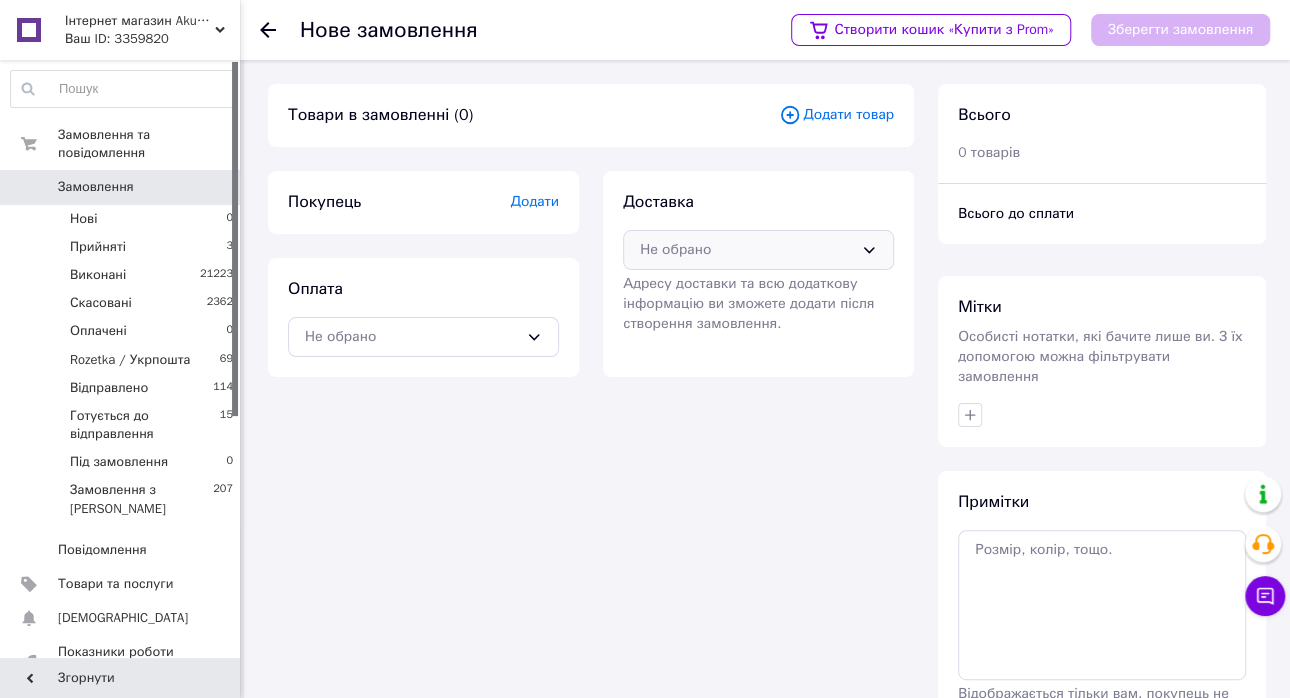 click on "Не обрано" at bounding box center (746, 250) 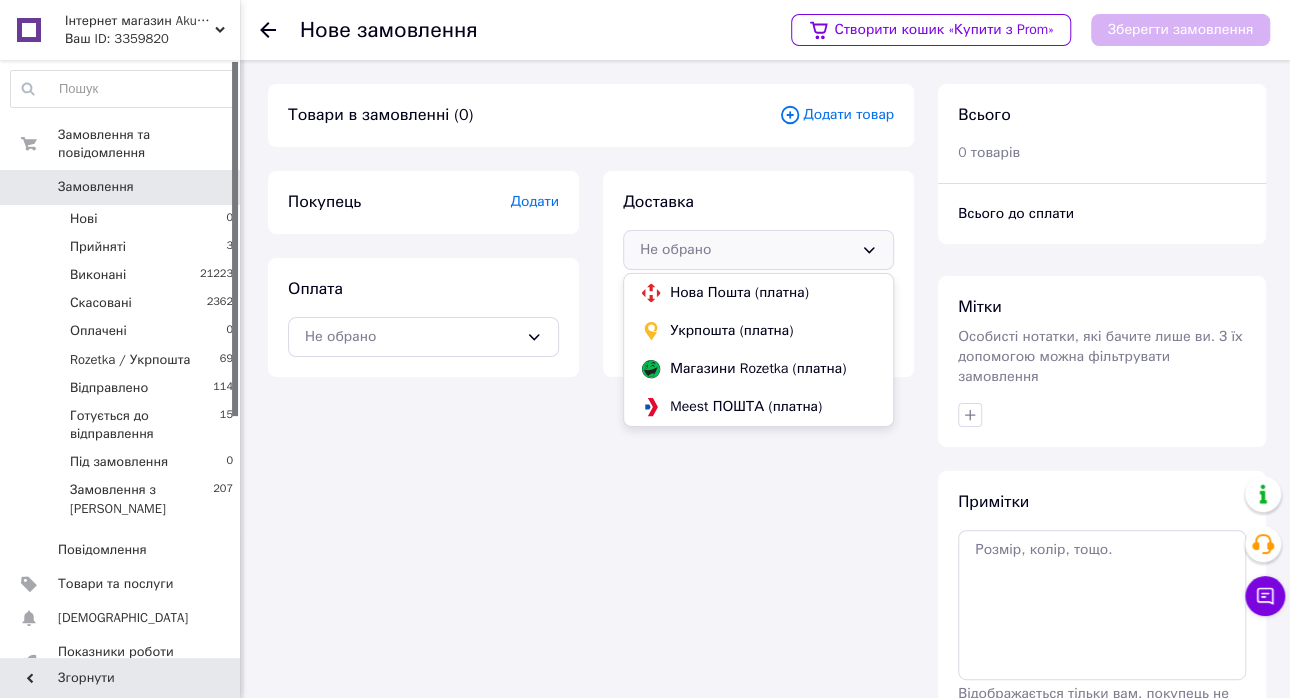 click on "Нова Пошта (платна)" at bounding box center (773, 293) 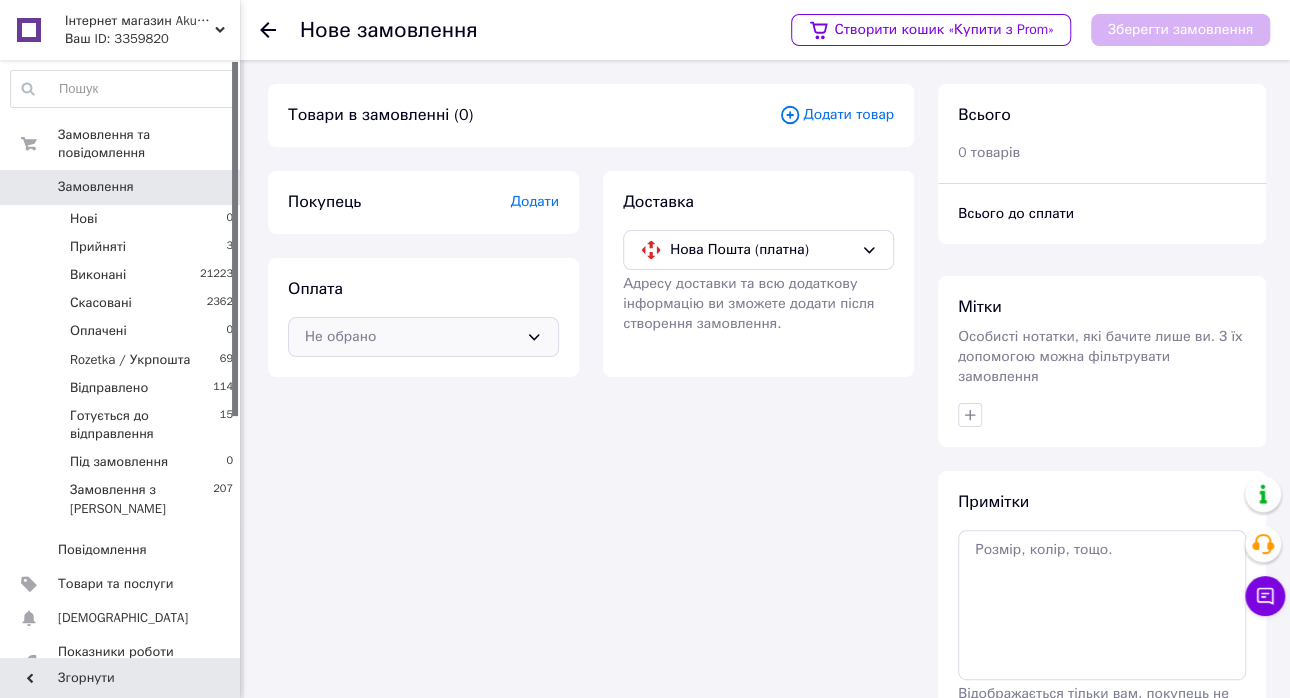 click on "Не обрано" at bounding box center [423, 337] 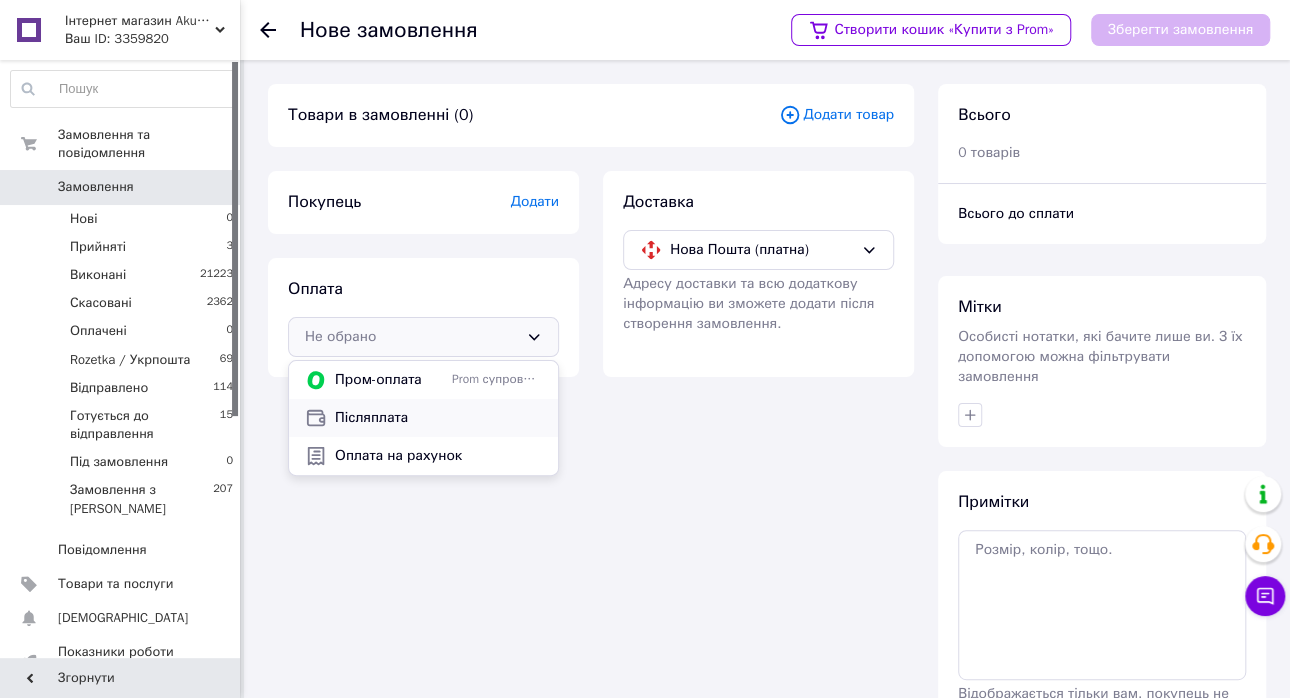 click on "Післяплата" at bounding box center (438, 418) 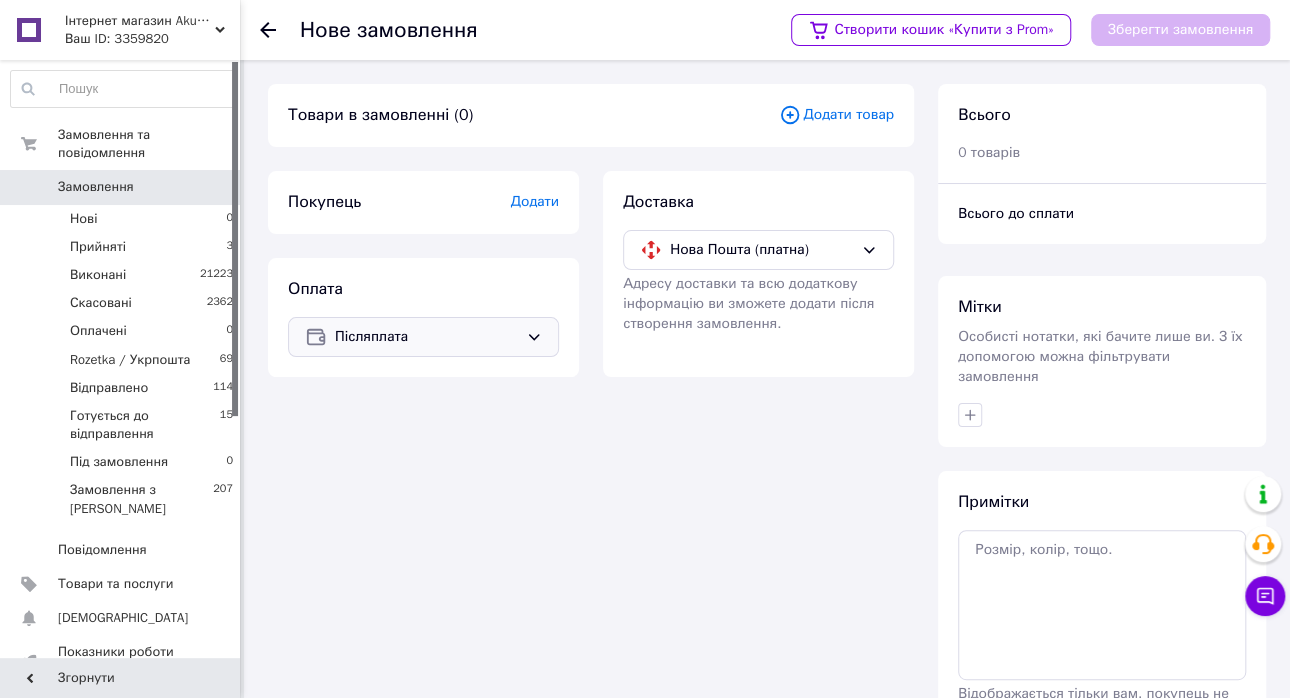 click on "Додати" at bounding box center (535, 201) 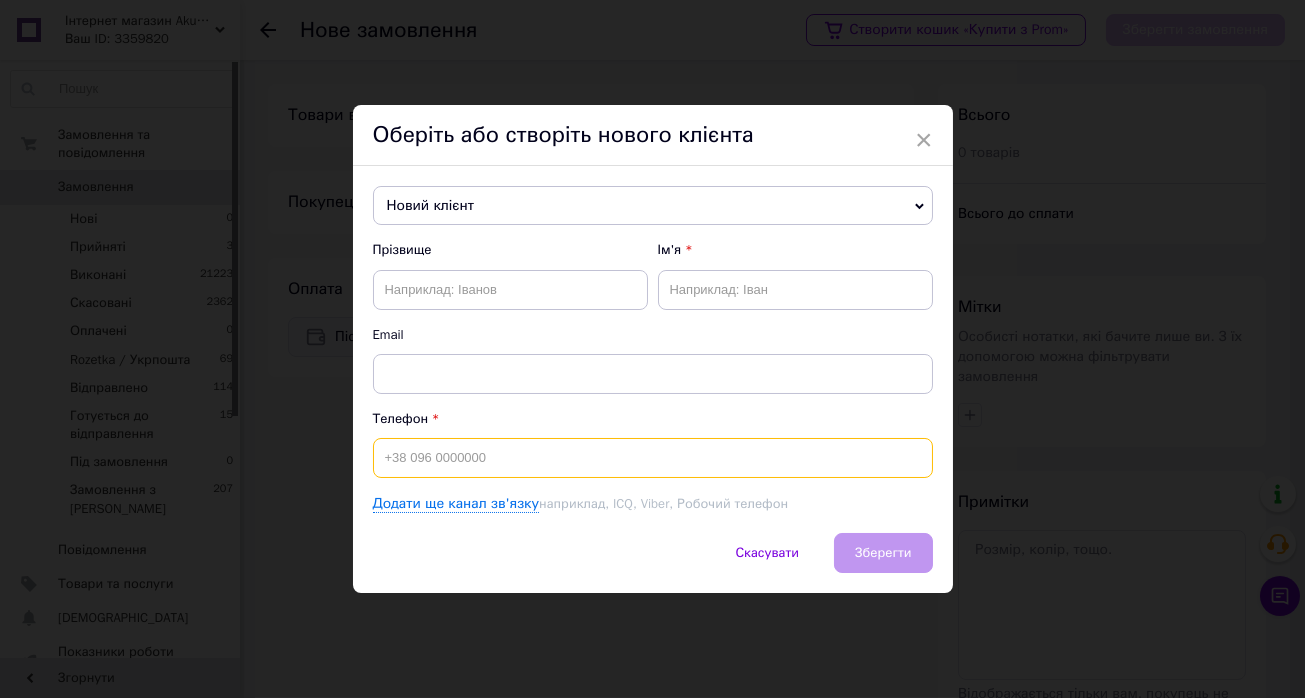 click at bounding box center [653, 458] 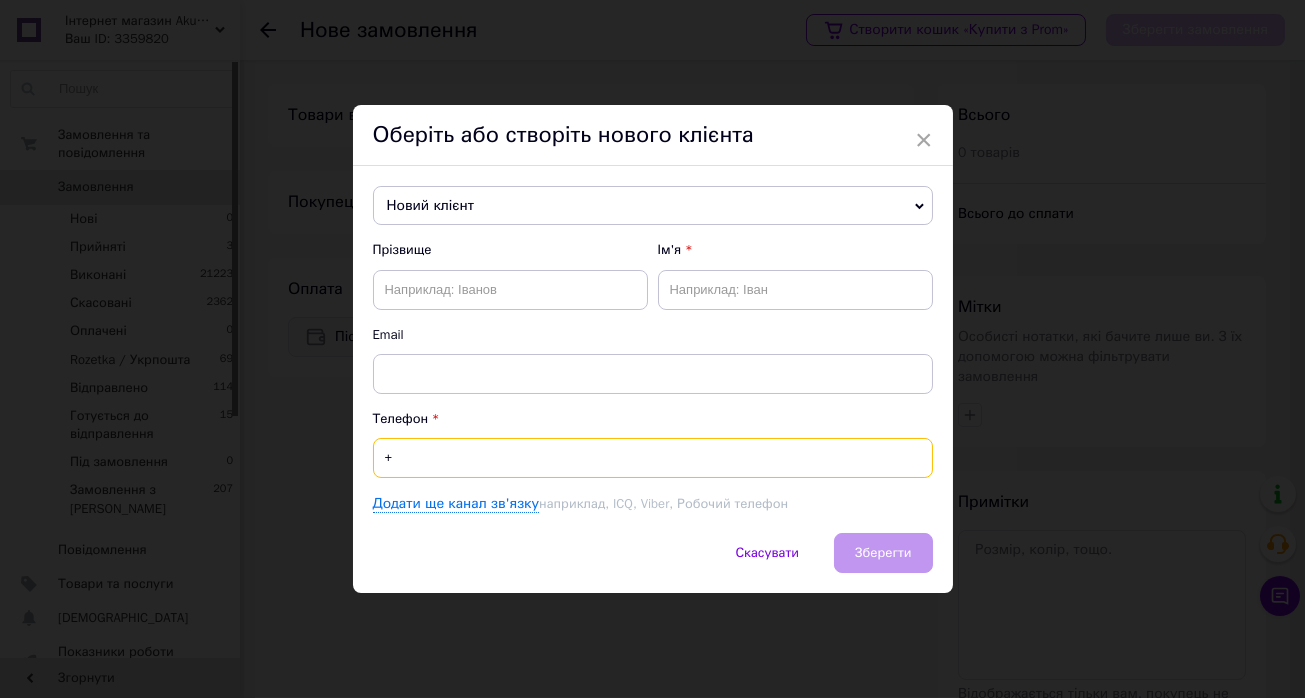 paste on "380671864546" 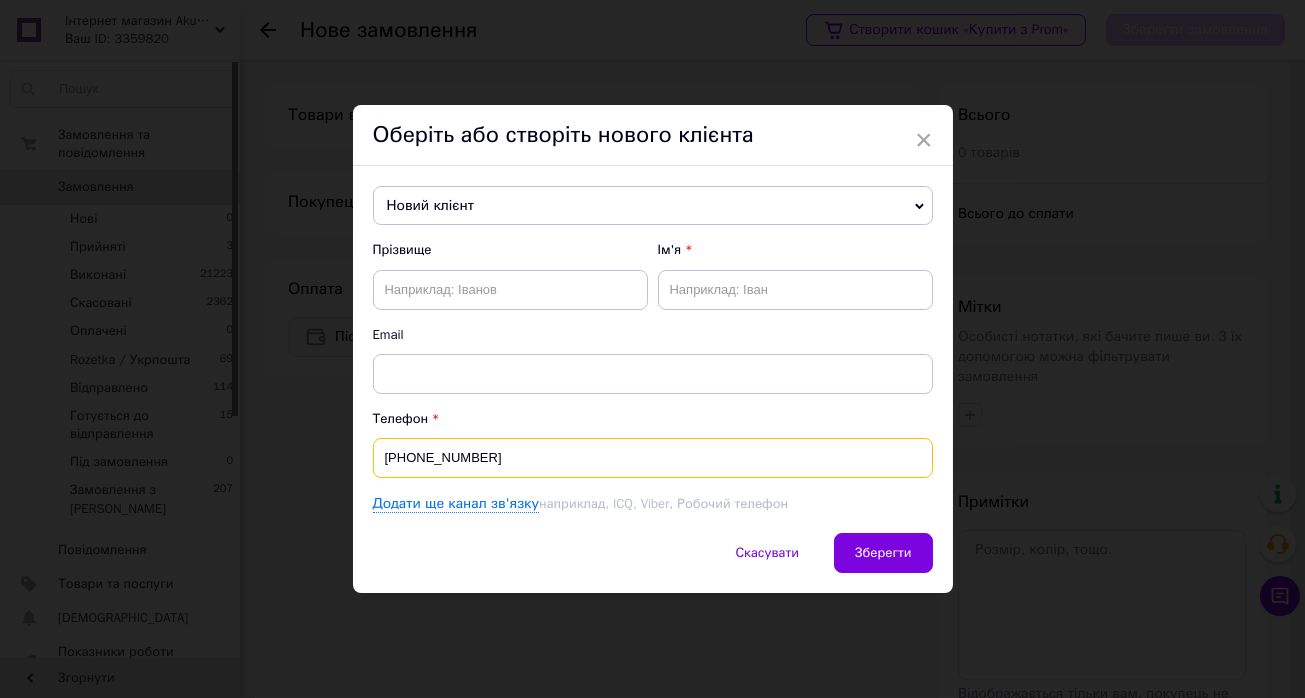 type on "[PHONE_NUMBER]" 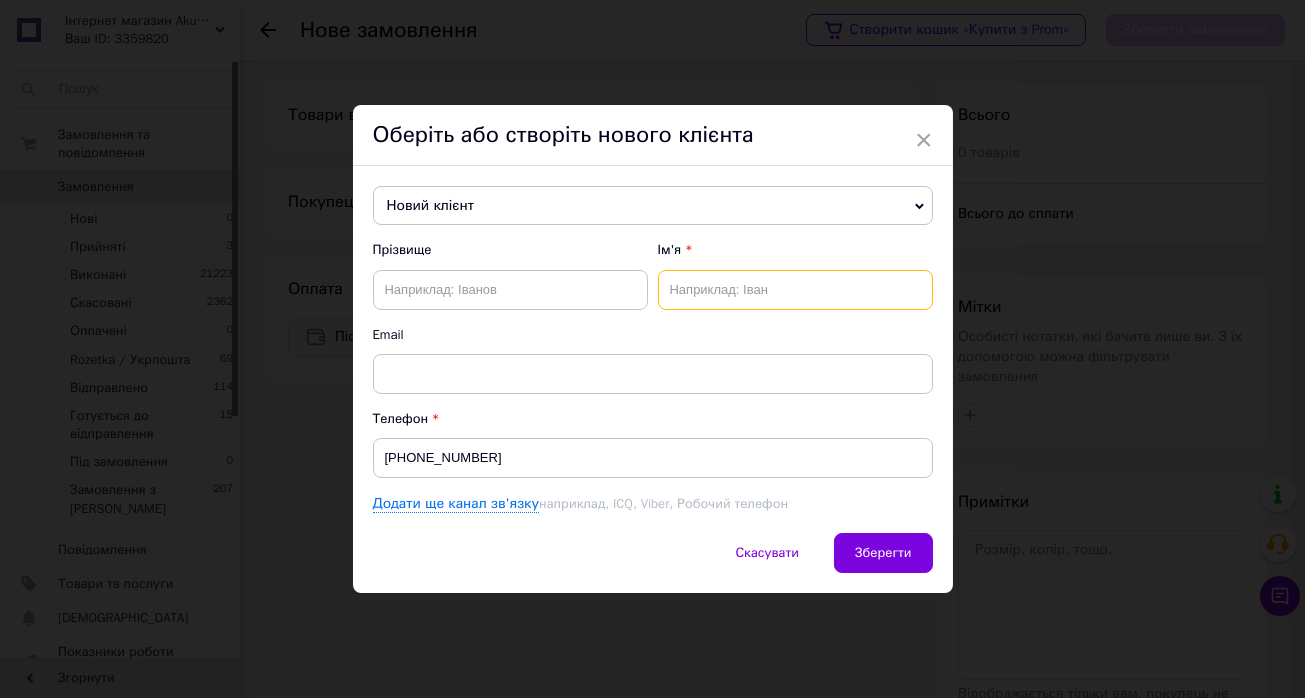 click at bounding box center [795, 290] 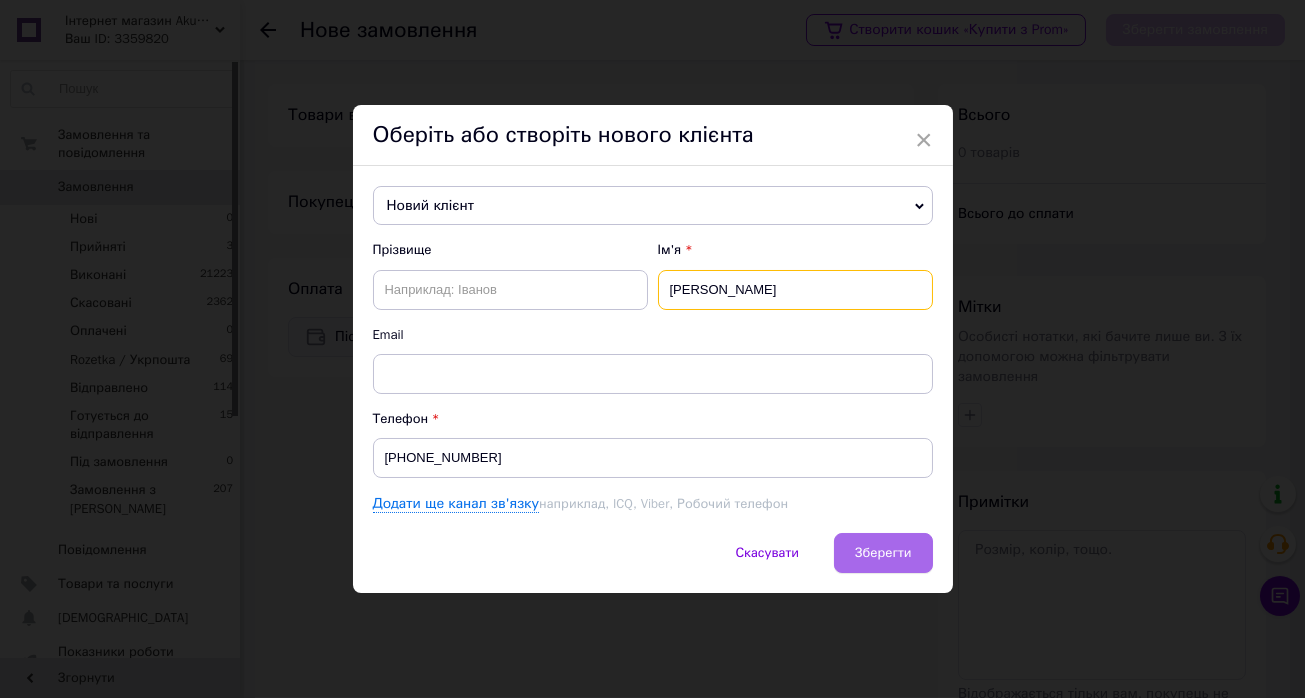 type on "[PERSON_NAME]" 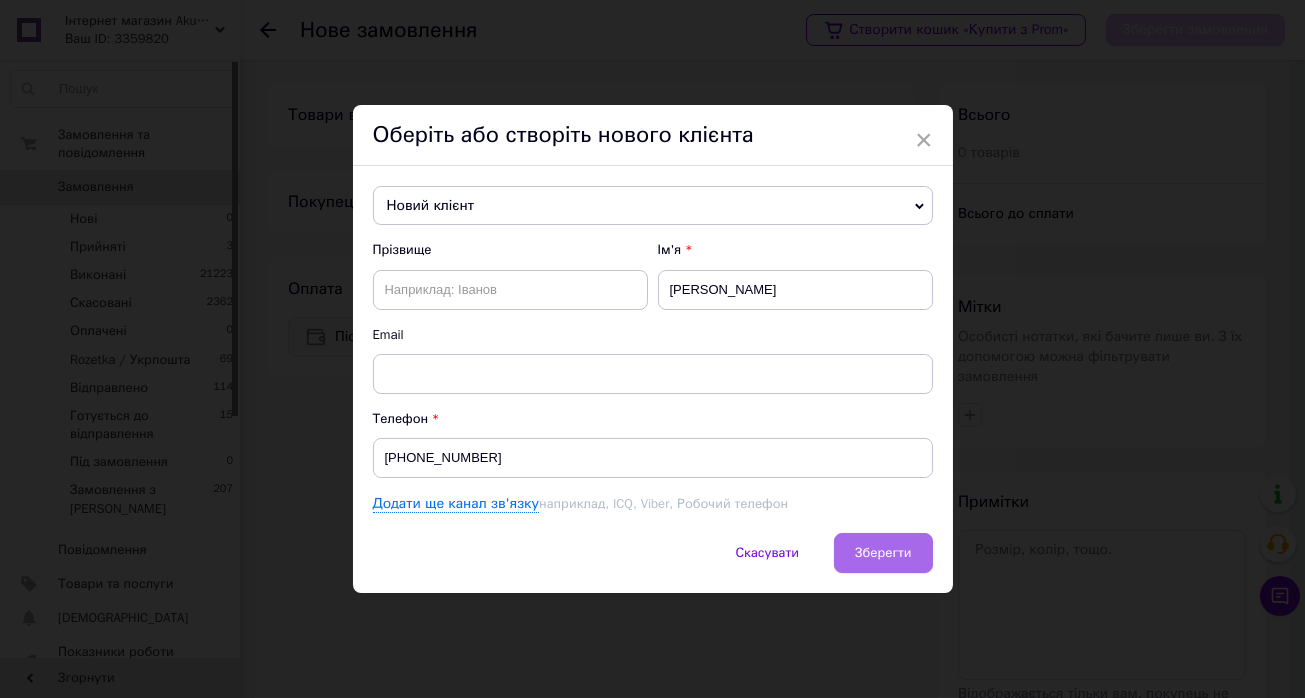 click on "Зберегти" at bounding box center (883, 553) 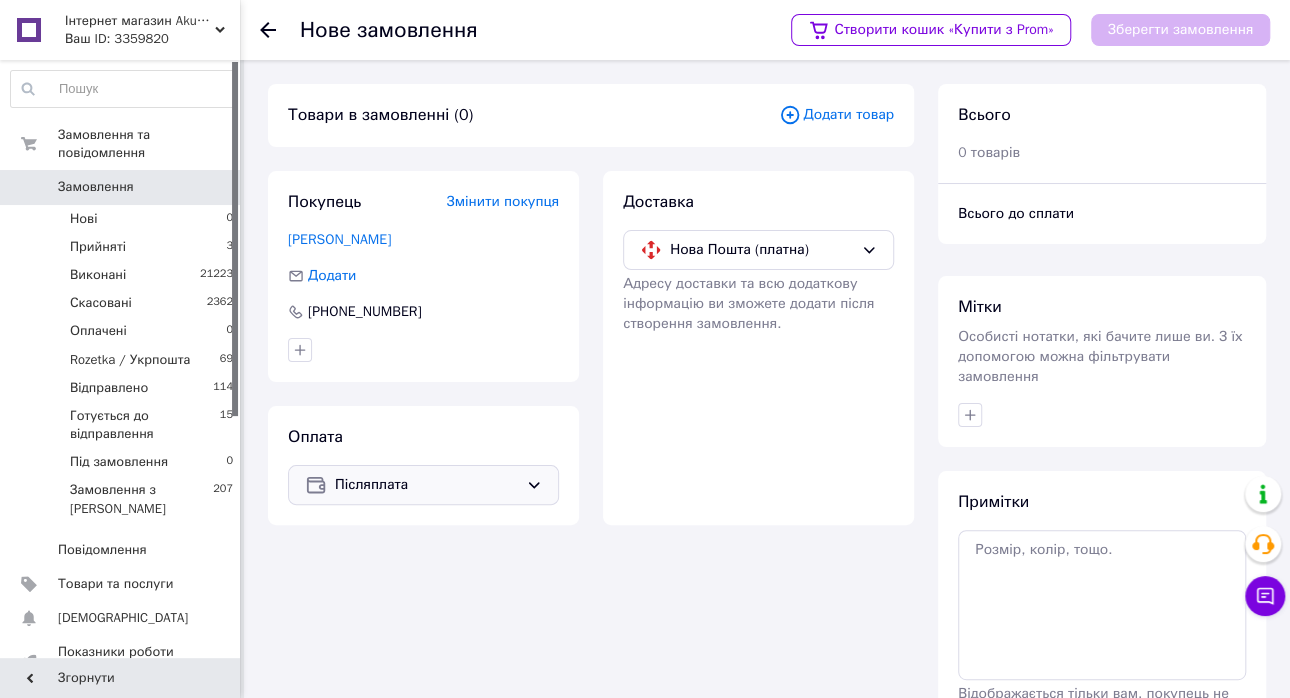 click on "Додати товар" at bounding box center (836, 115) 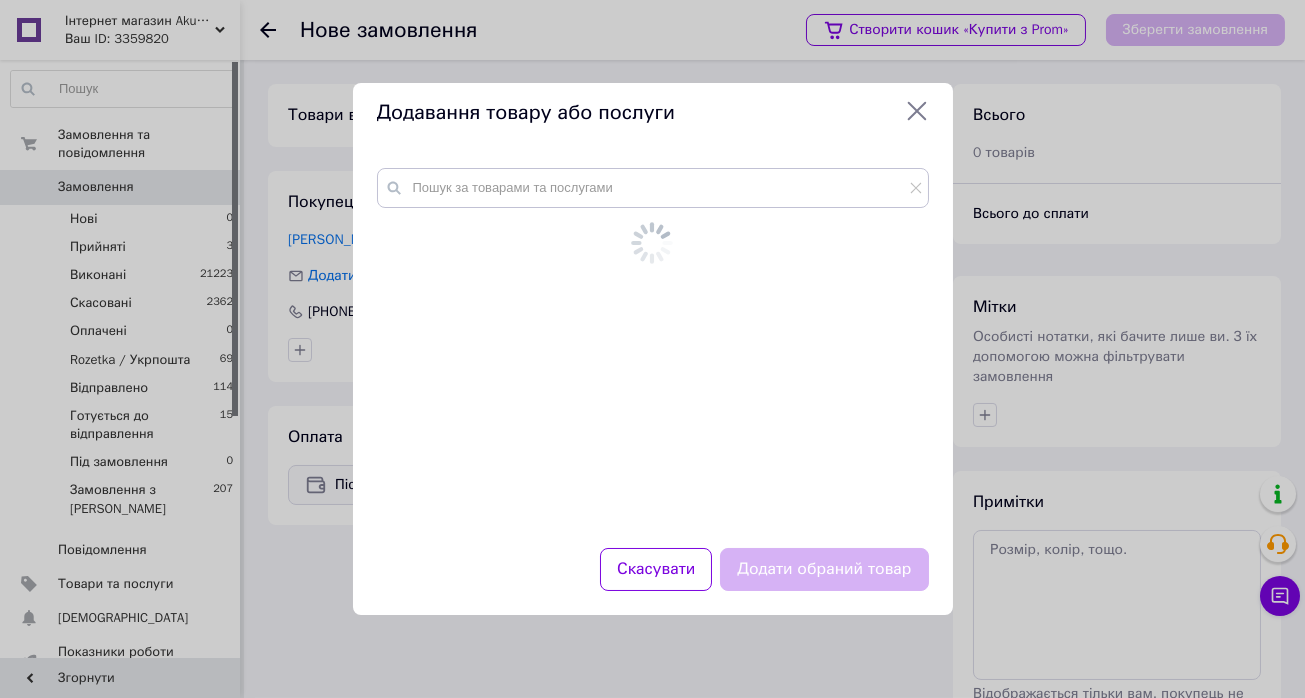 click at bounding box center [653, 346] 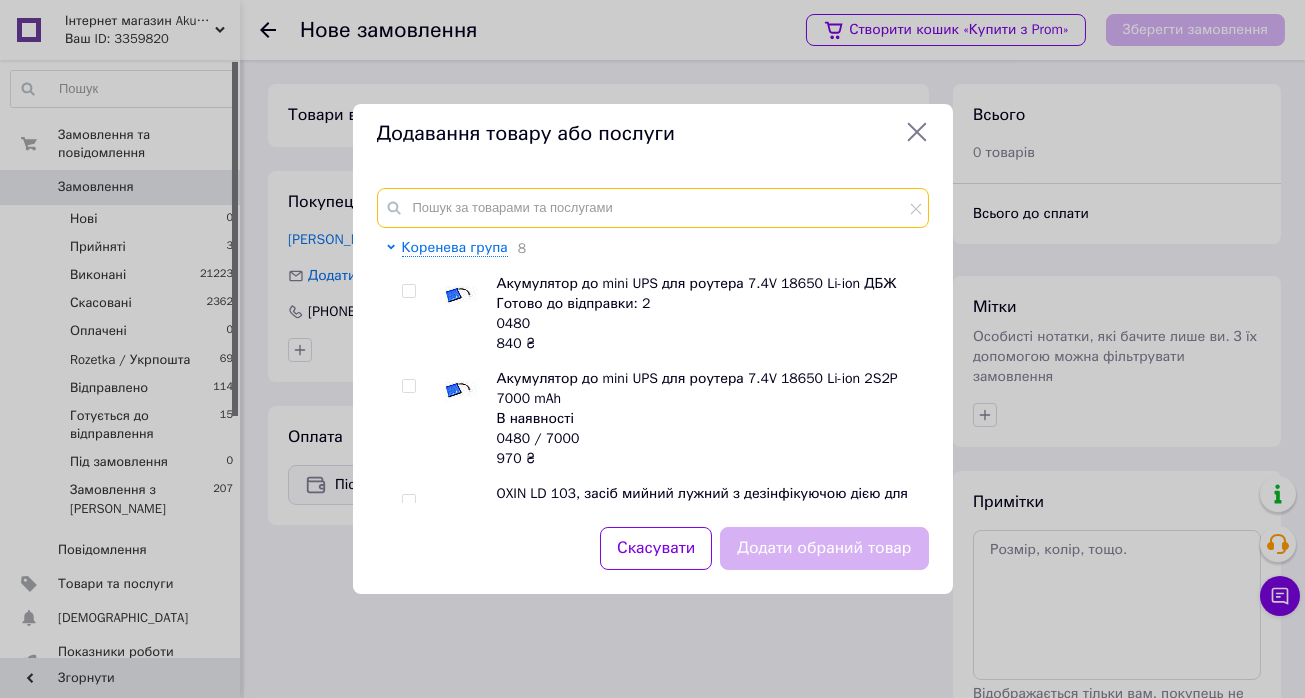 click at bounding box center (653, 208) 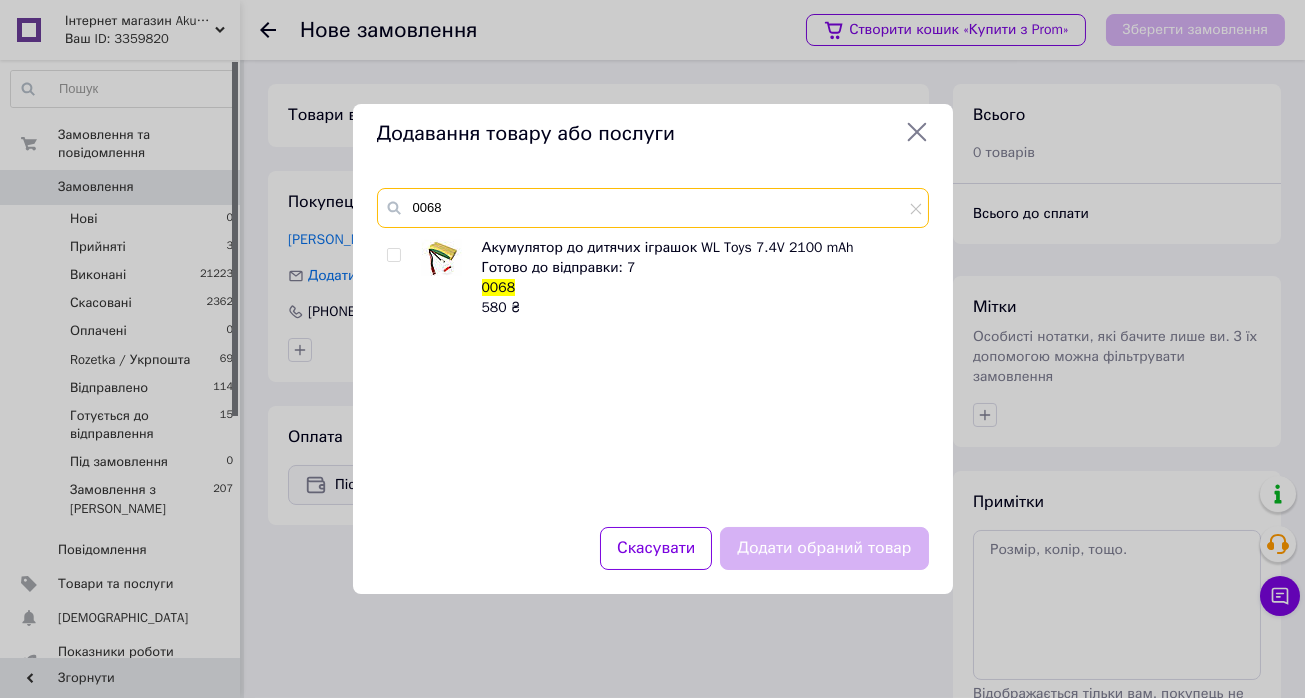 type on "0068" 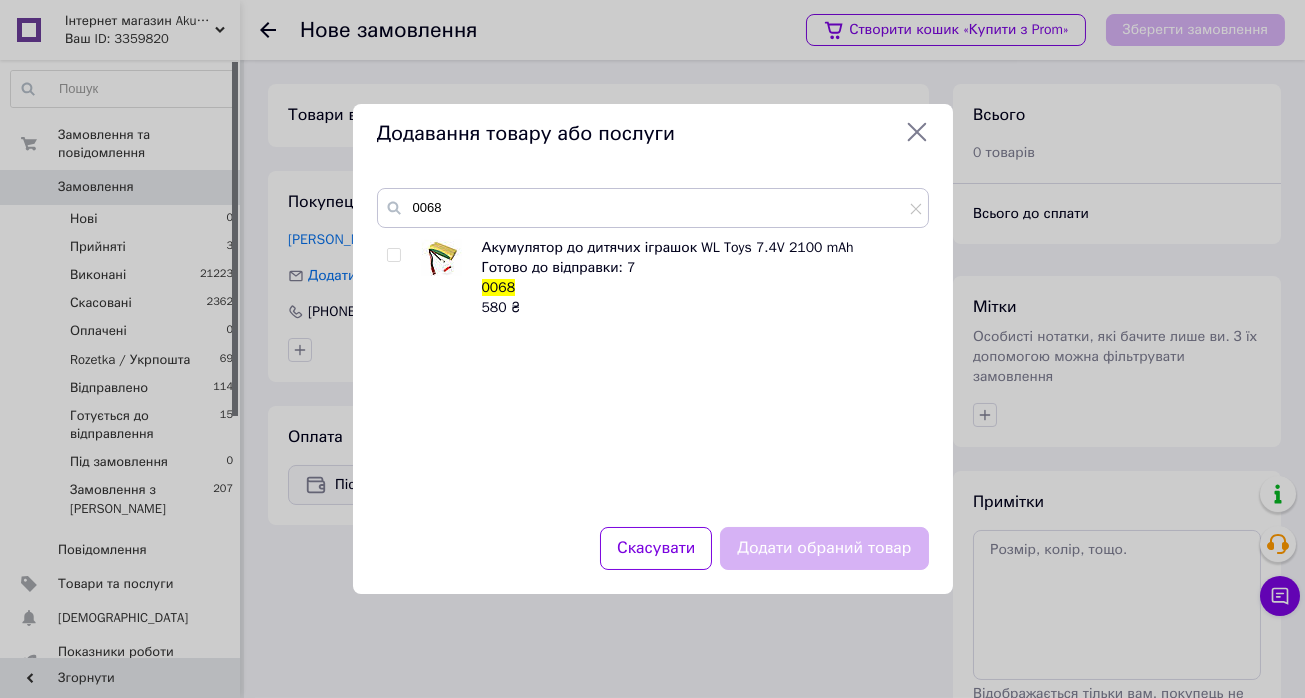 click at bounding box center [397, 278] 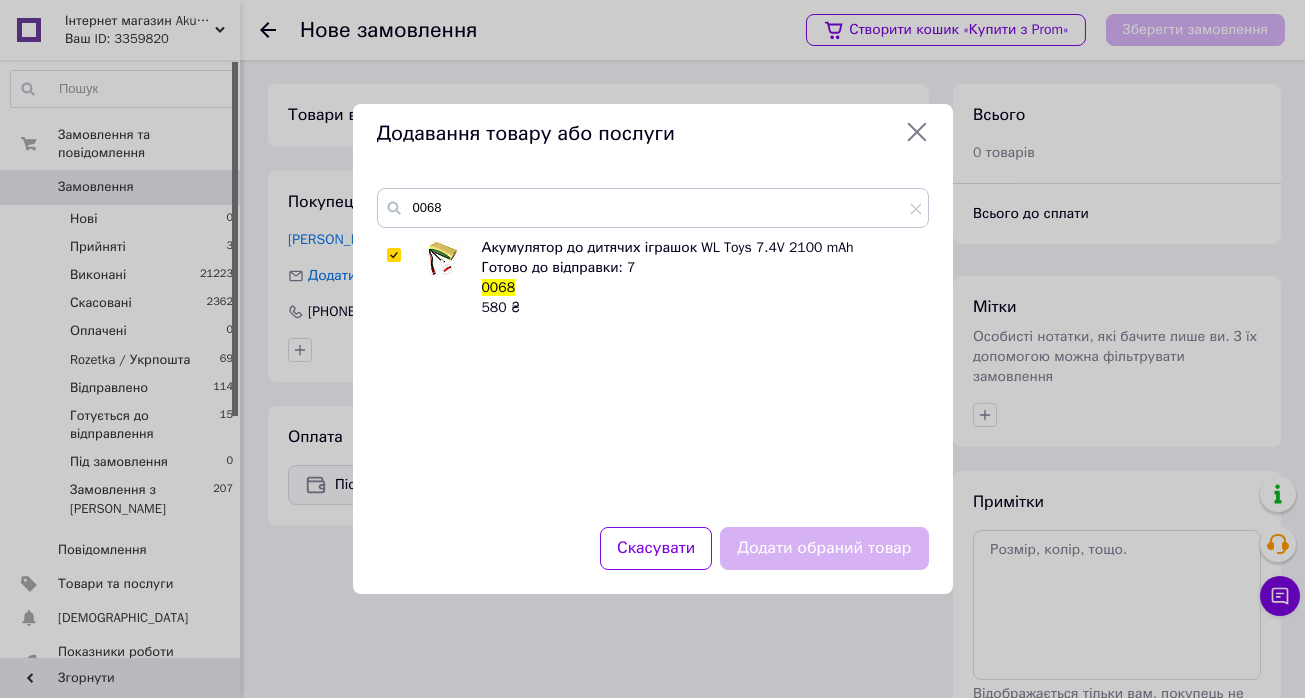checkbox on "true" 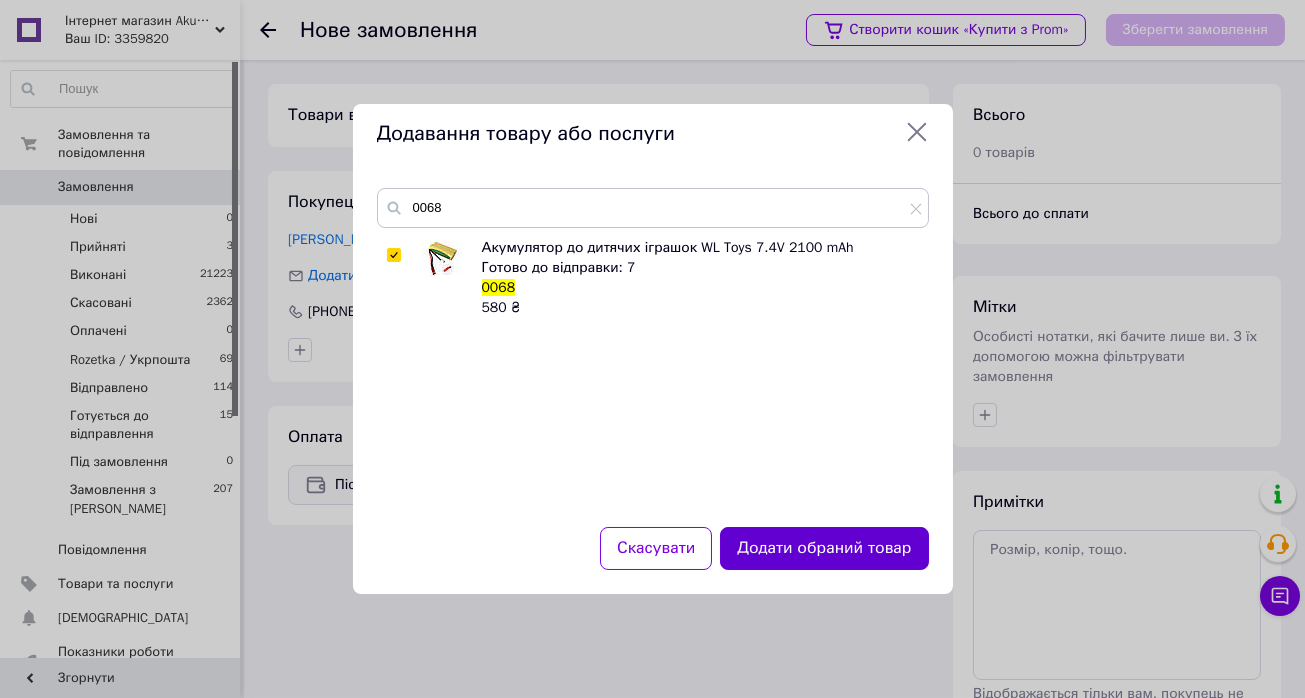 click on "Додати обраний товар" at bounding box center [824, 548] 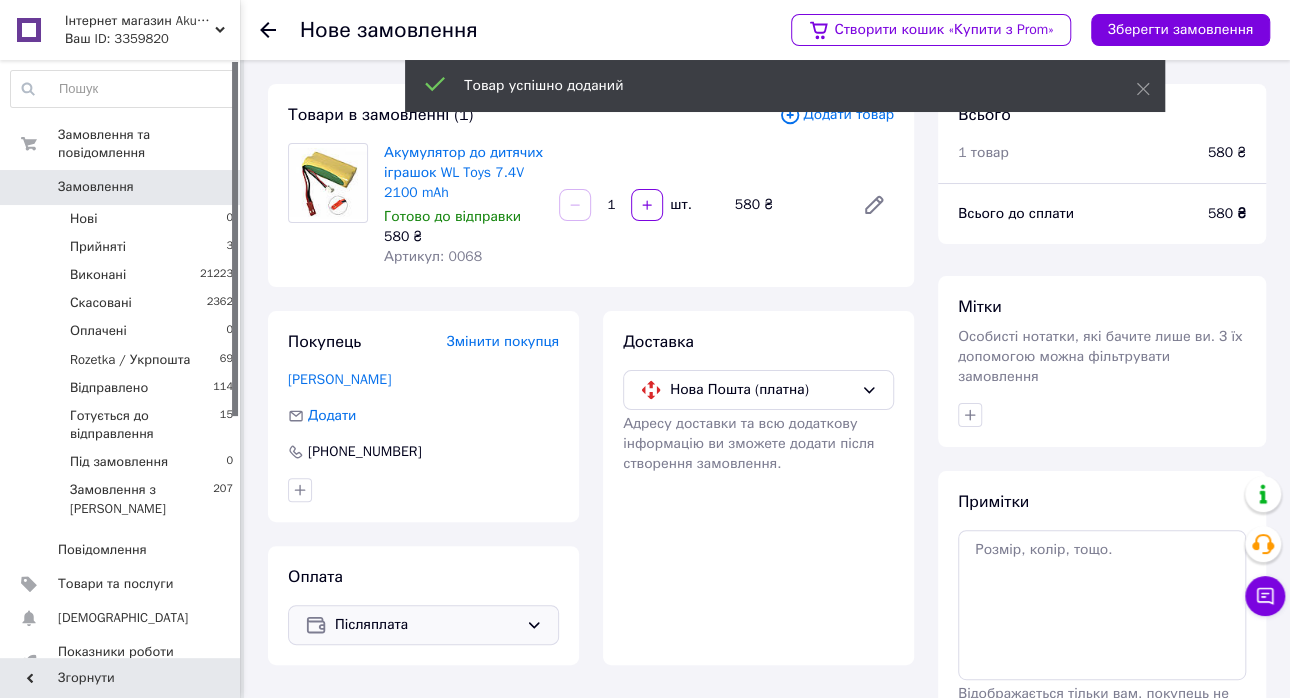 click on "Додати товар" at bounding box center [836, 115] 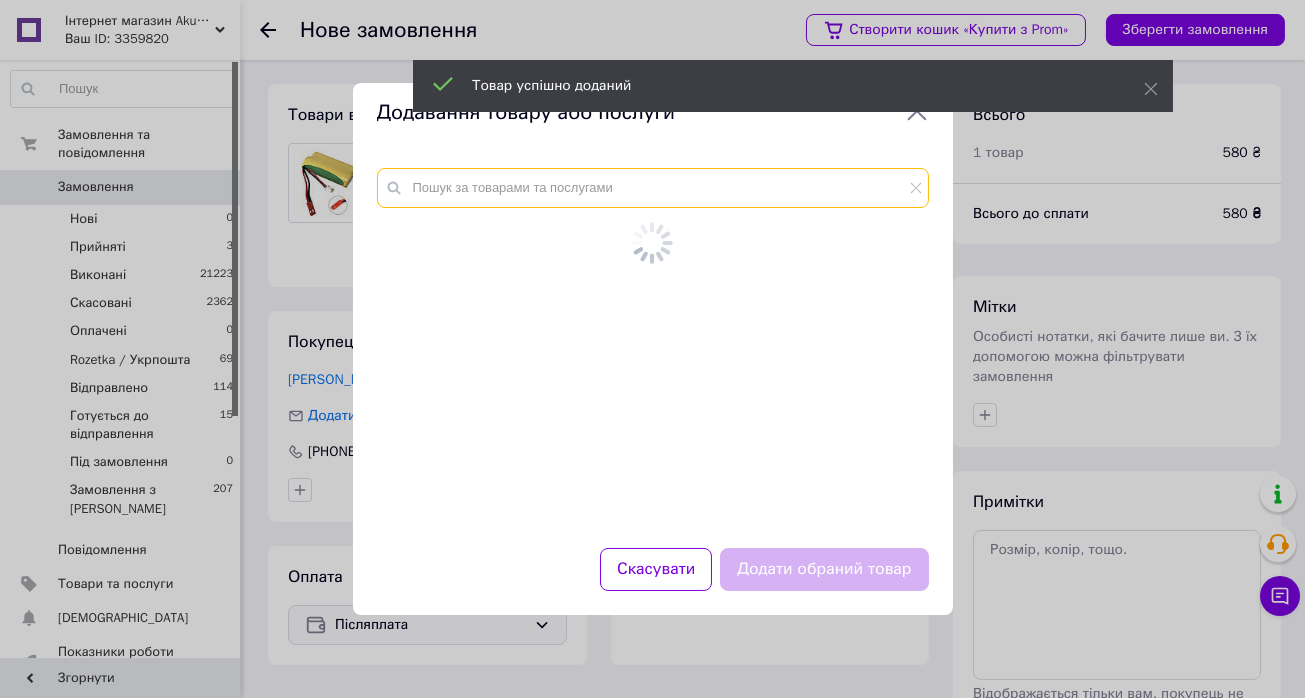 click at bounding box center [653, 188] 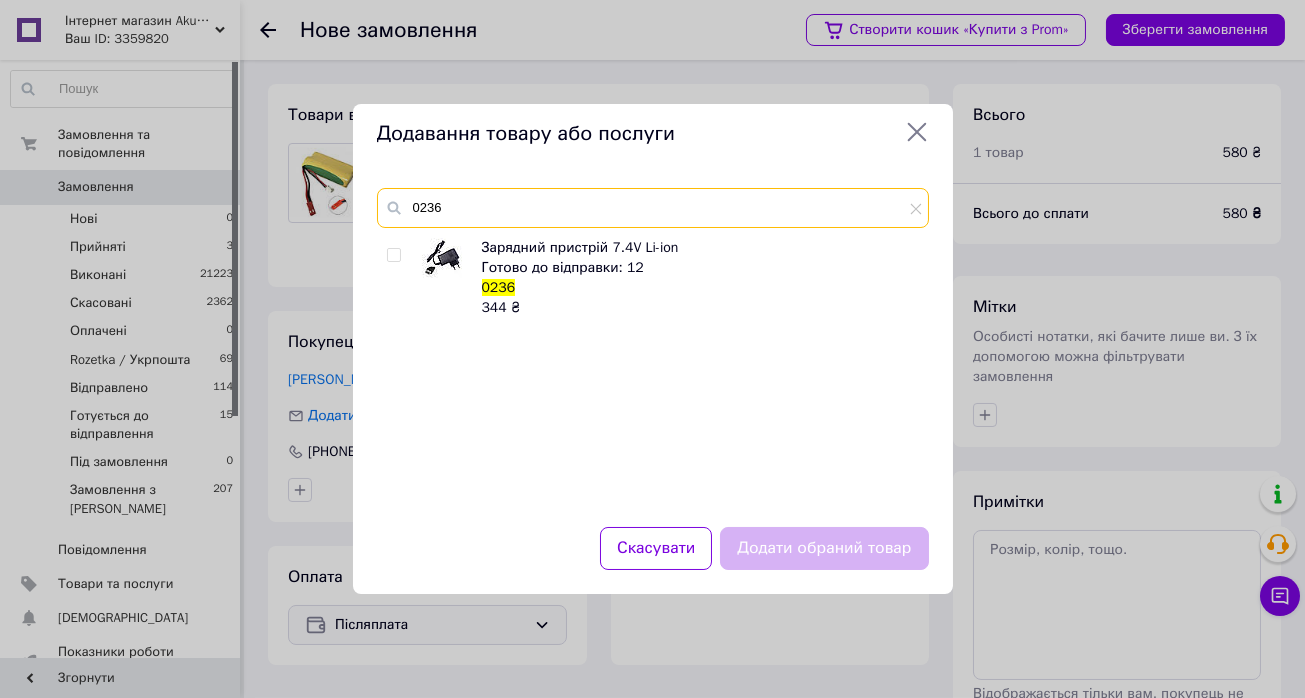 type on "0236" 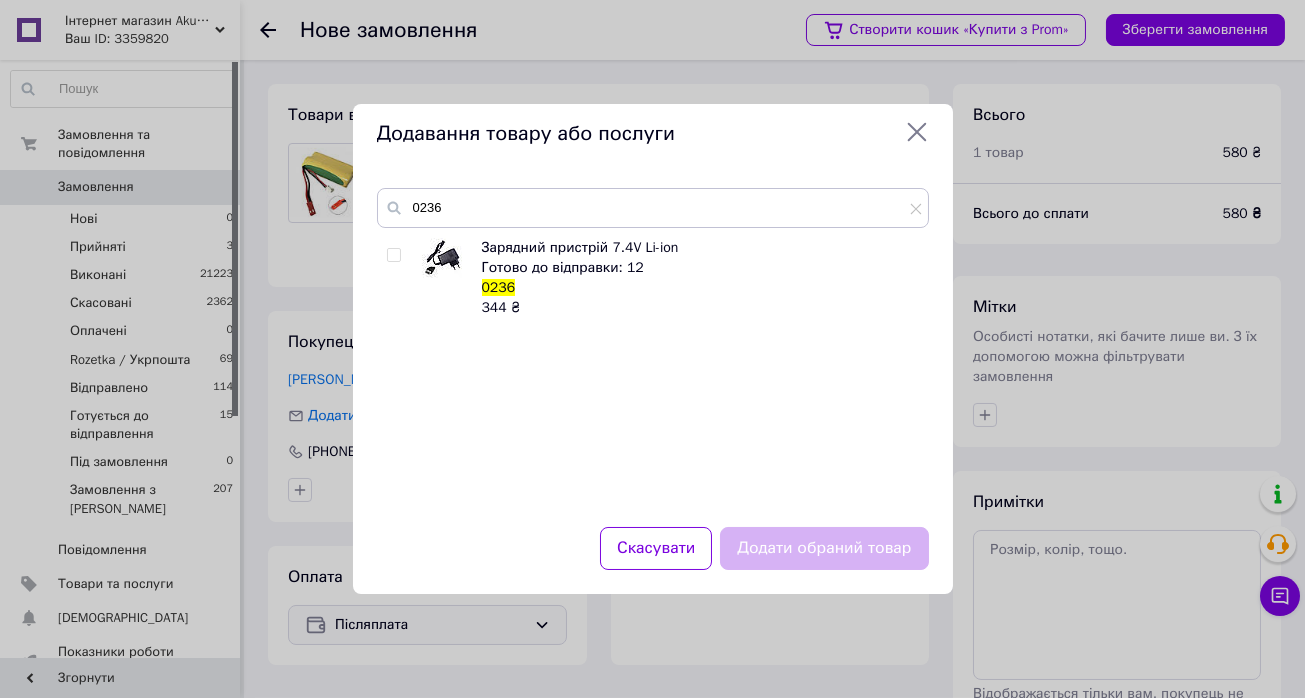 click at bounding box center (393, 255) 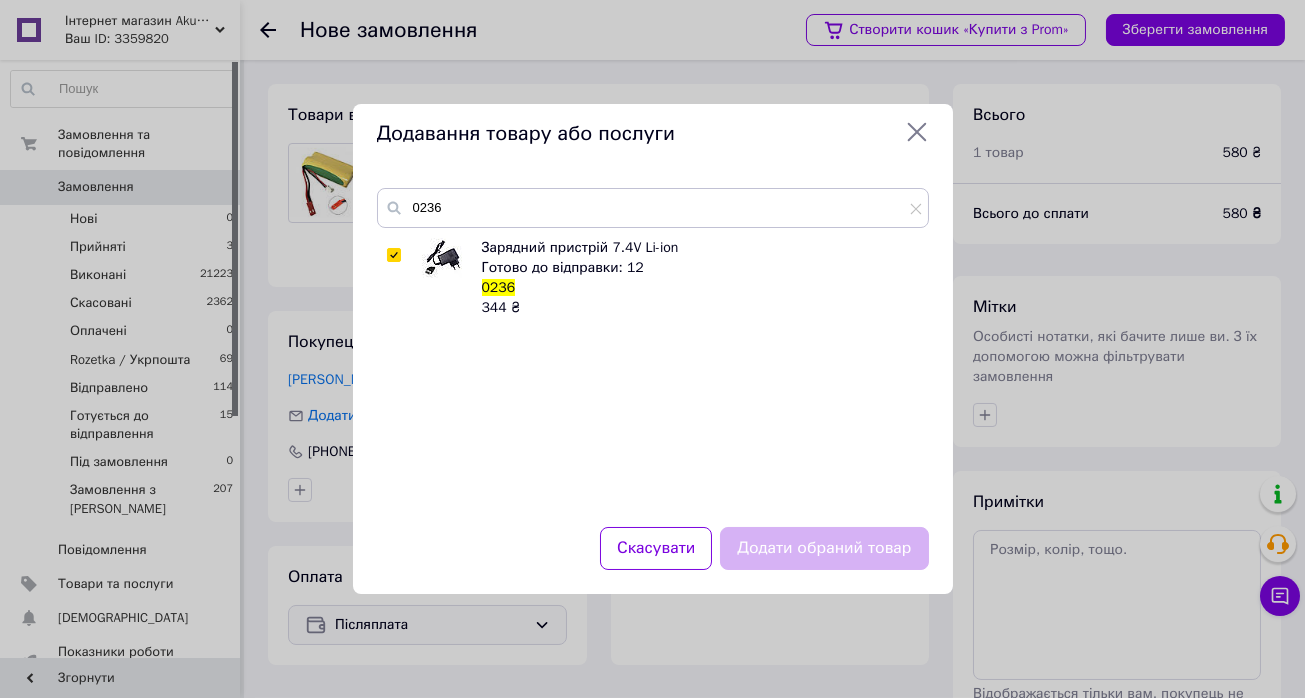 checkbox on "true" 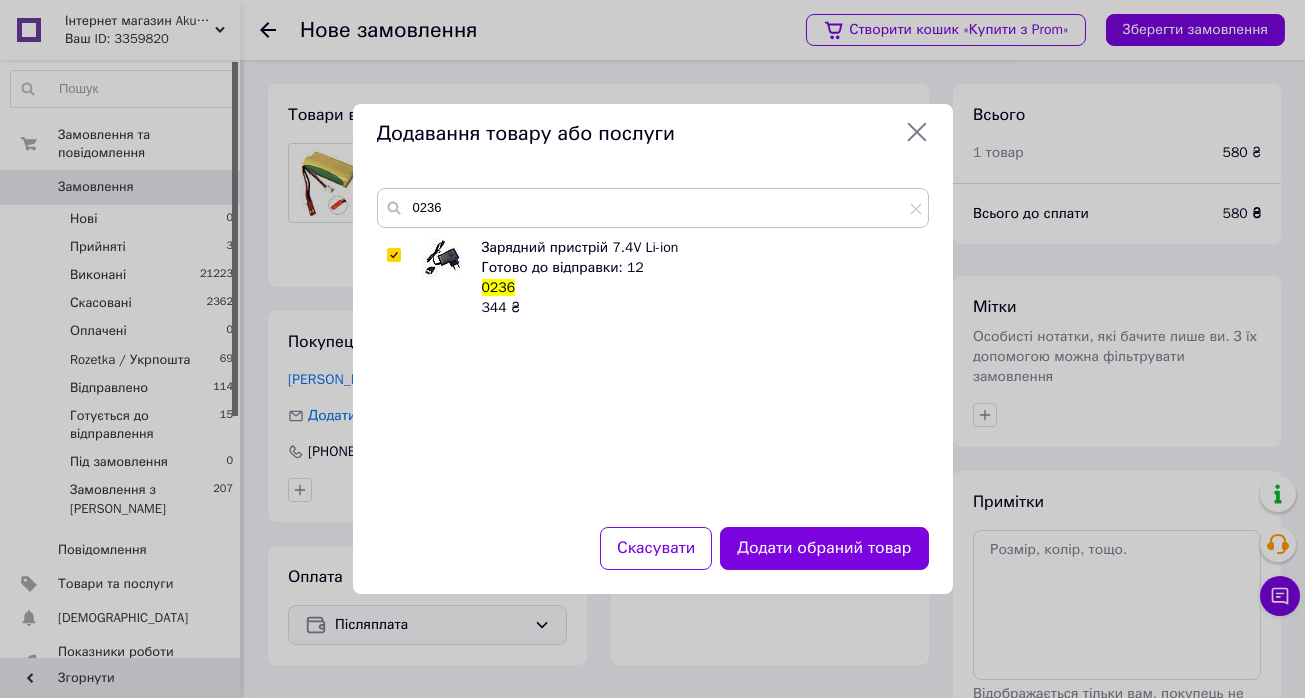 click on "Додати обраний товар" at bounding box center [824, 548] 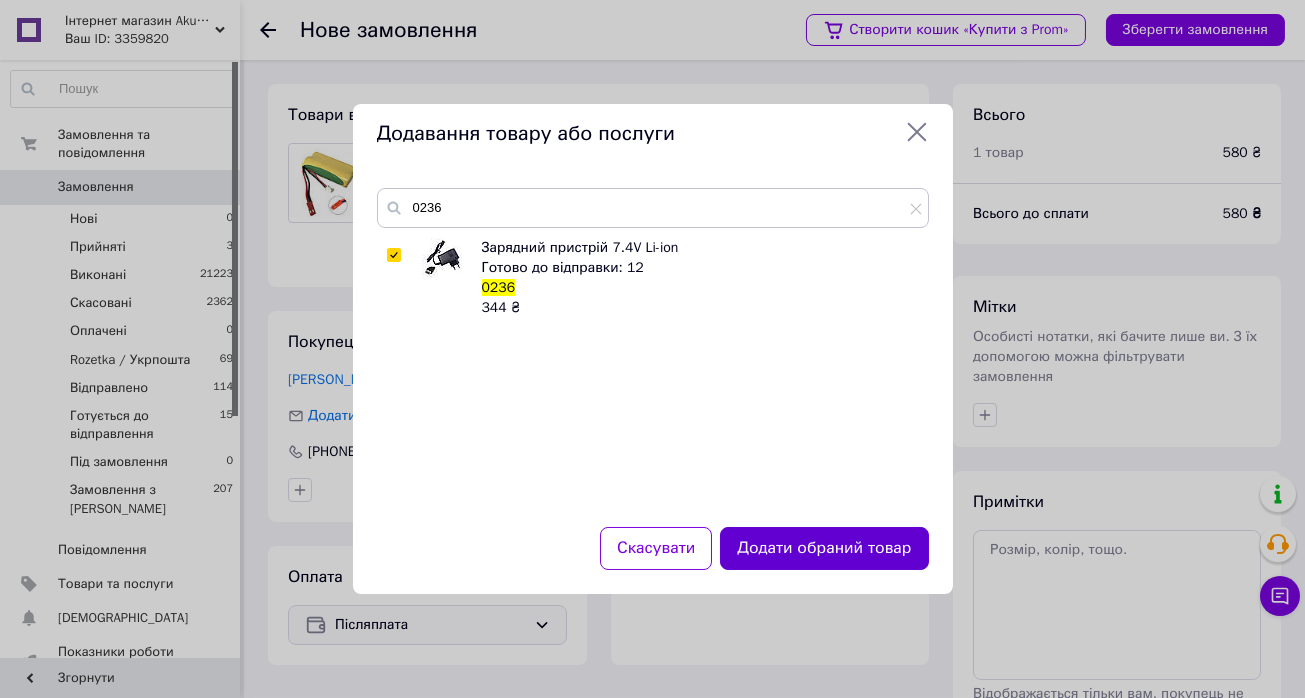 click on "Додати обраний товар" at bounding box center (824, 548) 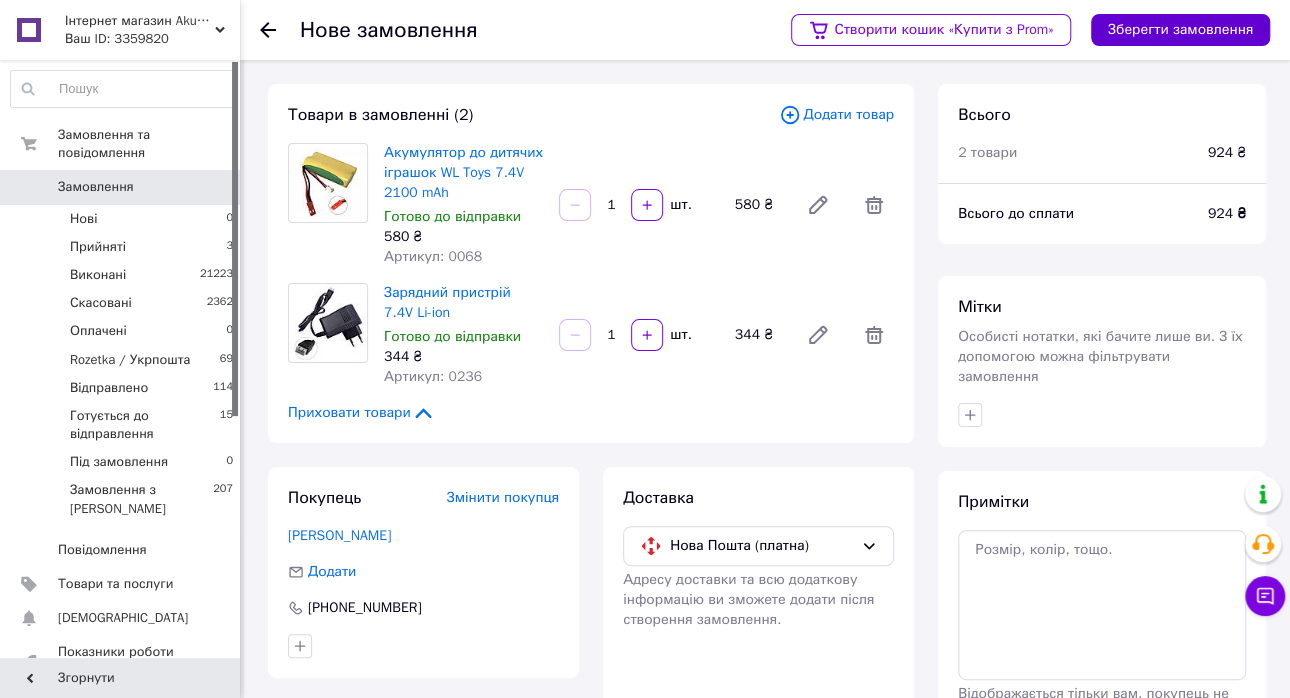 click on "Зберегти замовлення" at bounding box center (1180, 30) 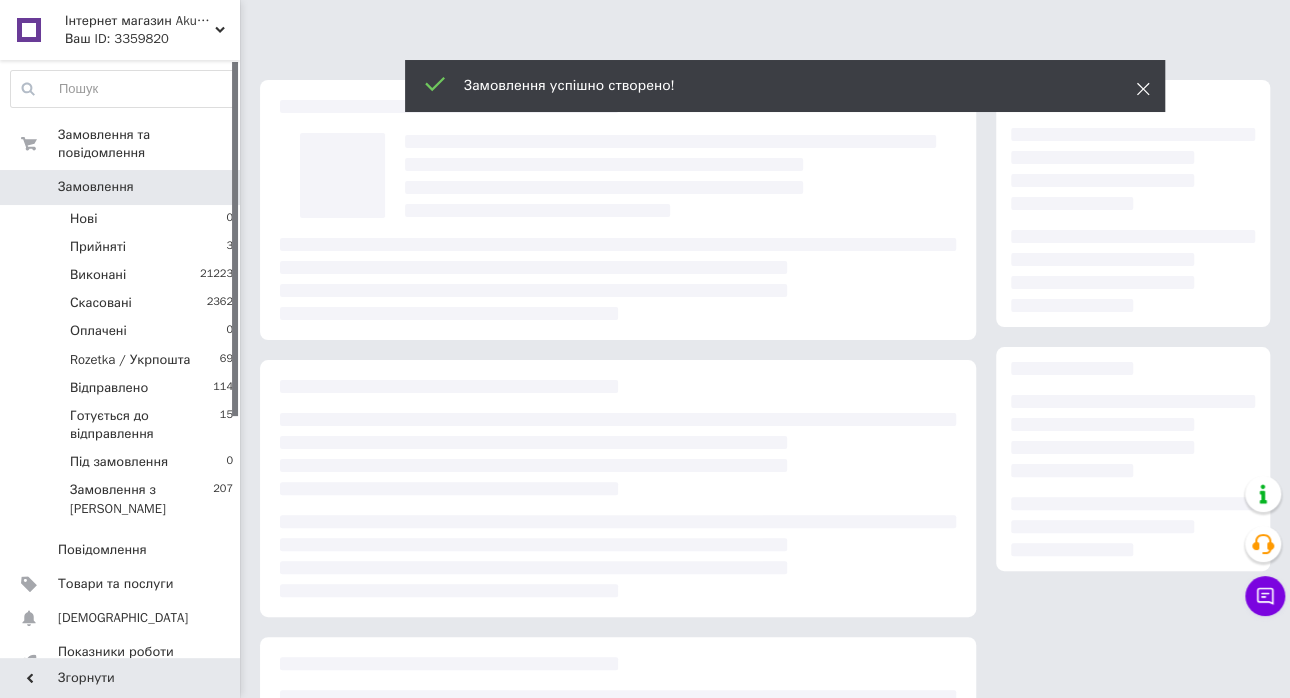 click 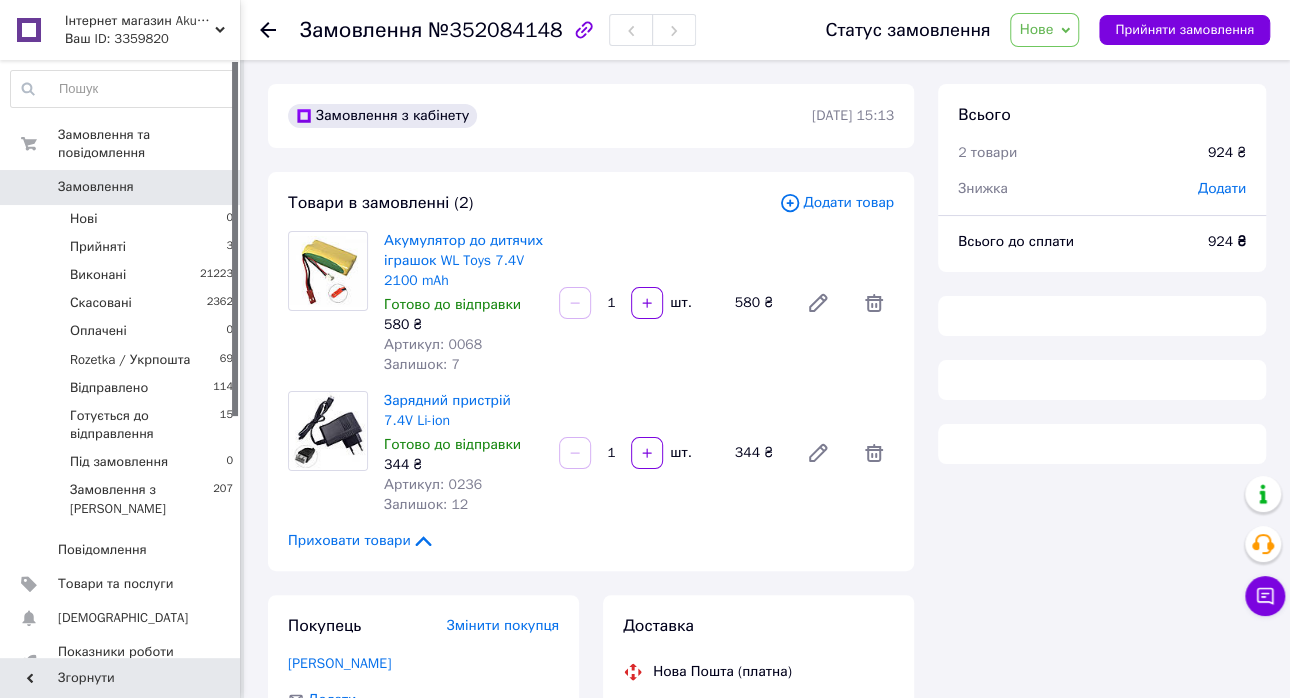 click on "Нове" at bounding box center [1044, 30] 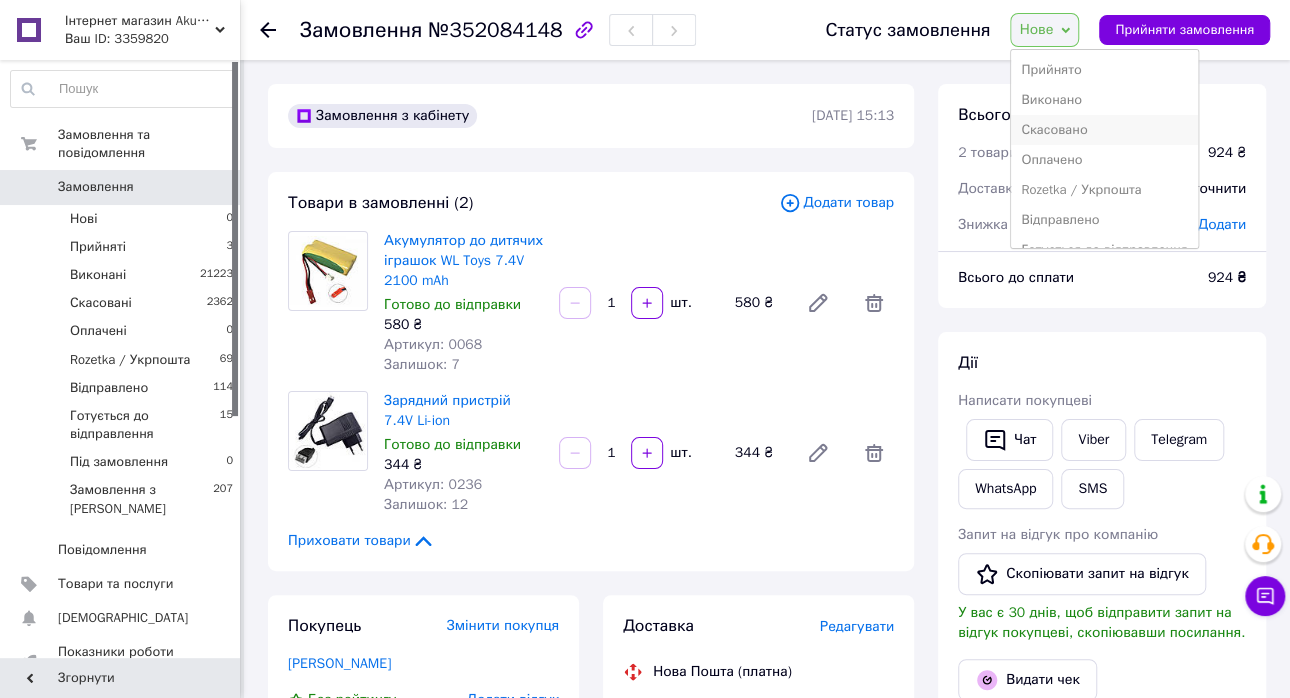scroll, scrollTop: 99, scrollLeft: 0, axis: vertical 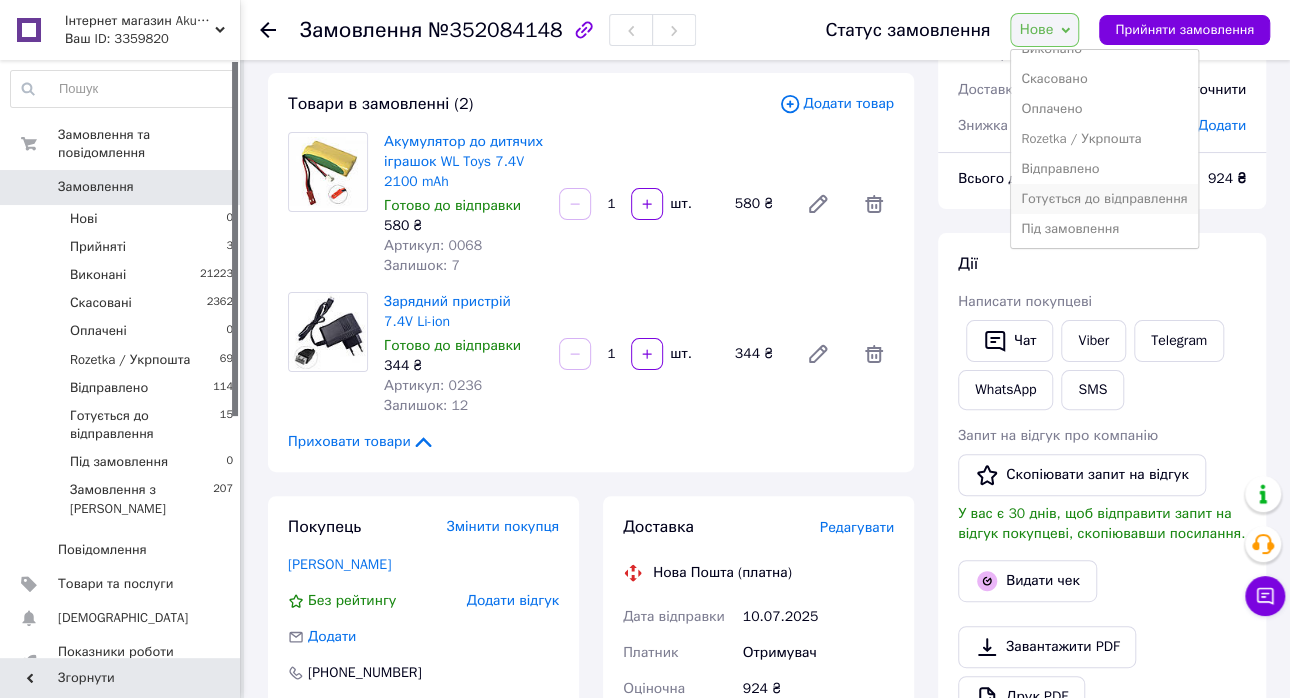 click on "Готується до відправлення" at bounding box center [1104, 199] 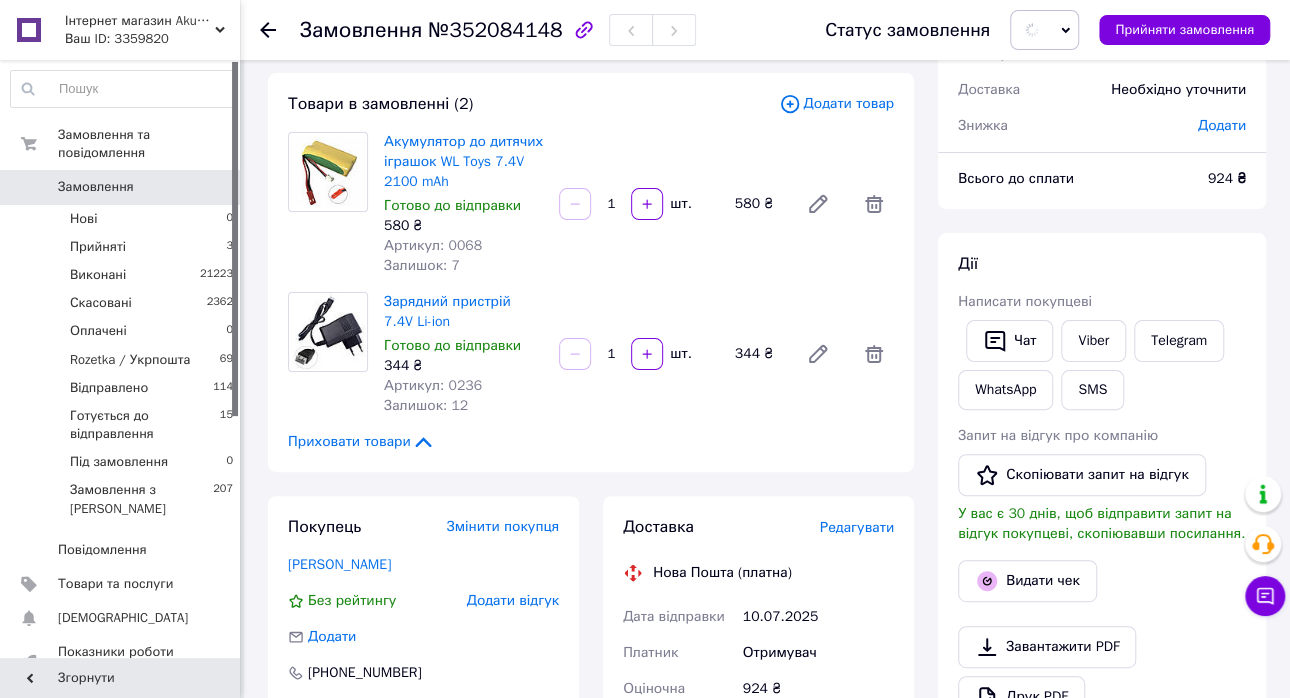 scroll, scrollTop: 400, scrollLeft: 0, axis: vertical 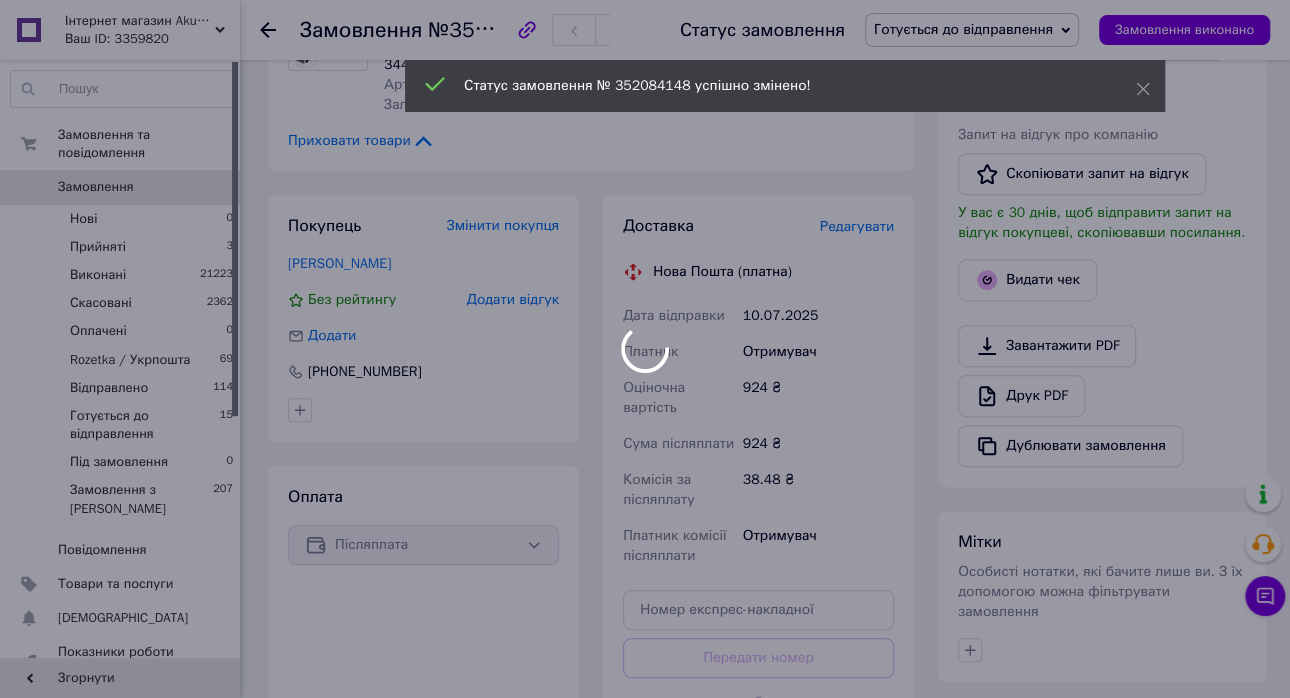 click at bounding box center [645, 349] 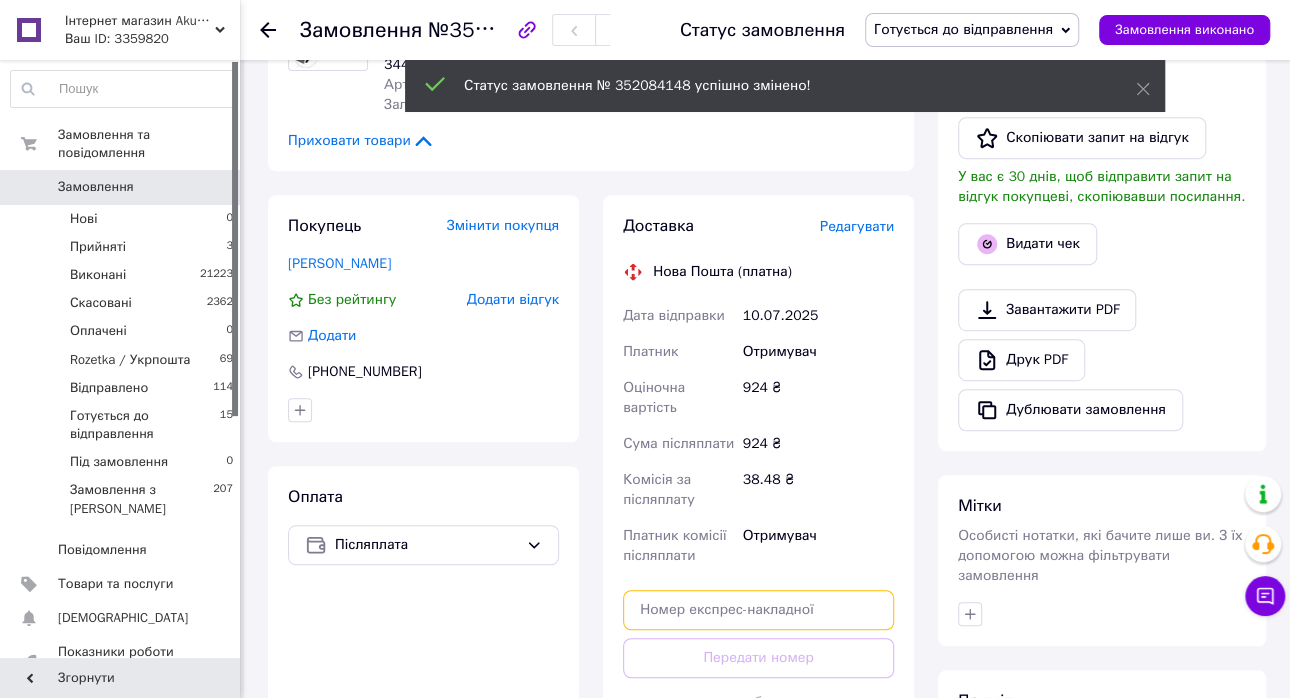 click at bounding box center (758, 610) 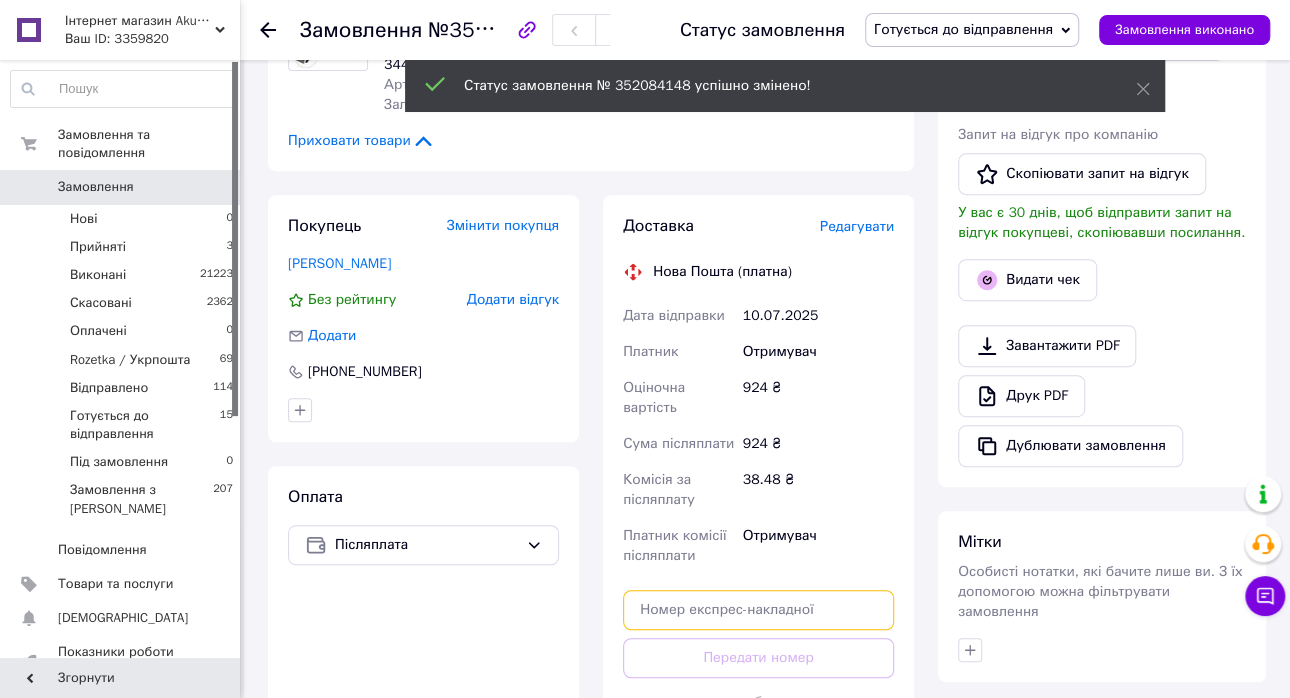 paste on "20451203167347" 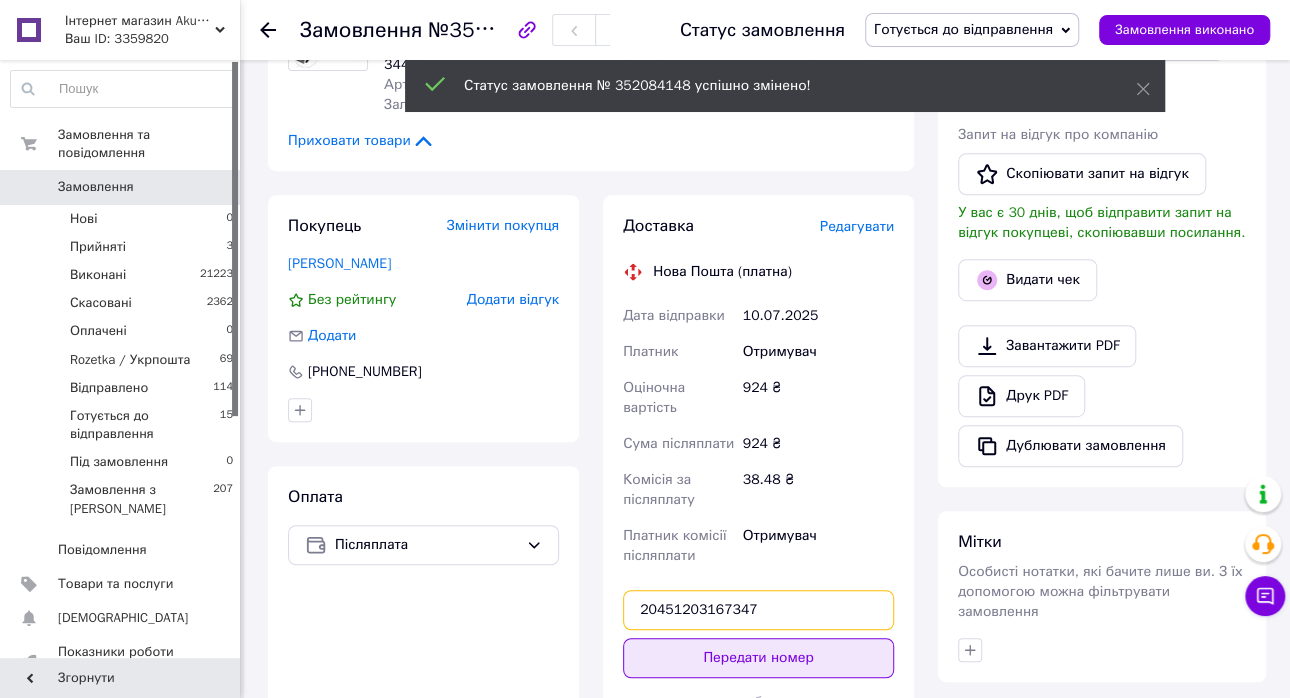 type on "20451203167347" 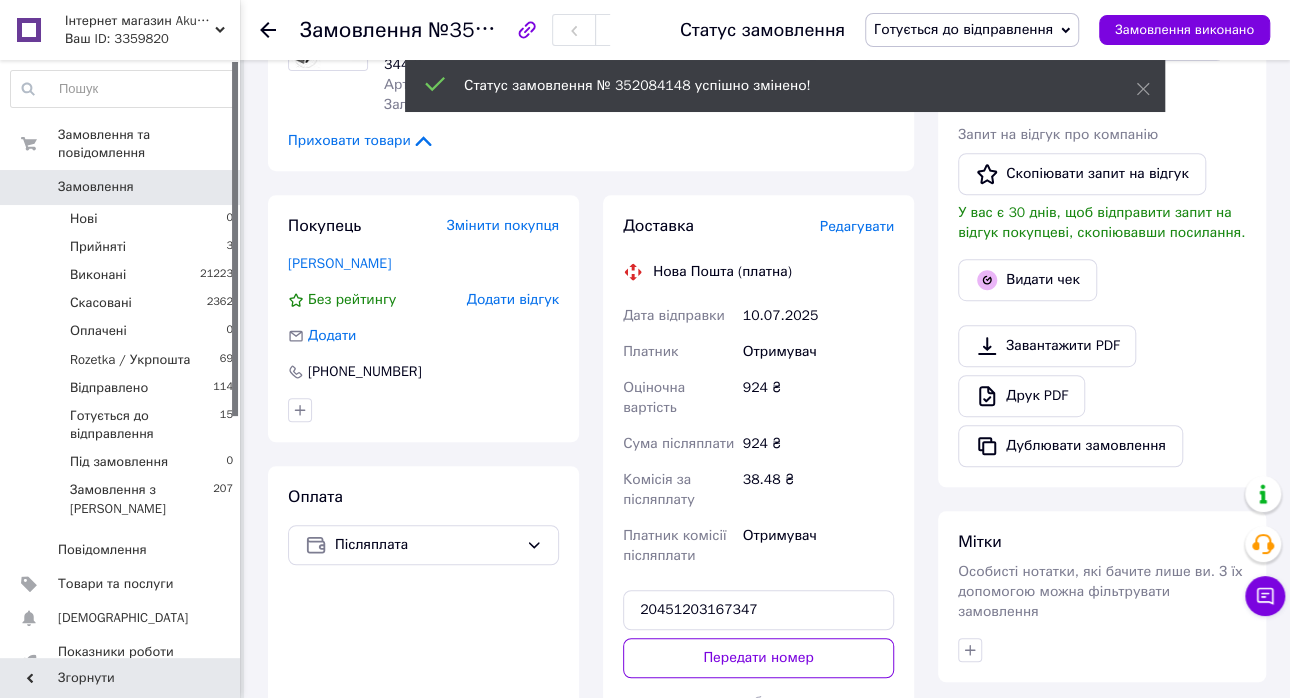 click on "Передати номер" at bounding box center [758, 658] 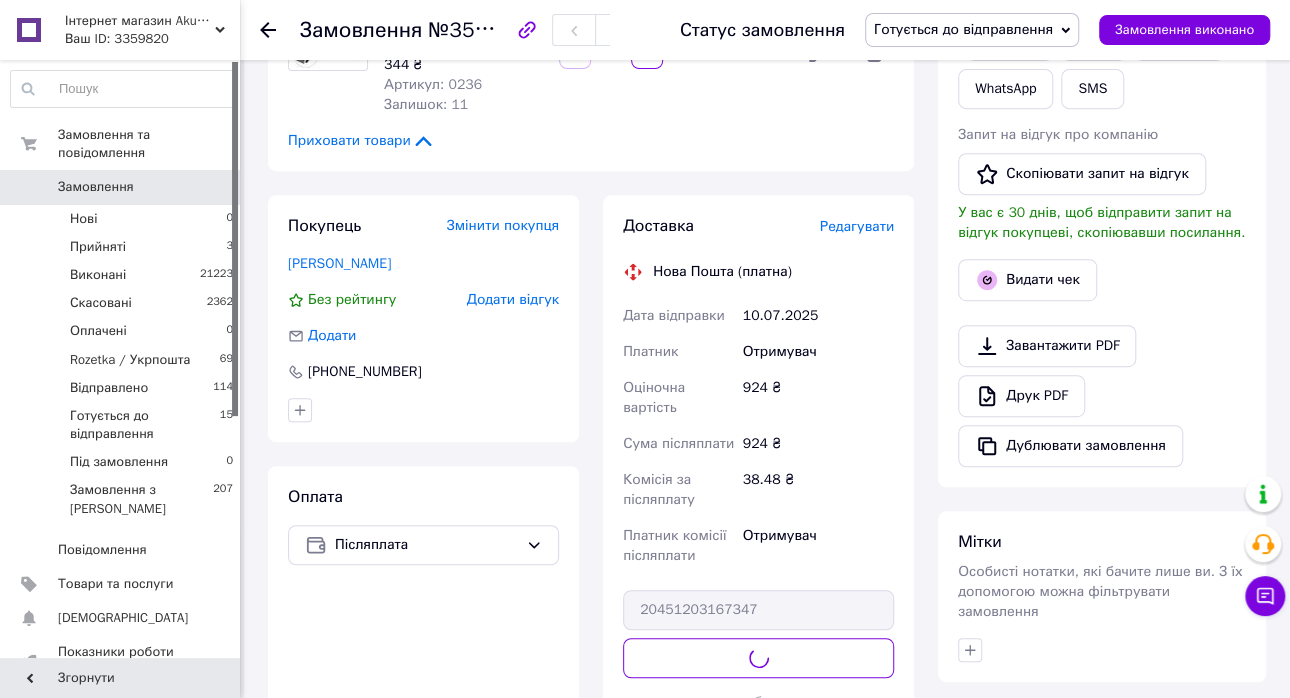 scroll, scrollTop: 200, scrollLeft: 0, axis: vertical 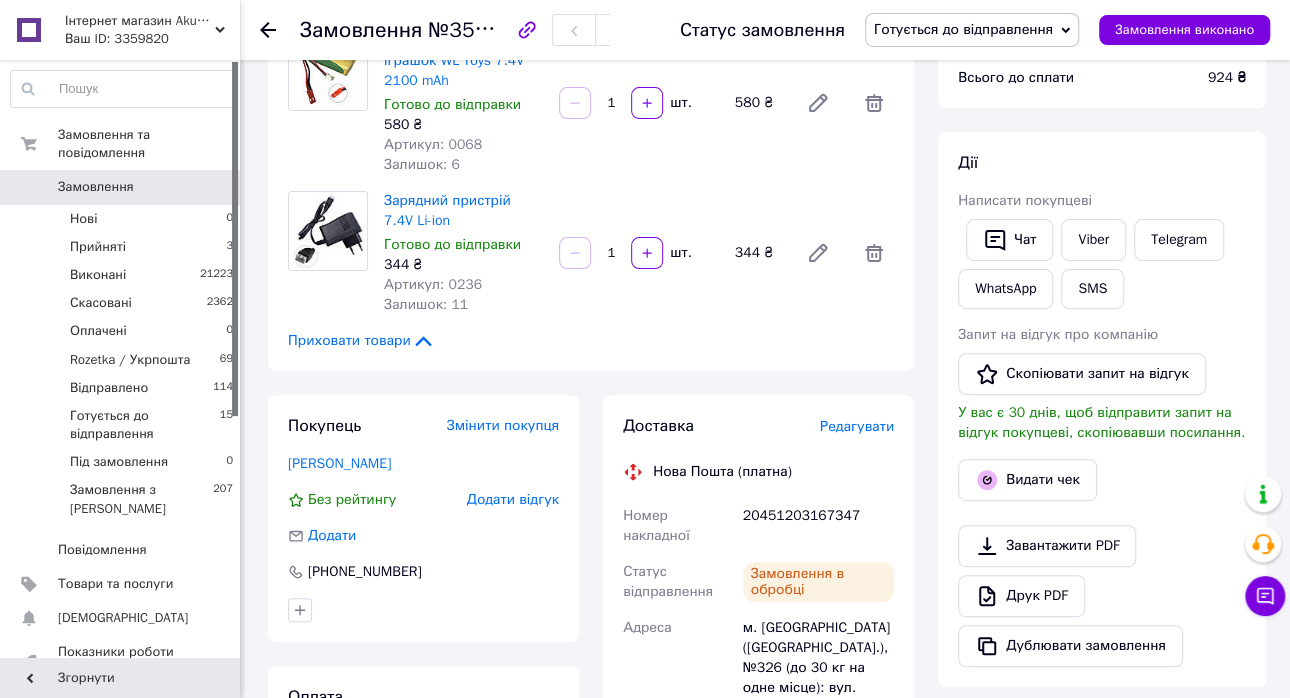 click on "Замовлення" at bounding box center (121, 187) 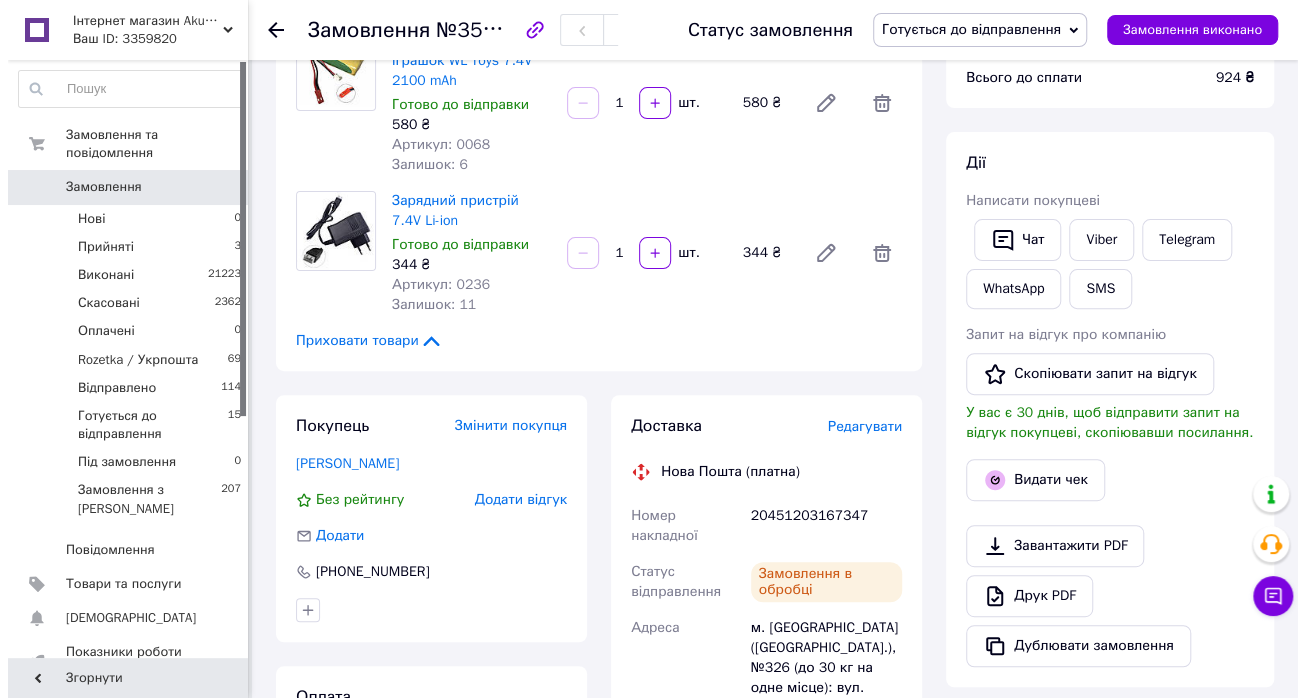 scroll, scrollTop: 0, scrollLeft: 0, axis: both 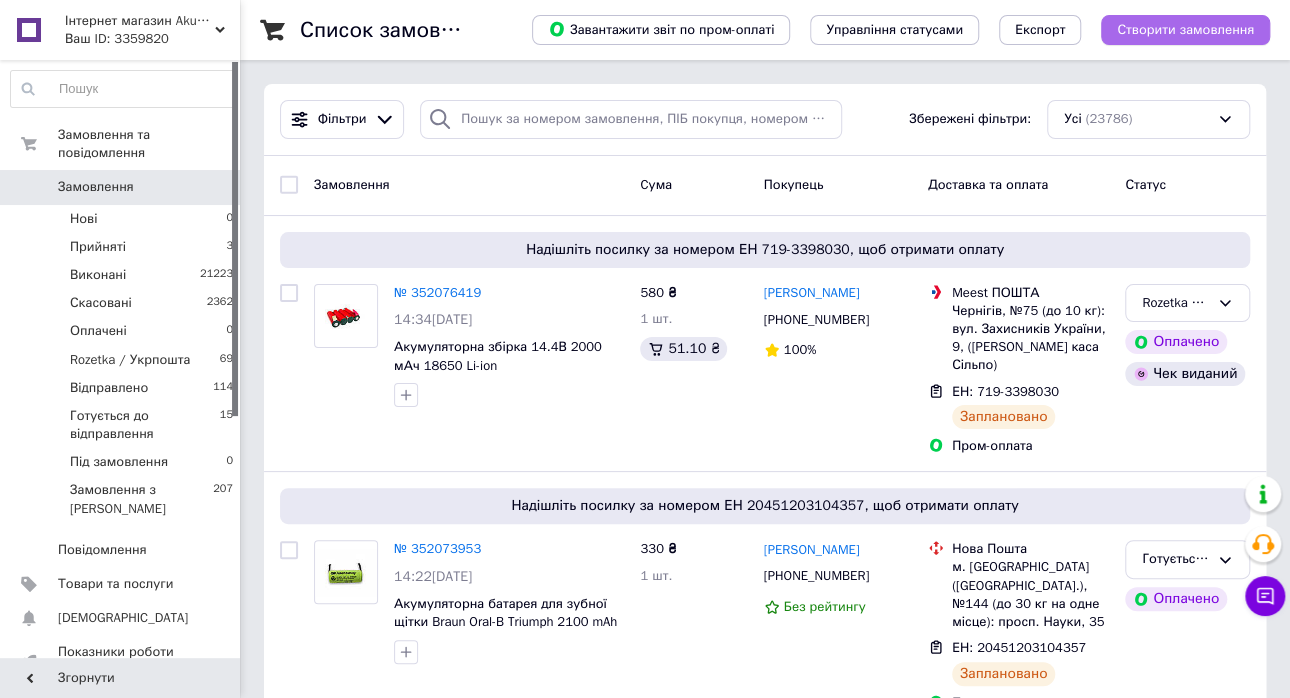 click on "Створити замовлення" at bounding box center (1185, 30) 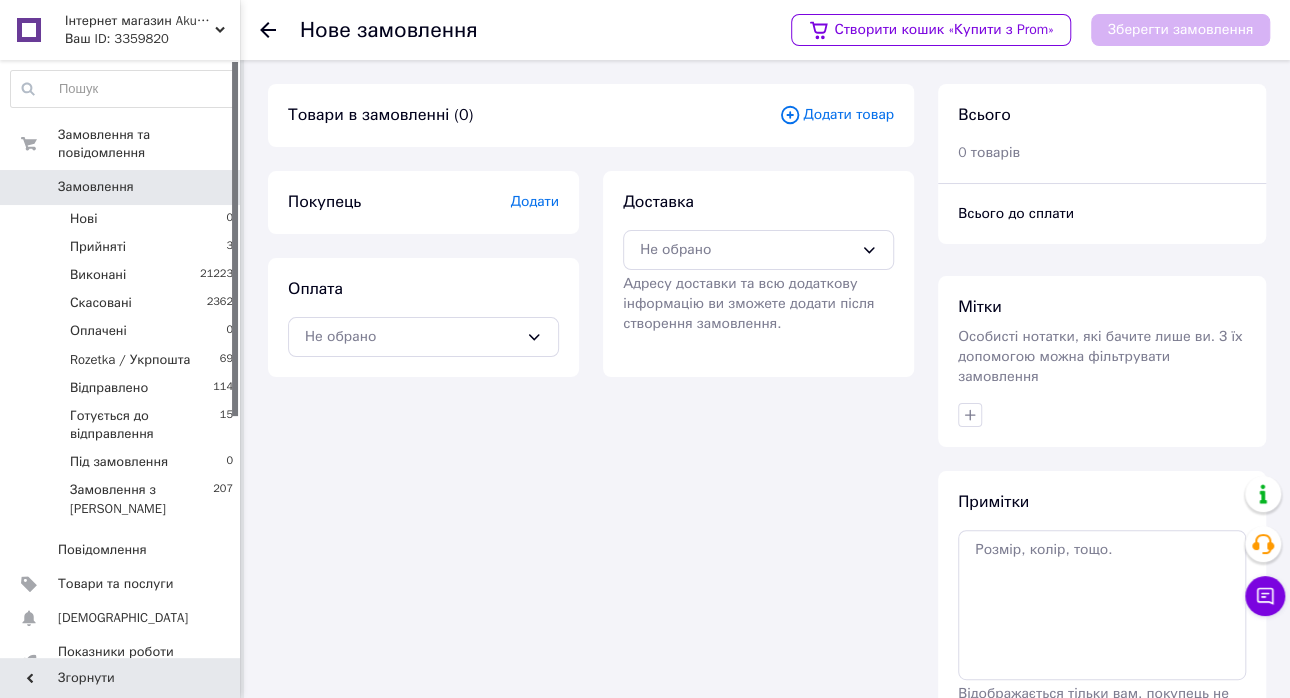 click on "Додати товар" at bounding box center (836, 115) 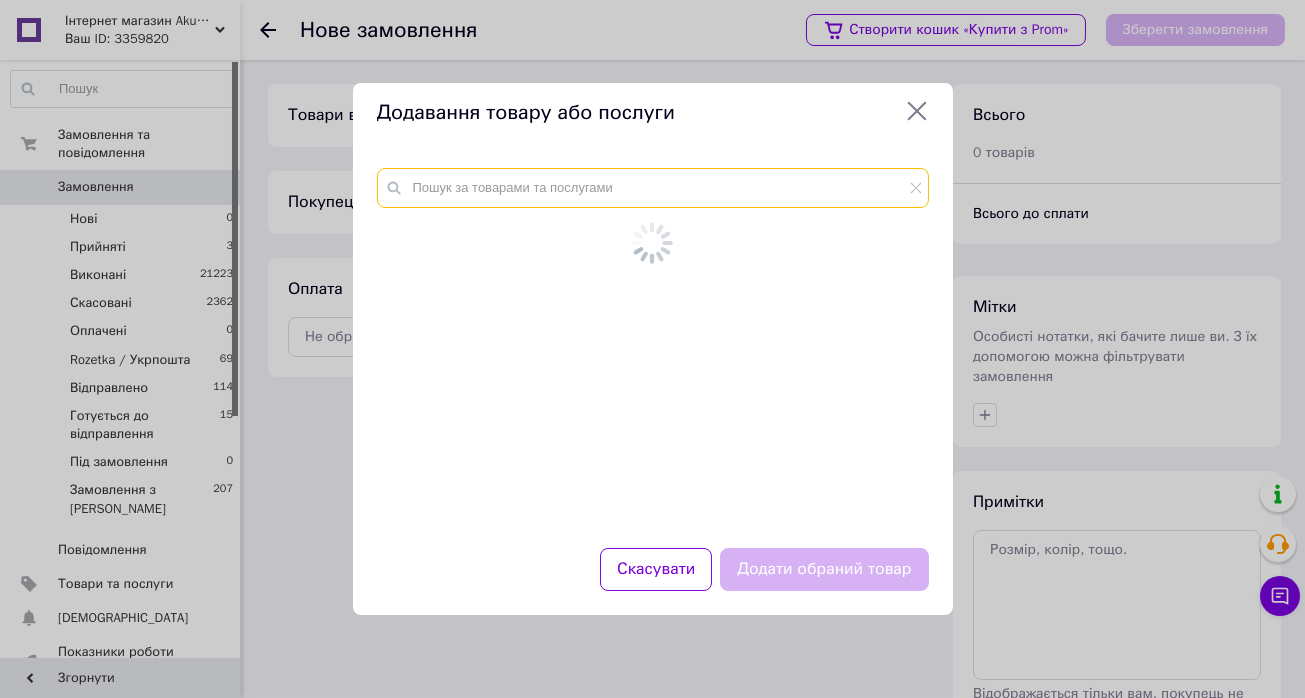 click at bounding box center (653, 188) 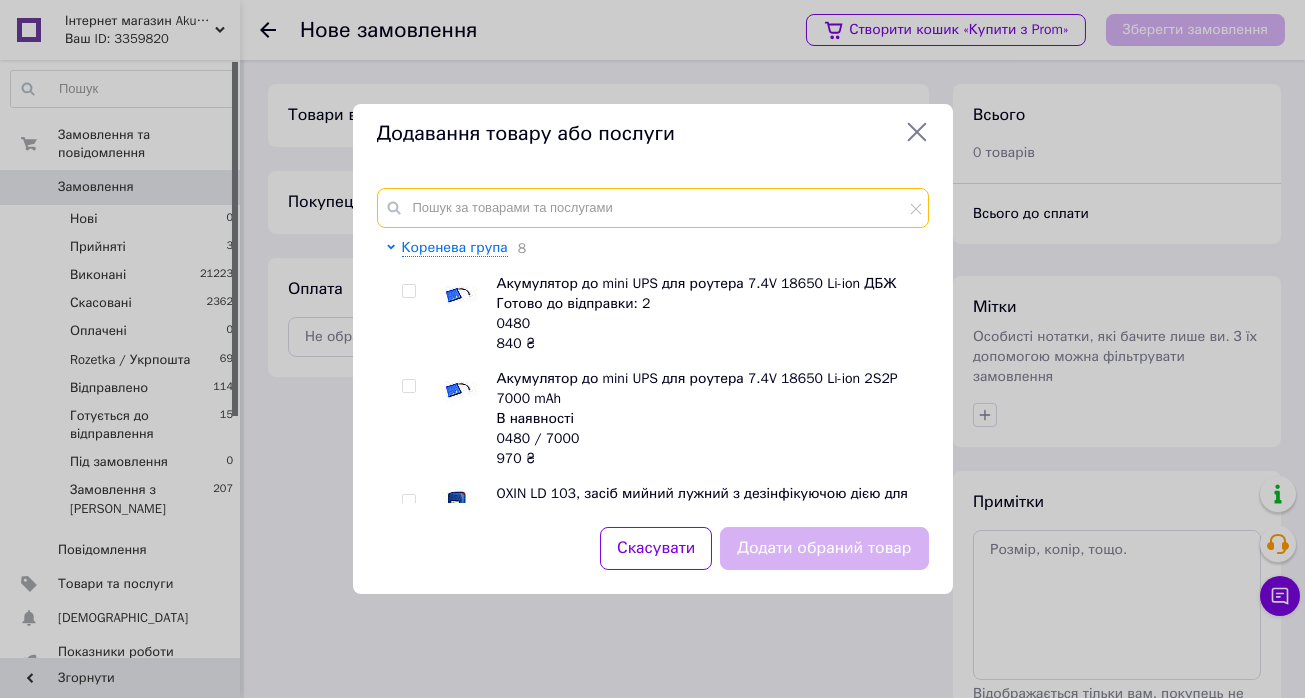 click at bounding box center [653, 208] 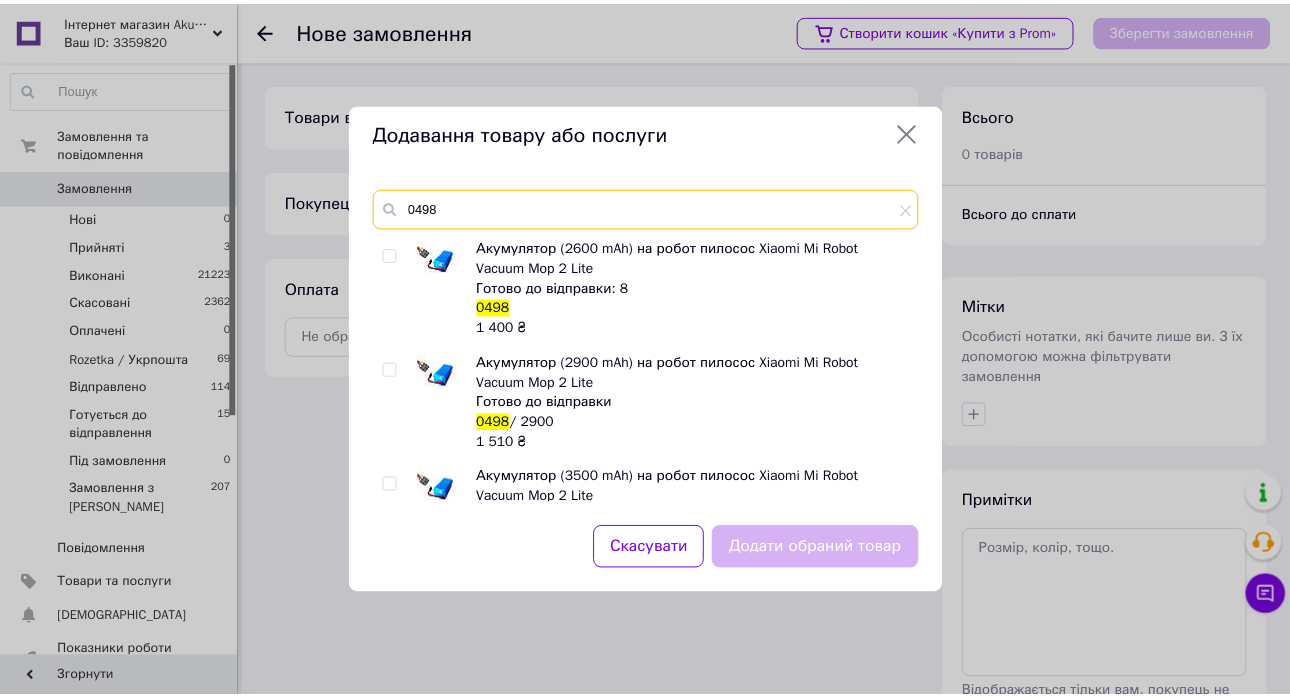scroll, scrollTop: 65, scrollLeft: 0, axis: vertical 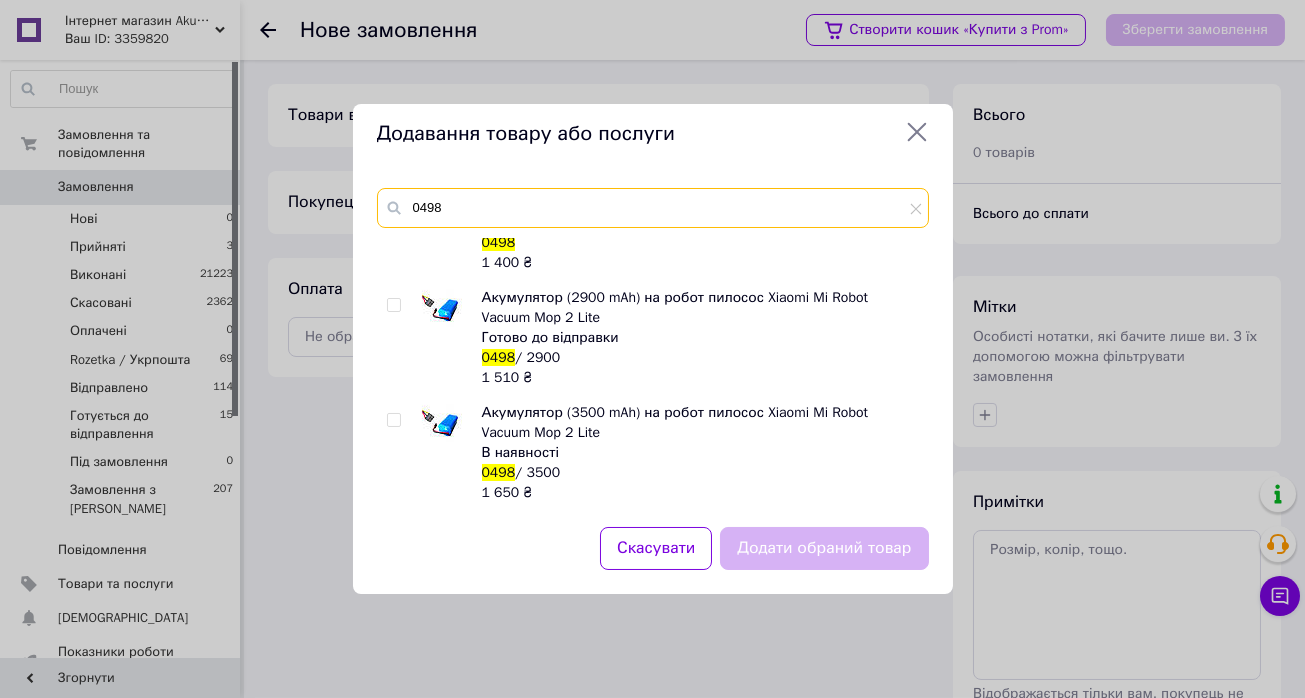 type on "0498" 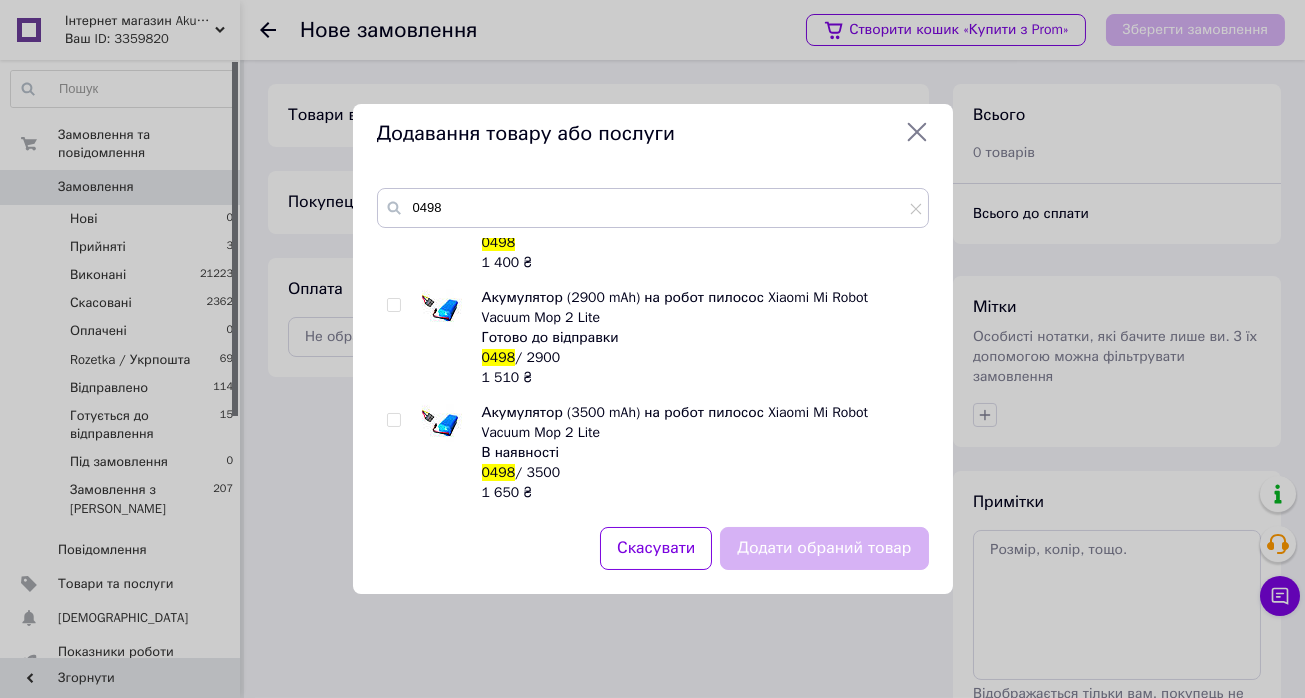 click at bounding box center [397, 453] 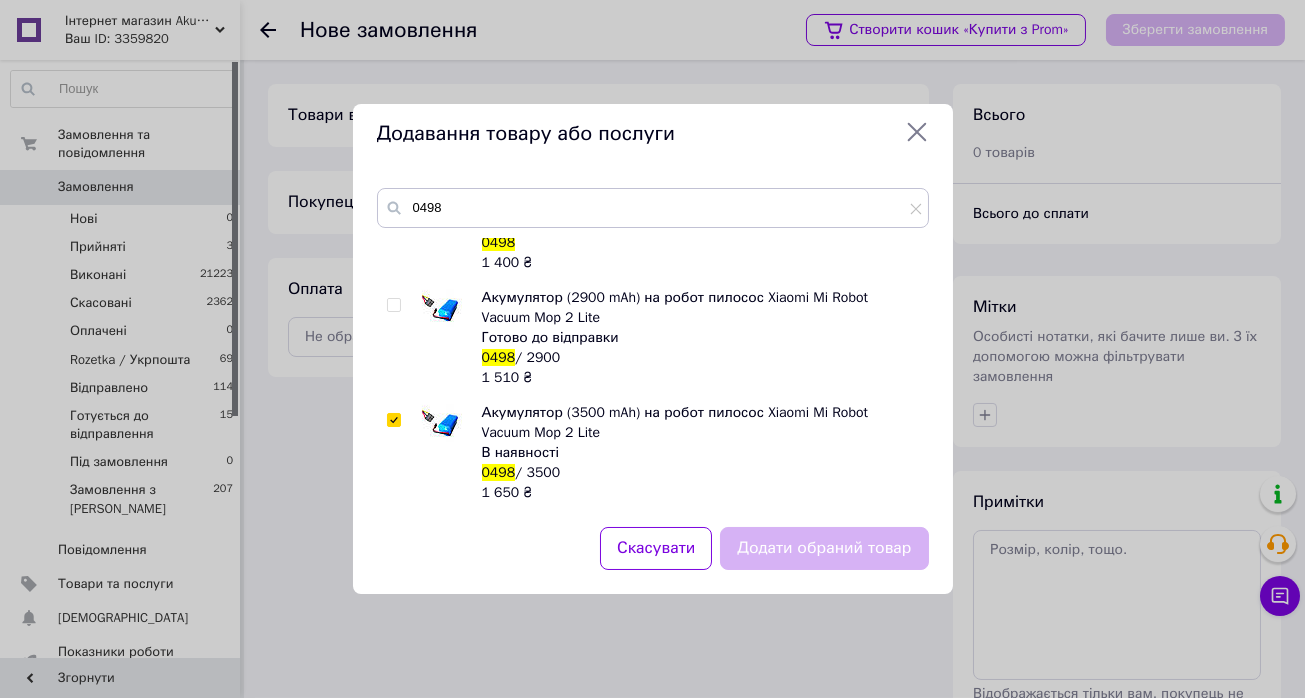 checkbox on "true" 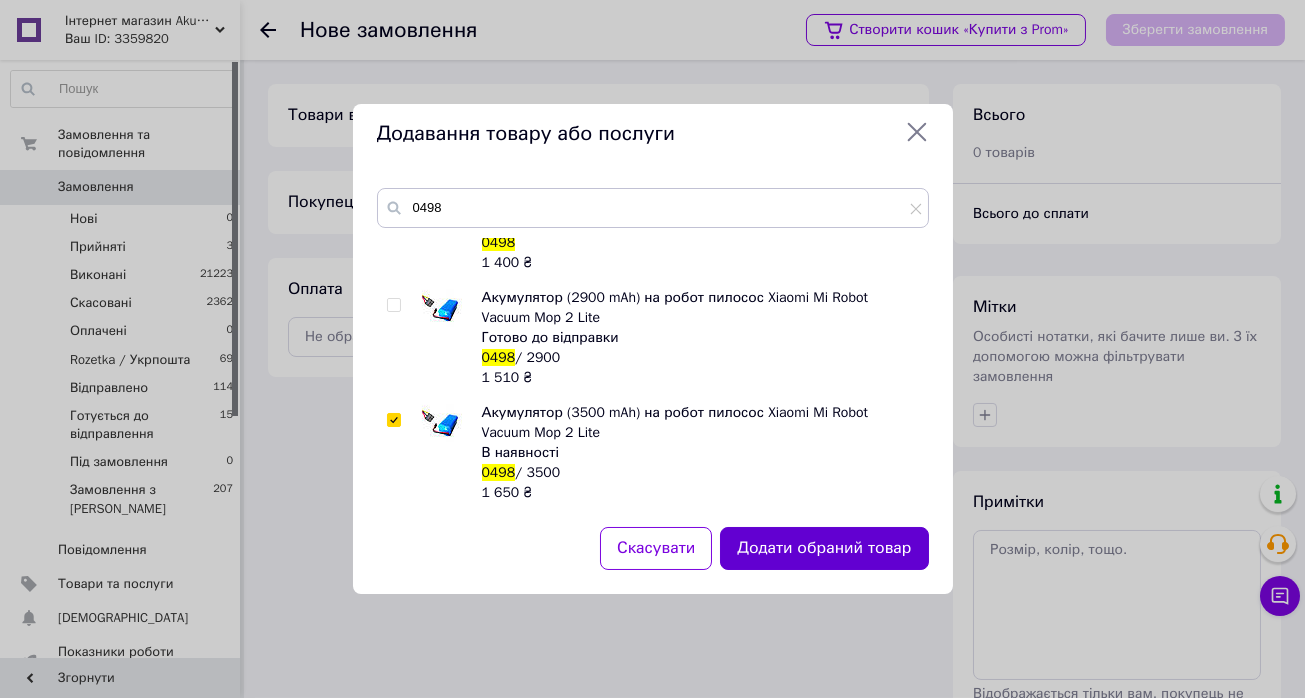 click on "Додати обраний товар" at bounding box center [824, 548] 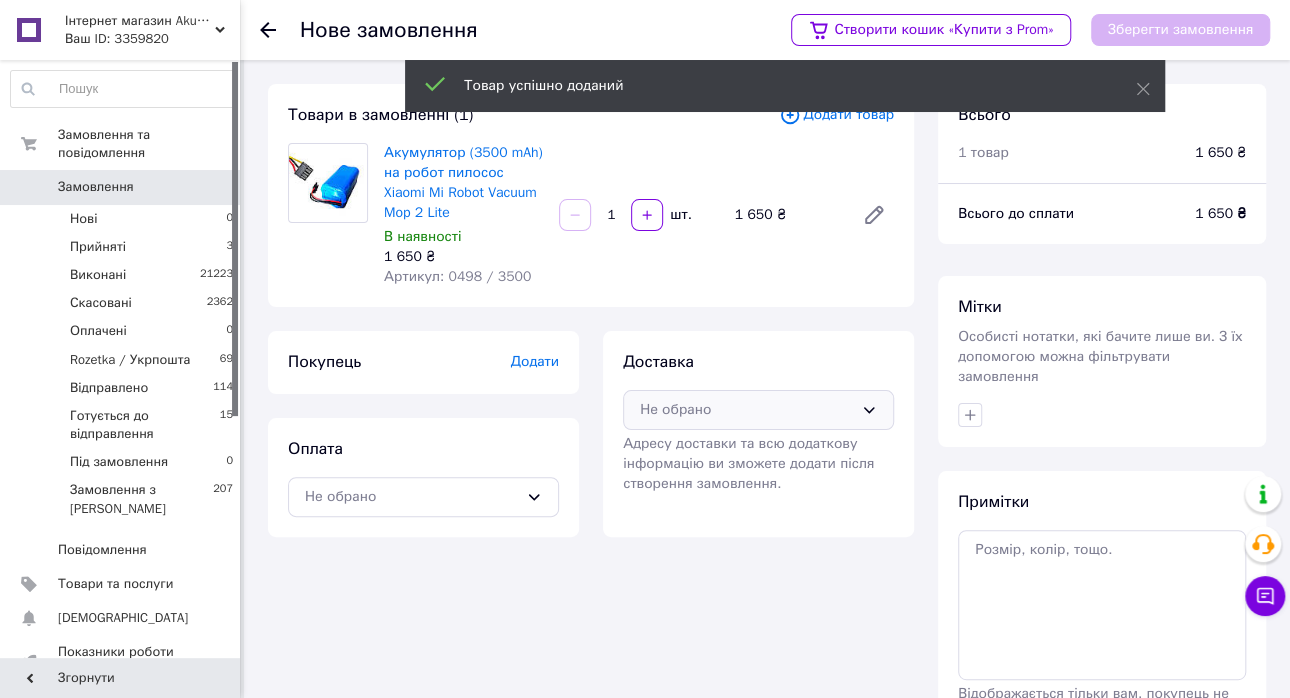 click on "Не обрано" at bounding box center [746, 410] 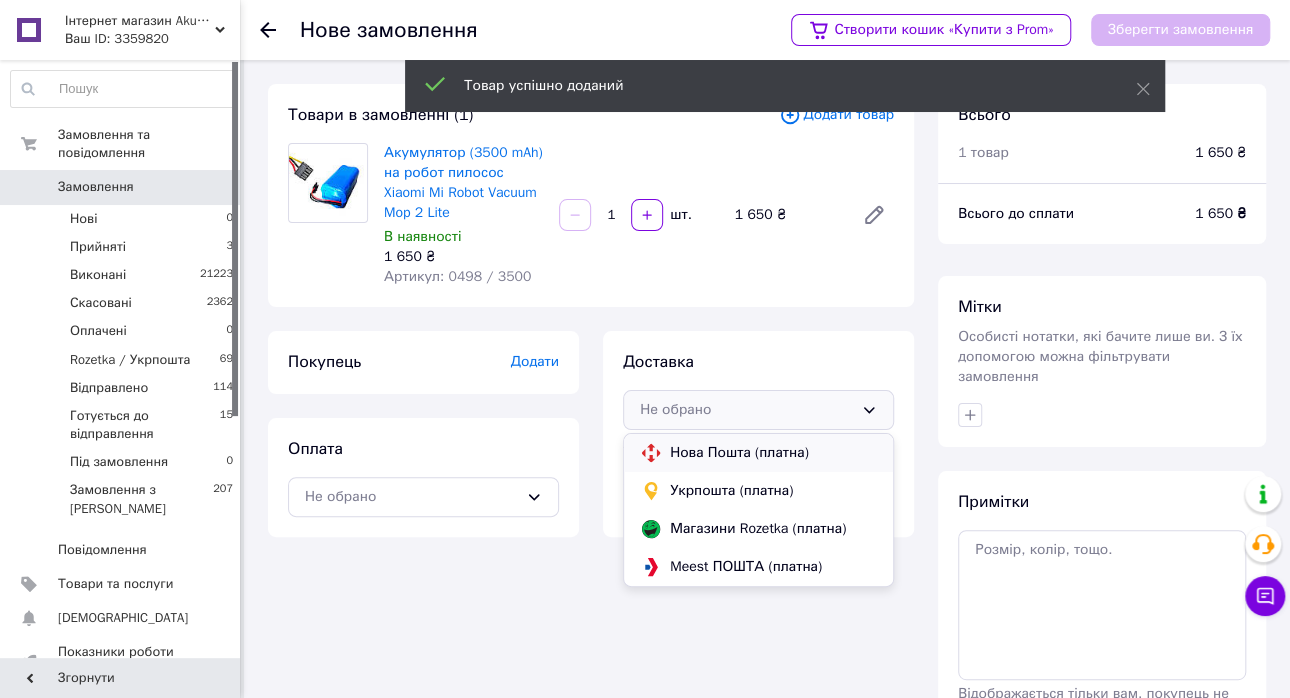 click on "Нова Пошта (платна)" at bounding box center [773, 453] 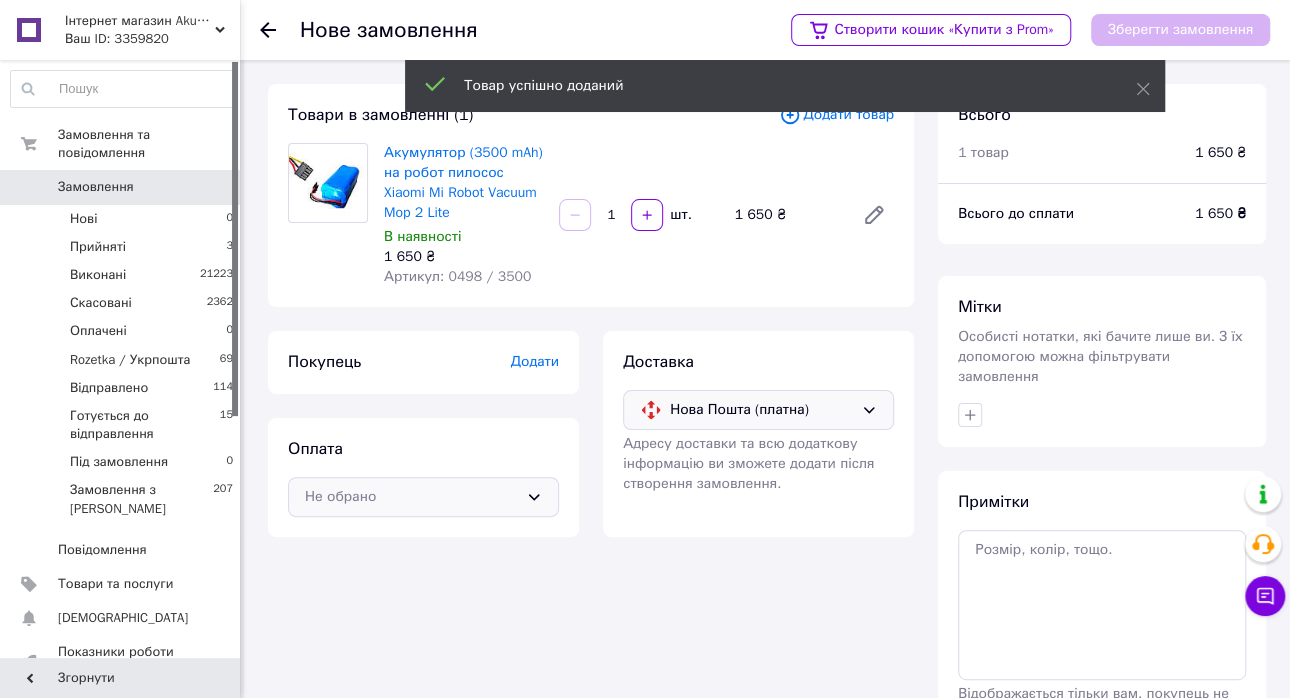 click on "Не обрано" at bounding box center [411, 497] 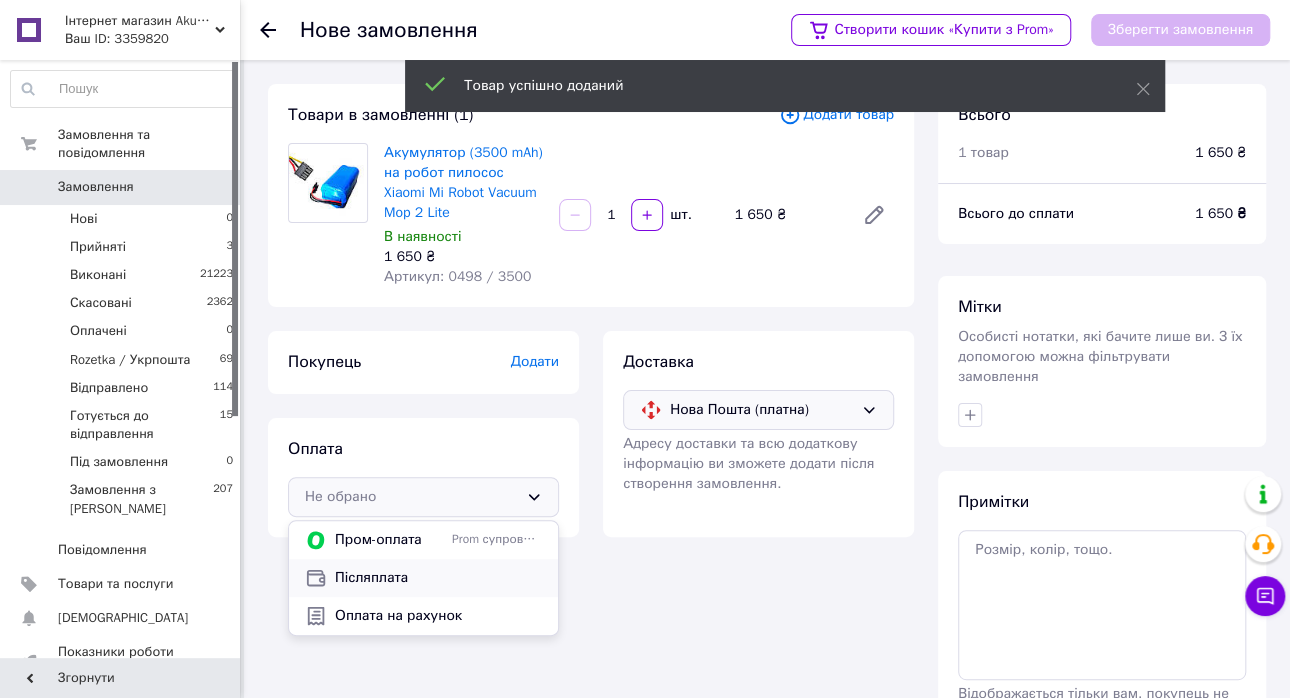 click on "Післяплата" at bounding box center [438, 578] 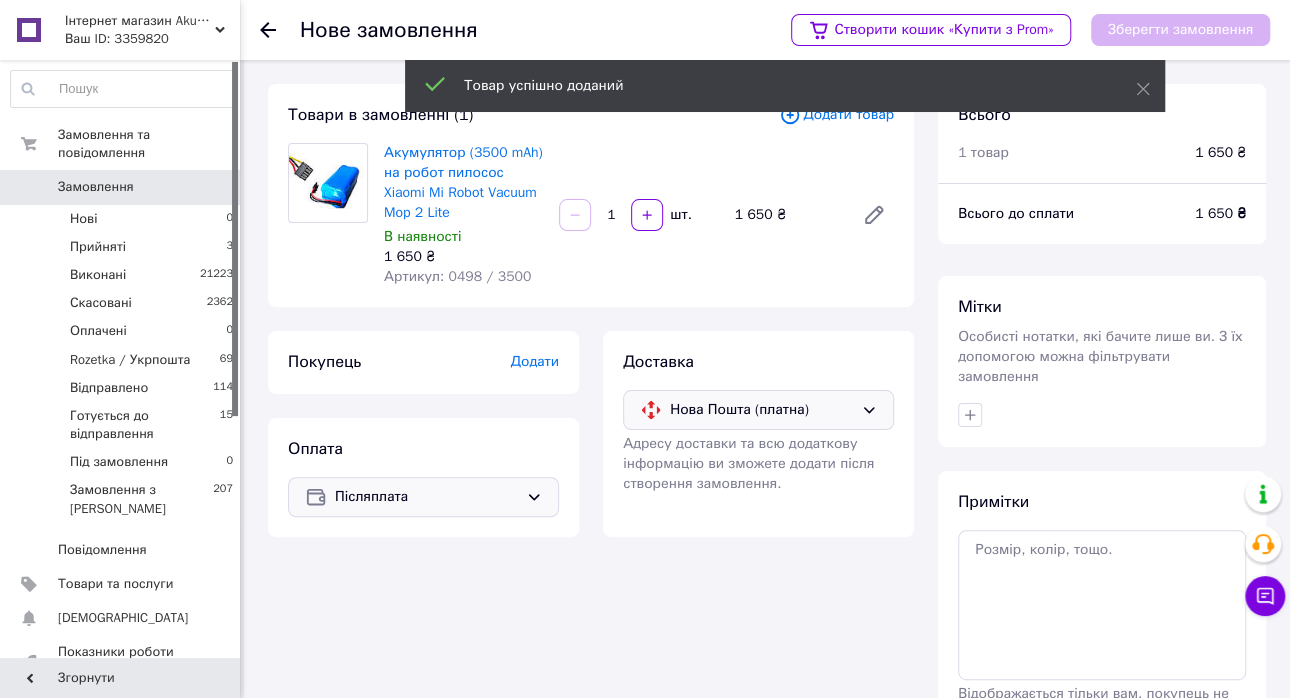 click on "Покупець Додати" at bounding box center (423, 362) 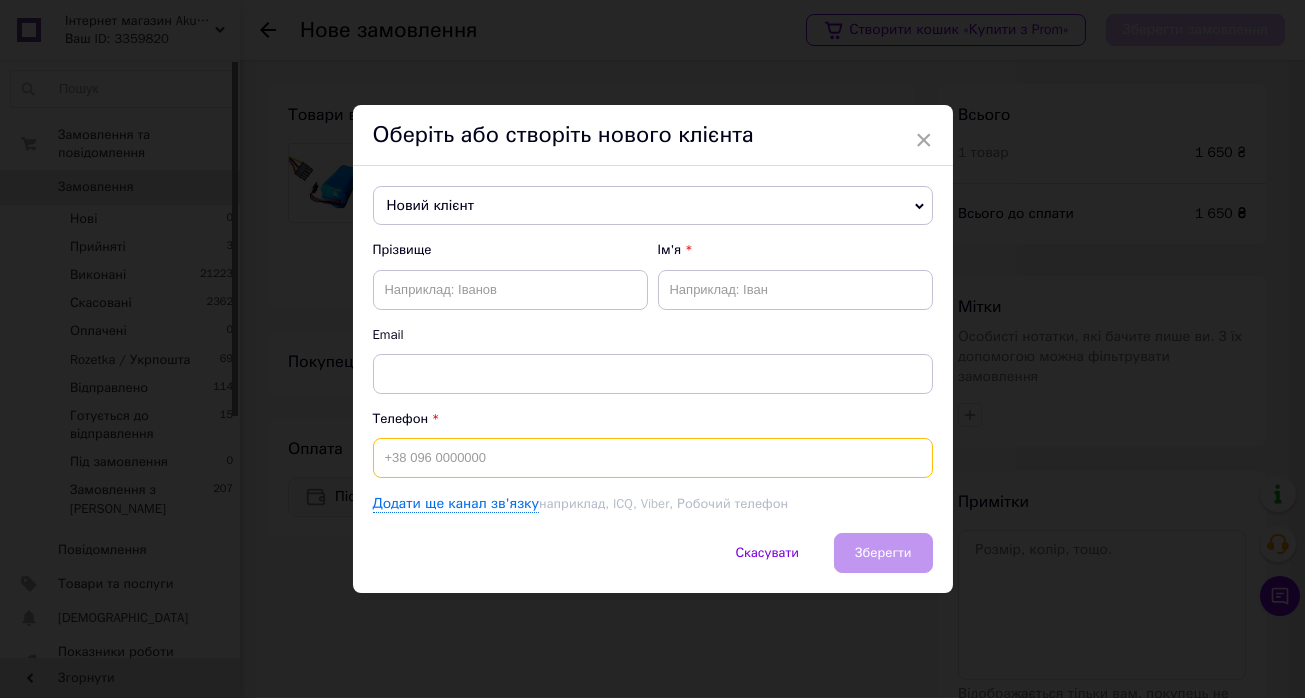 click at bounding box center [653, 458] 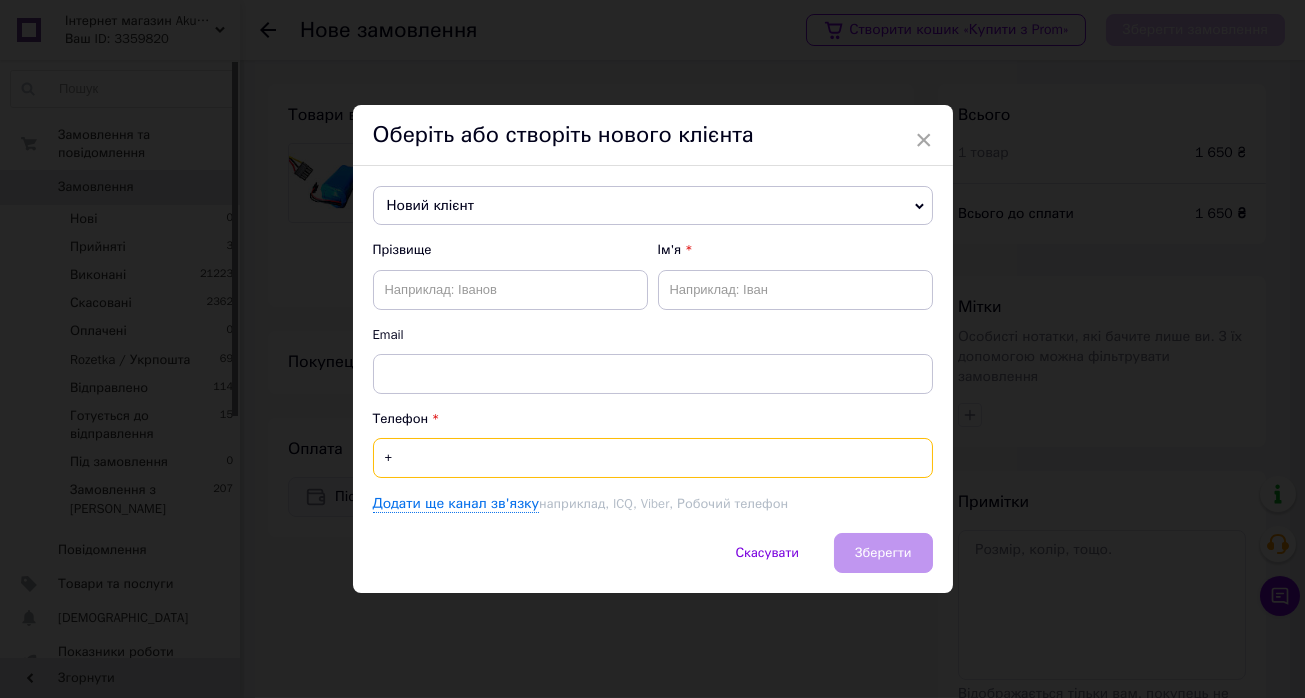 paste on "380637512741" 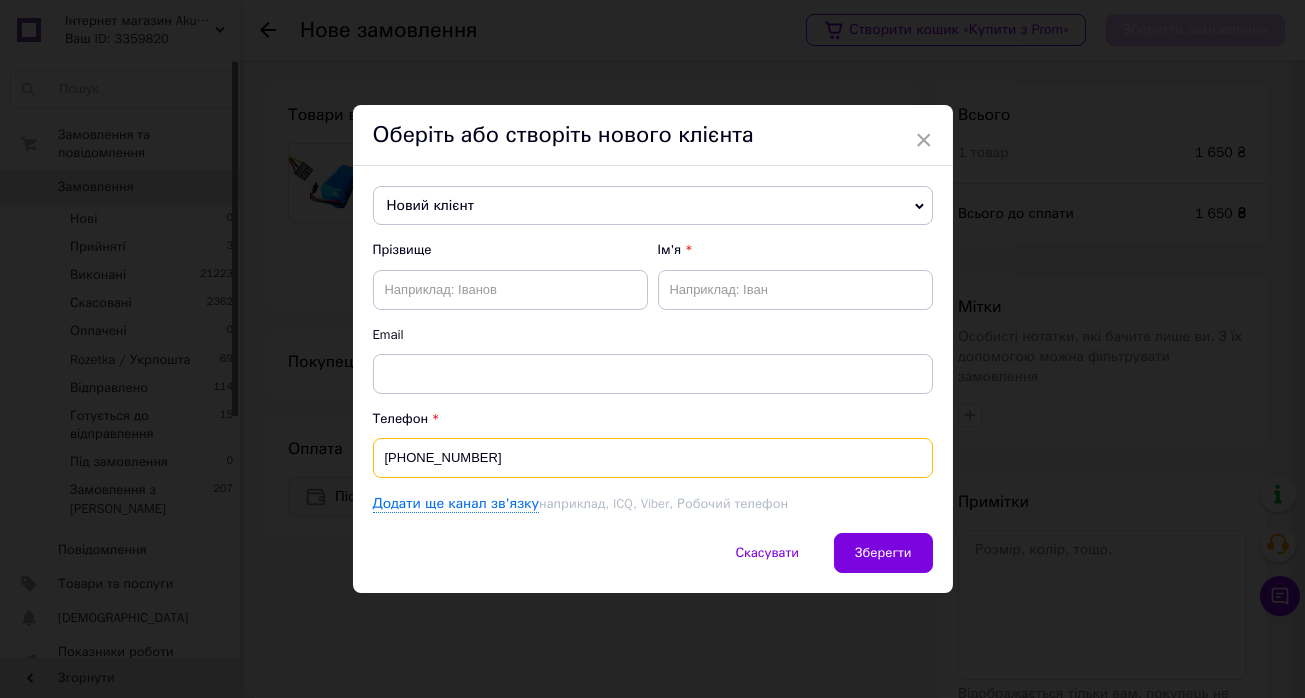 type on "[PHONE_NUMBER]" 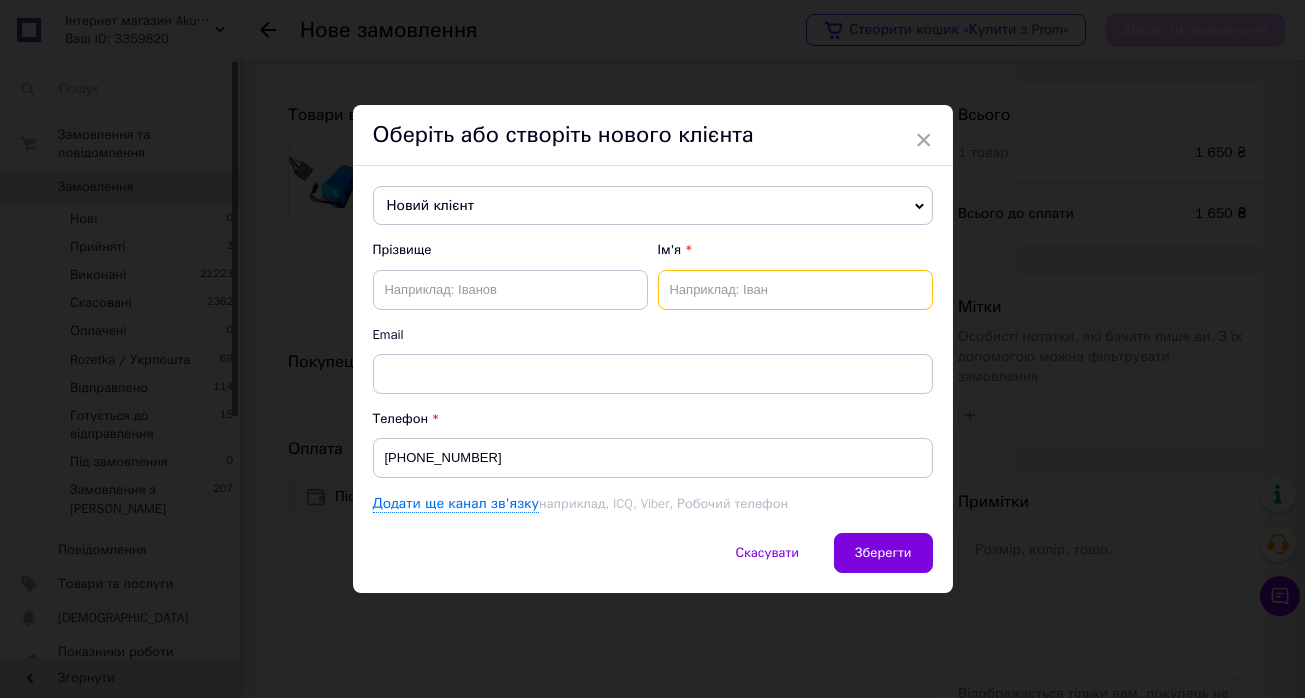 click at bounding box center (795, 290) 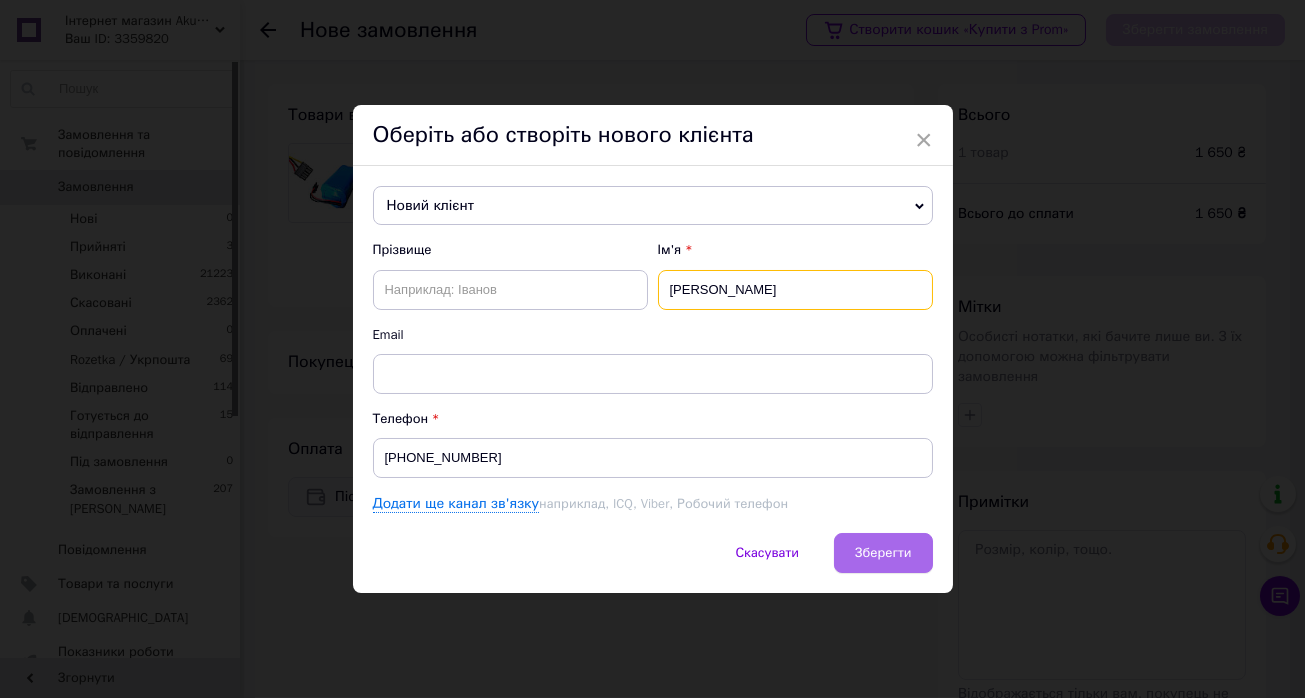 type on "[PERSON_NAME]" 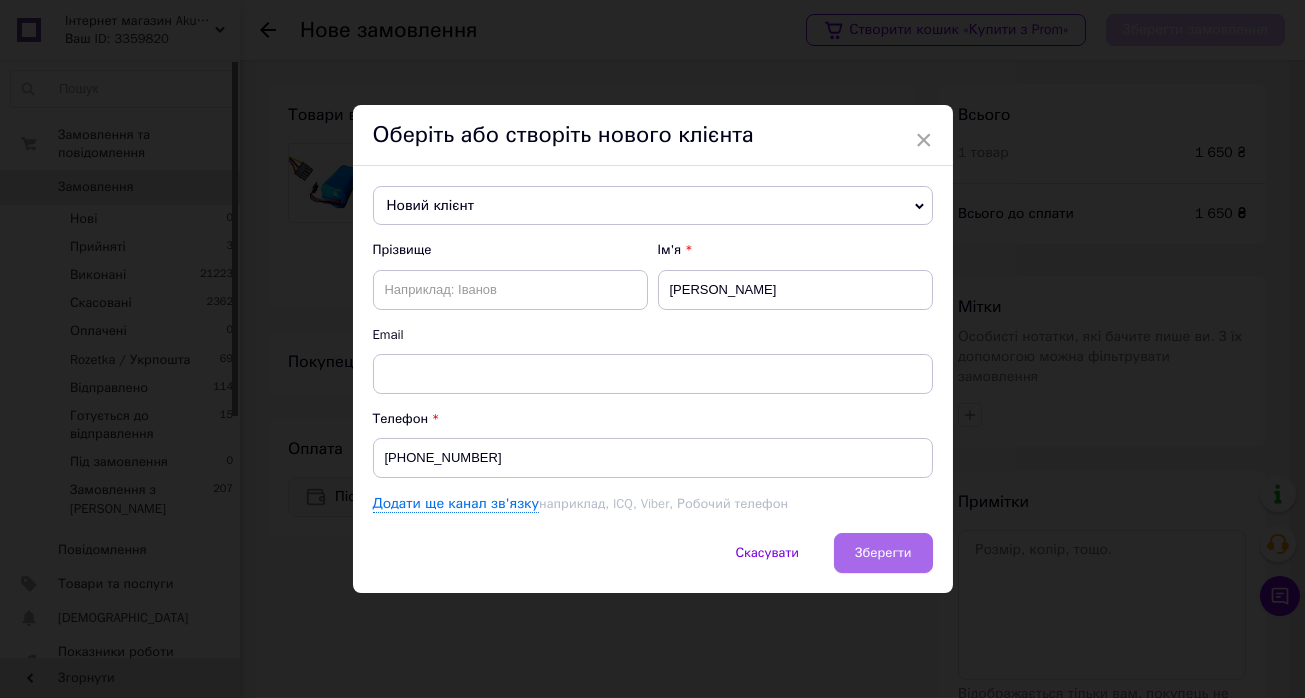 click on "Зберегти" at bounding box center (883, 552) 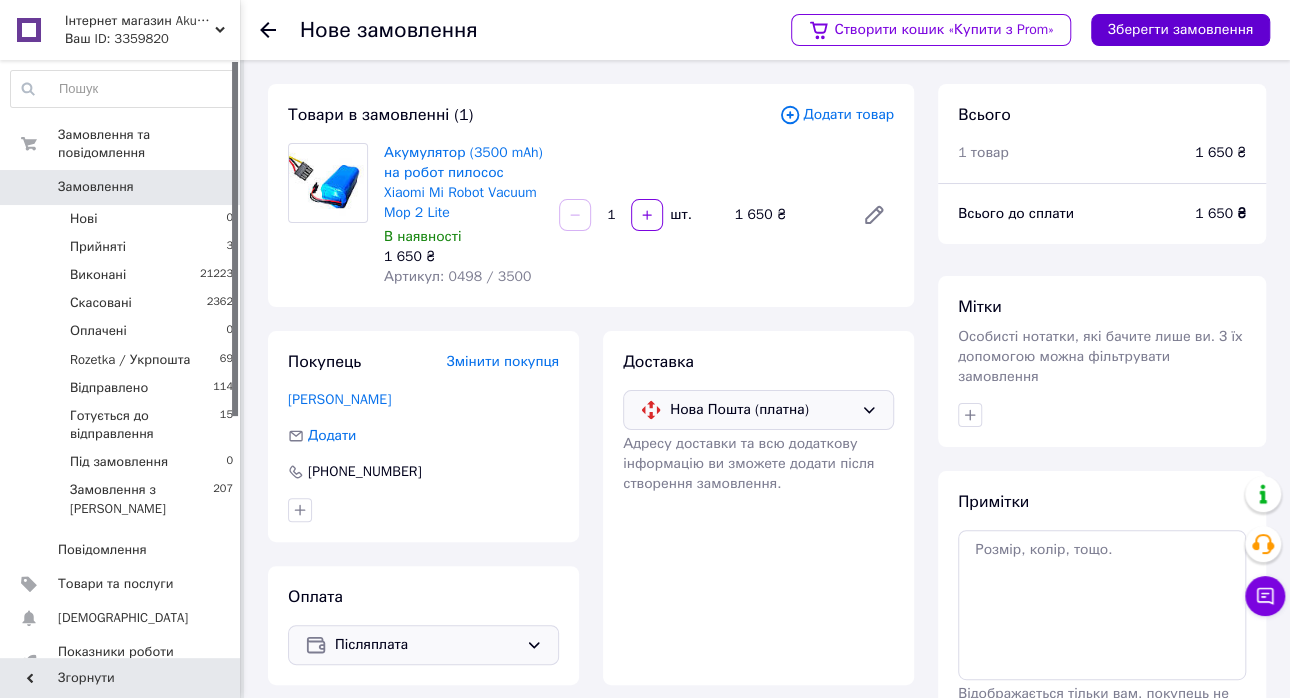 click on "Зберегти замовлення" at bounding box center [1180, 30] 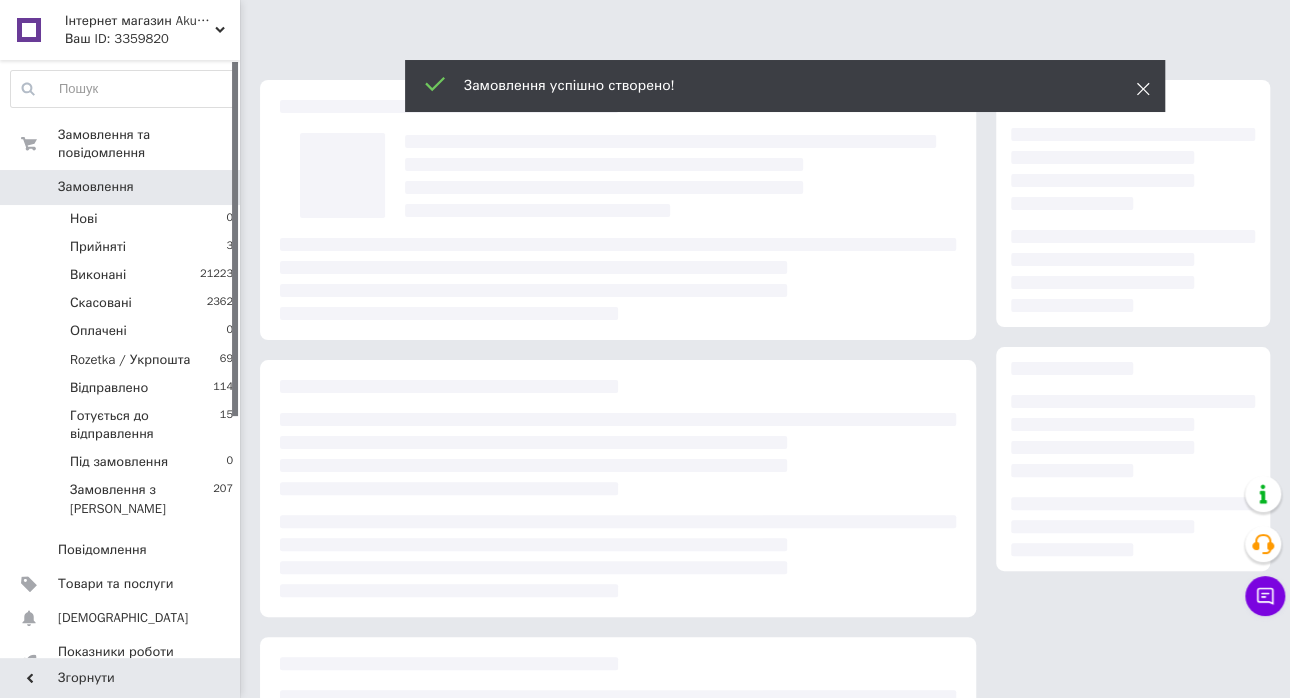 click 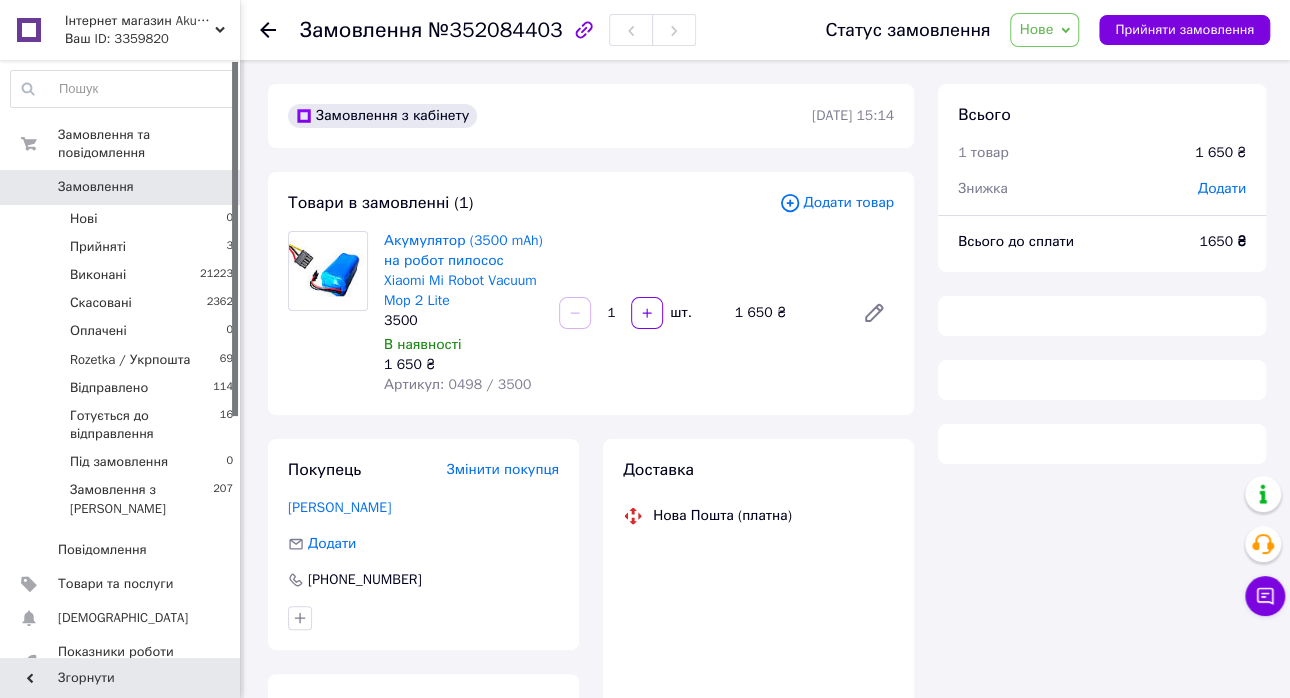 click on "Нове" at bounding box center (1044, 30) 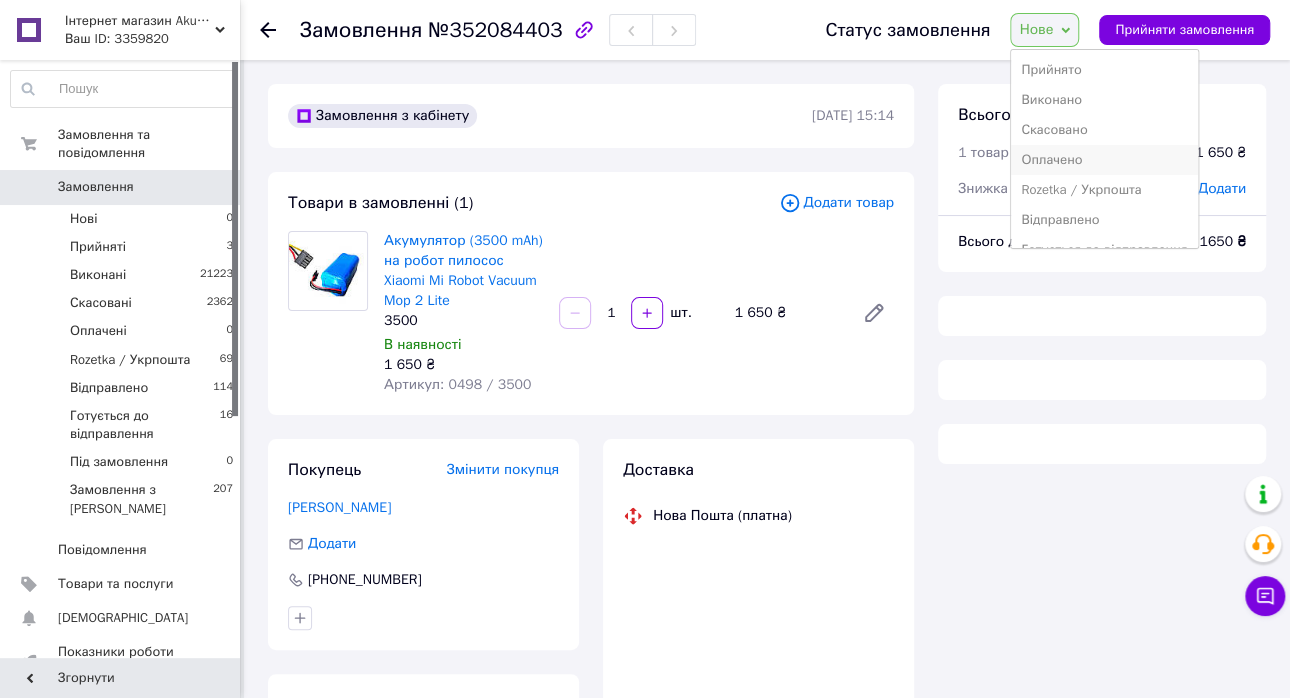 scroll, scrollTop: 51, scrollLeft: 0, axis: vertical 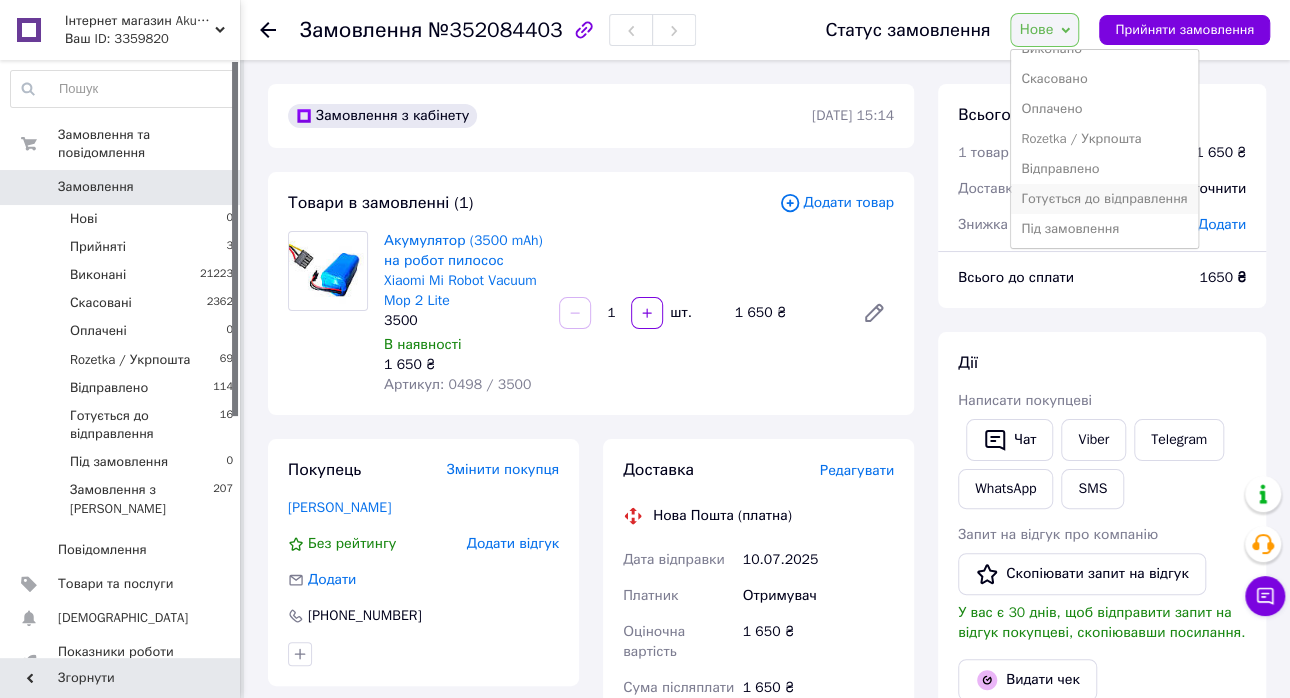 click on "Готується до відправлення" at bounding box center [1104, 199] 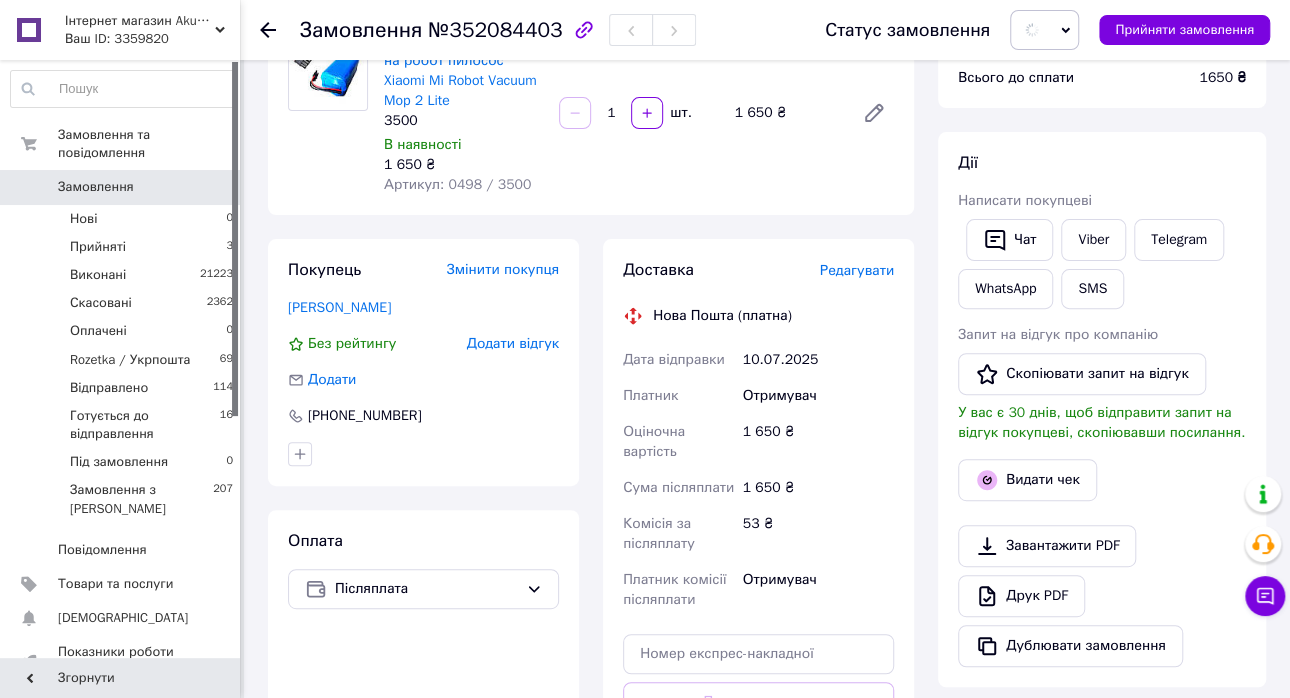 scroll, scrollTop: 299, scrollLeft: 0, axis: vertical 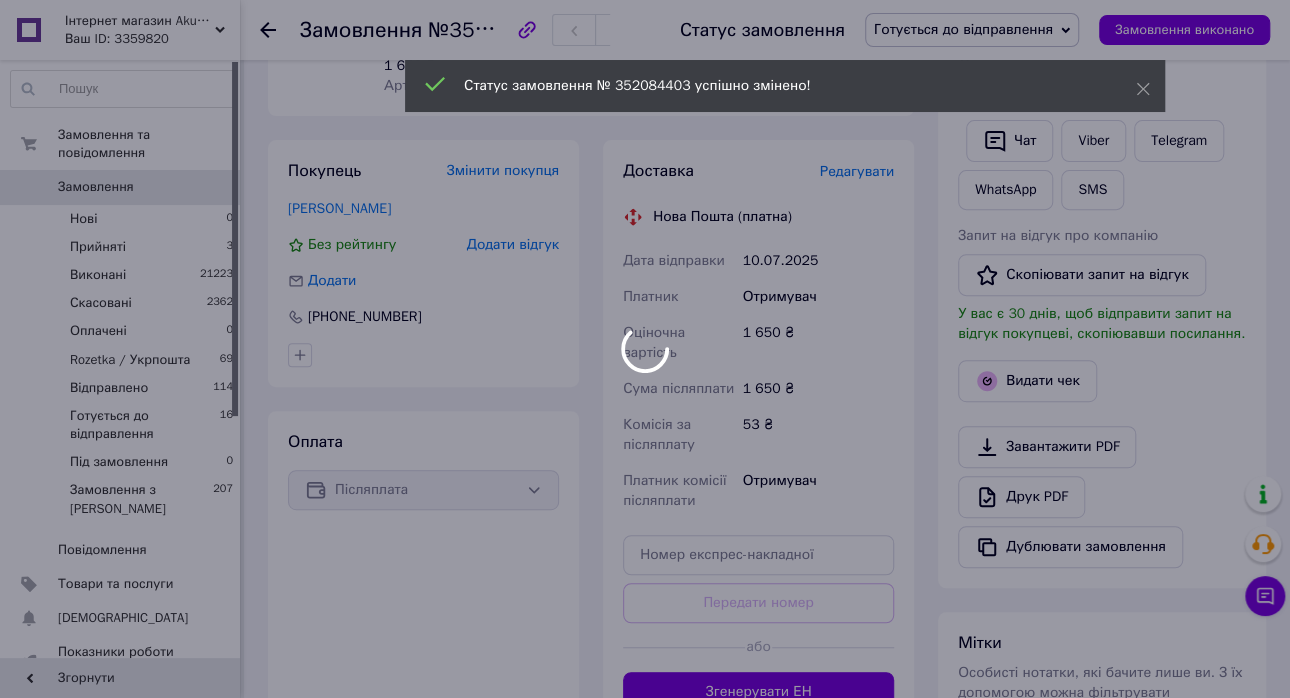 click at bounding box center [645, 349] 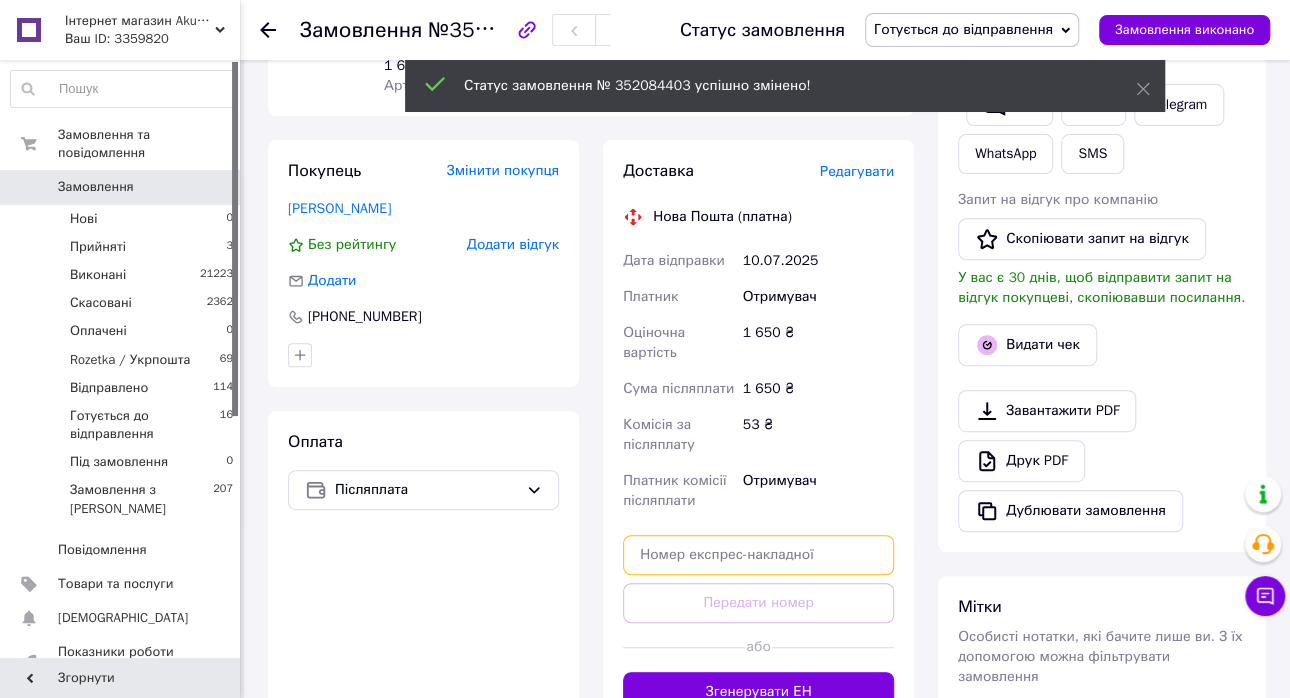 click at bounding box center [758, 555] 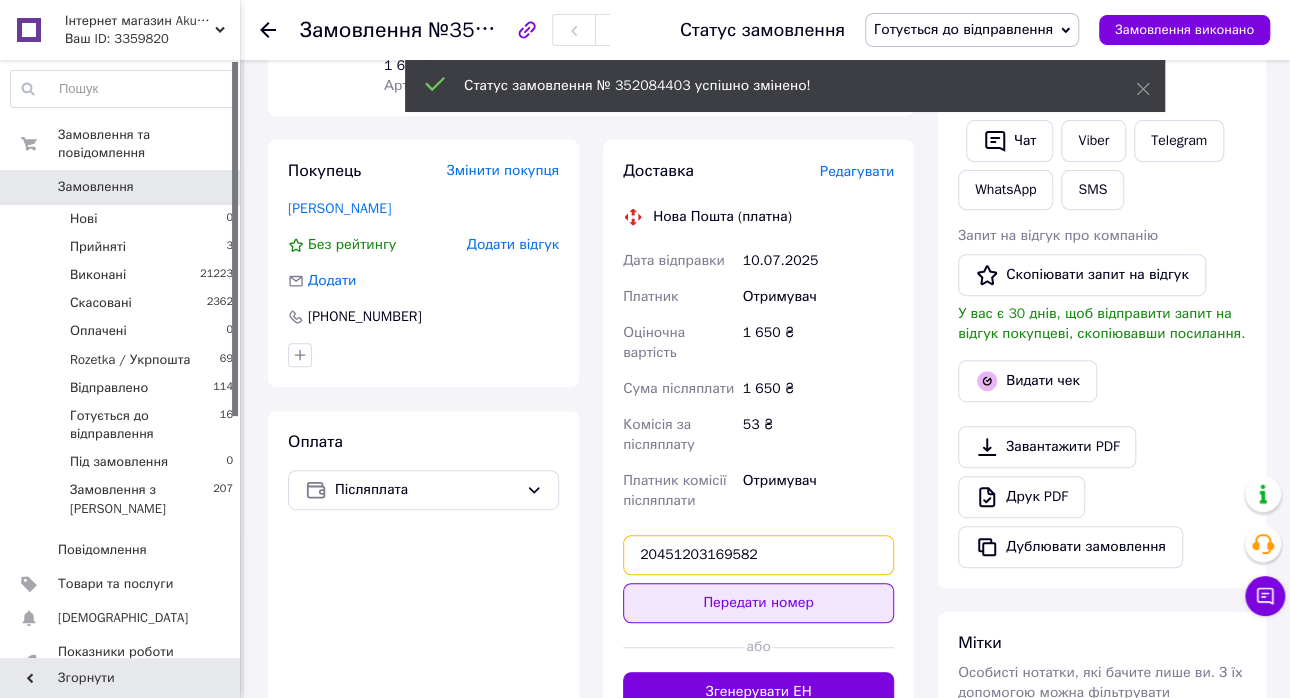 type on "20451203169582" 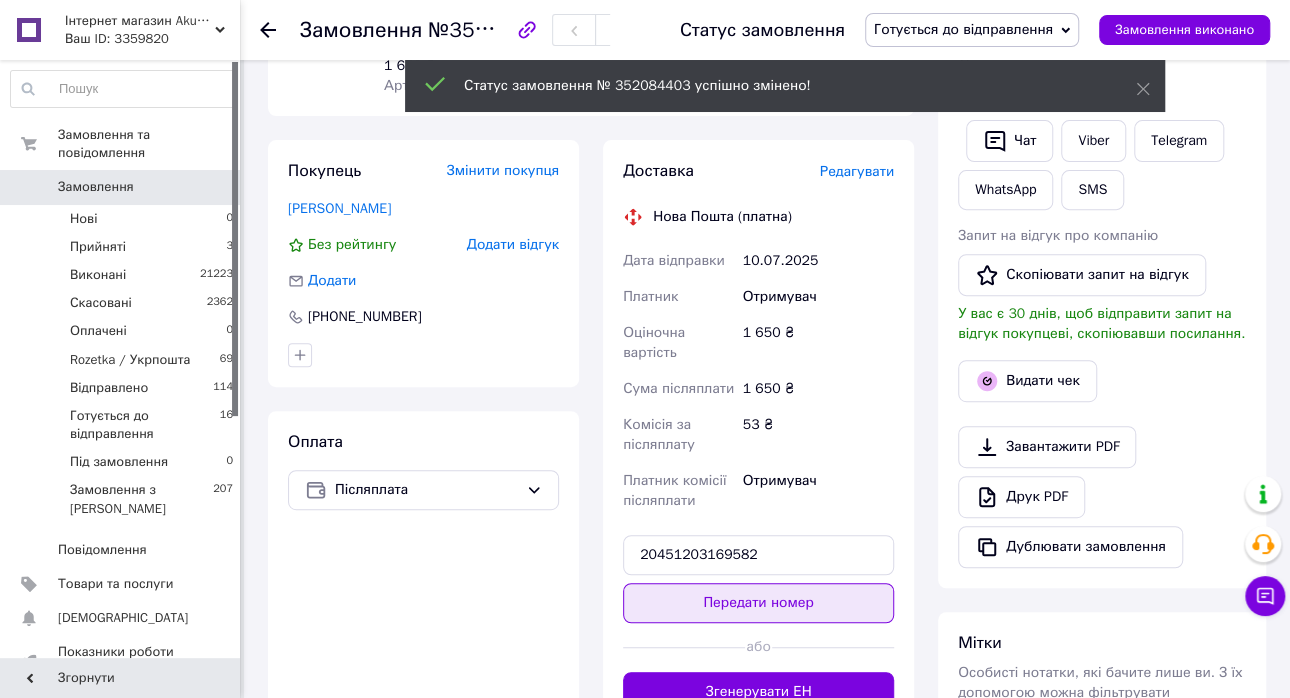 click on "Передати номер" at bounding box center (758, 603) 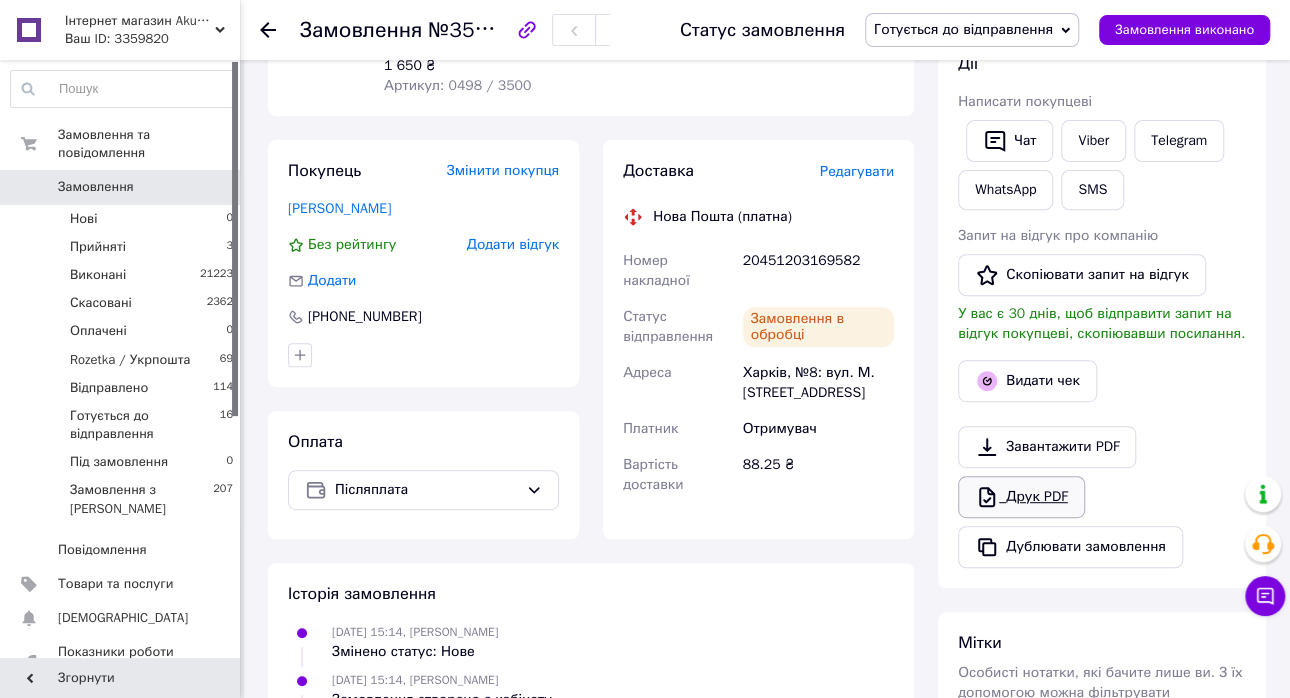 click on "Друк PDF" at bounding box center (1021, 497) 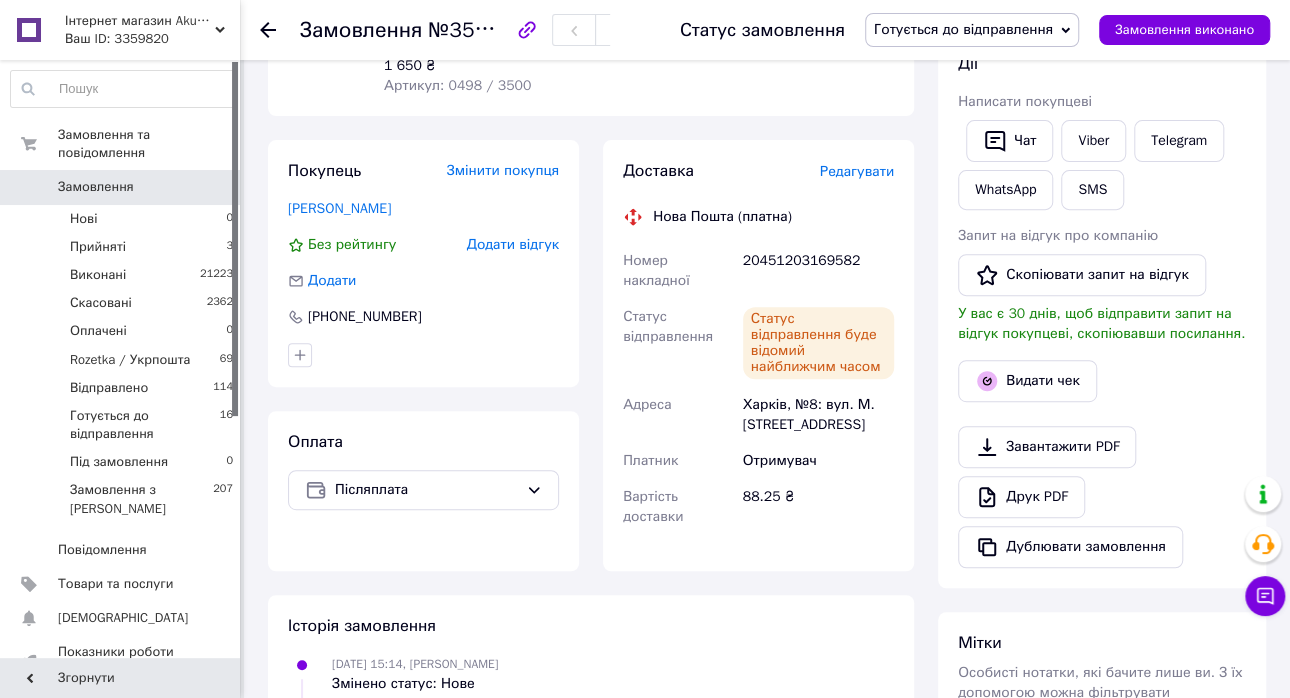 click on "Замовлення" at bounding box center [96, 187] 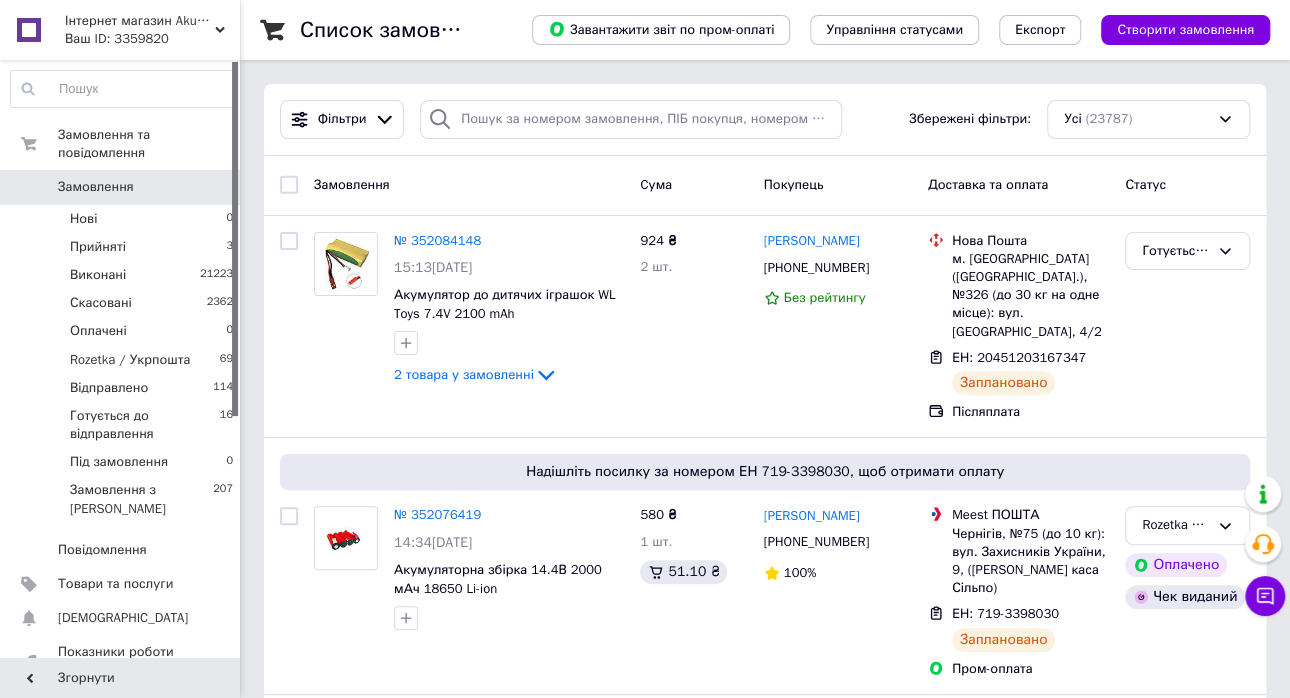 click on "Створити замовлення" at bounding box center [1185, 30] 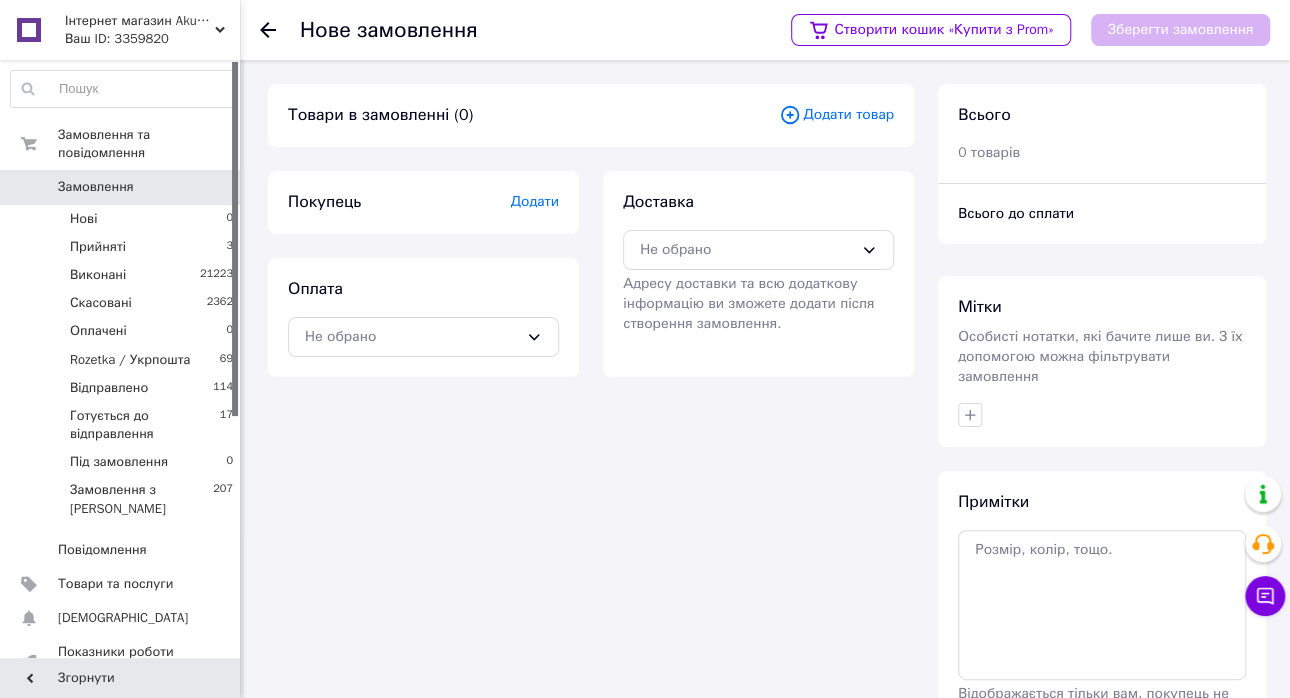 click on "Додати товар" at bounding box center [836, 115] 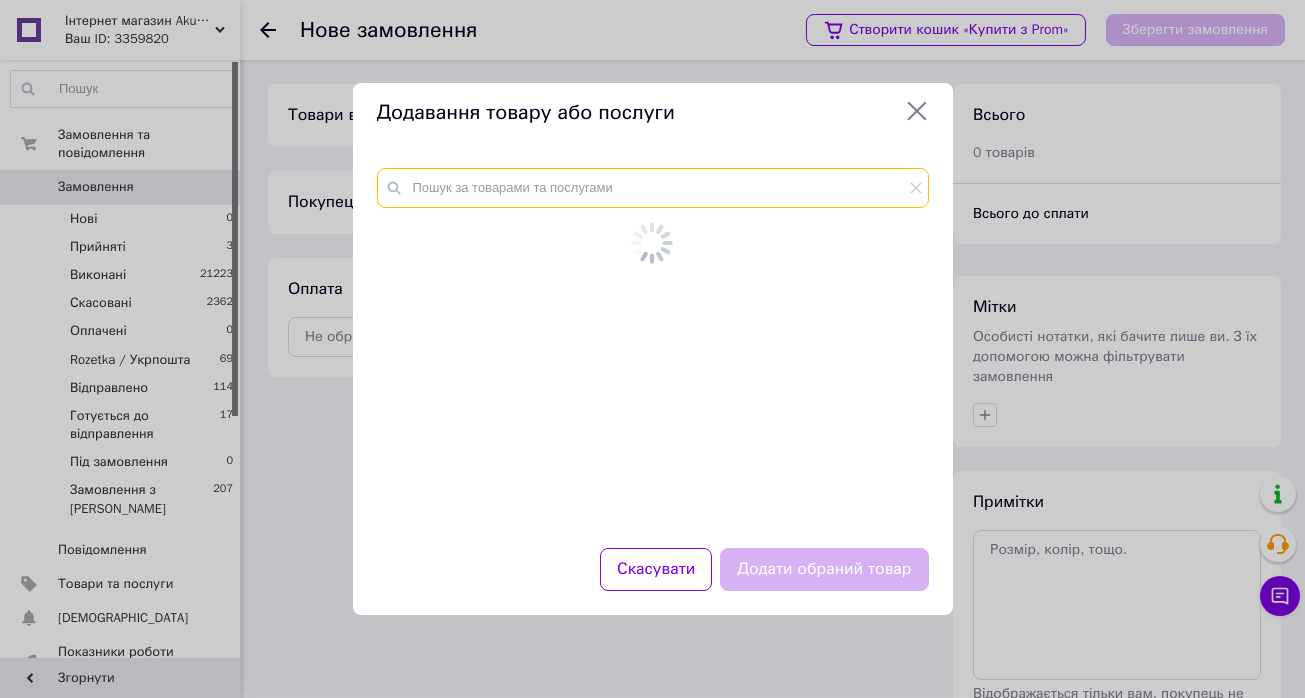 click at bounding box center (653, 188) 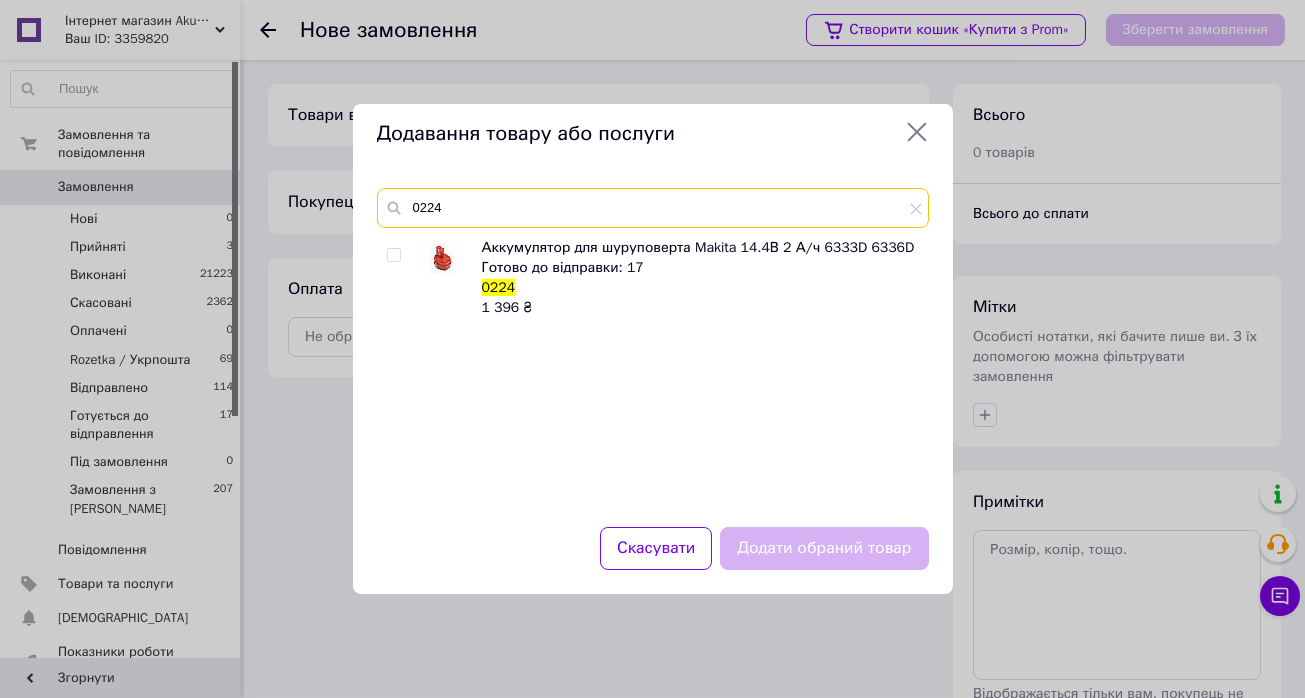 type on "0224" 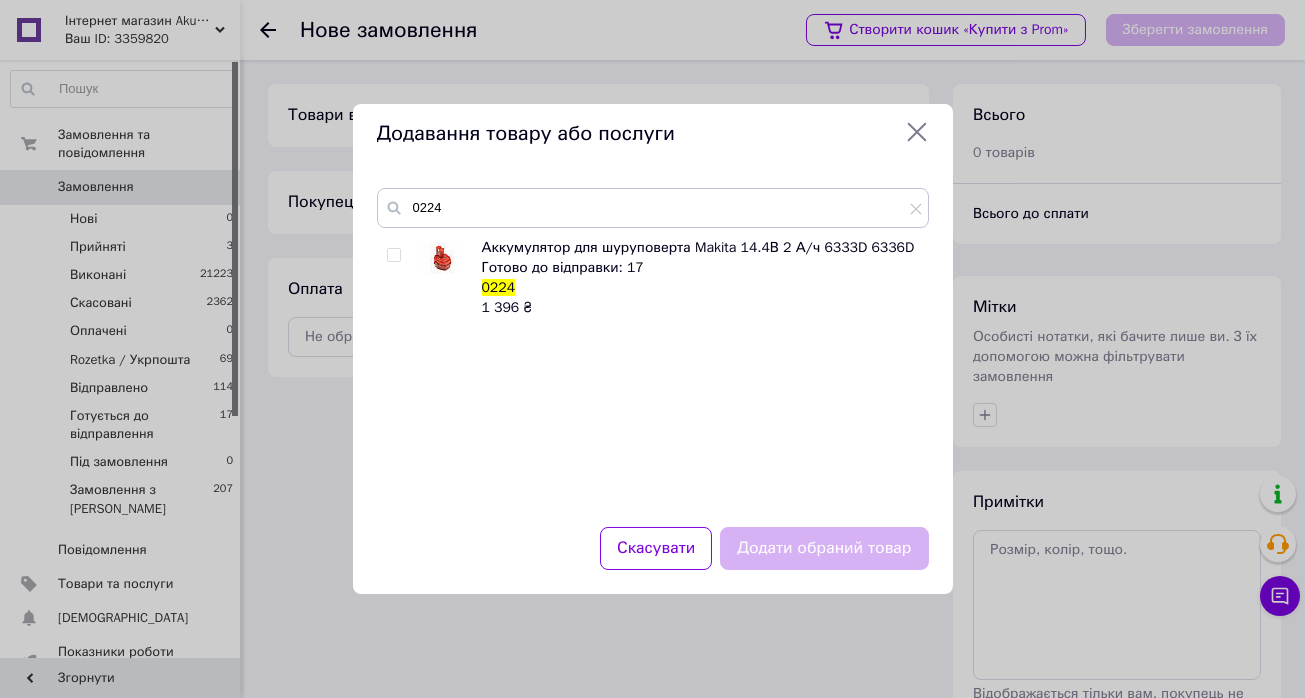 click at bounding box center (393, 255) 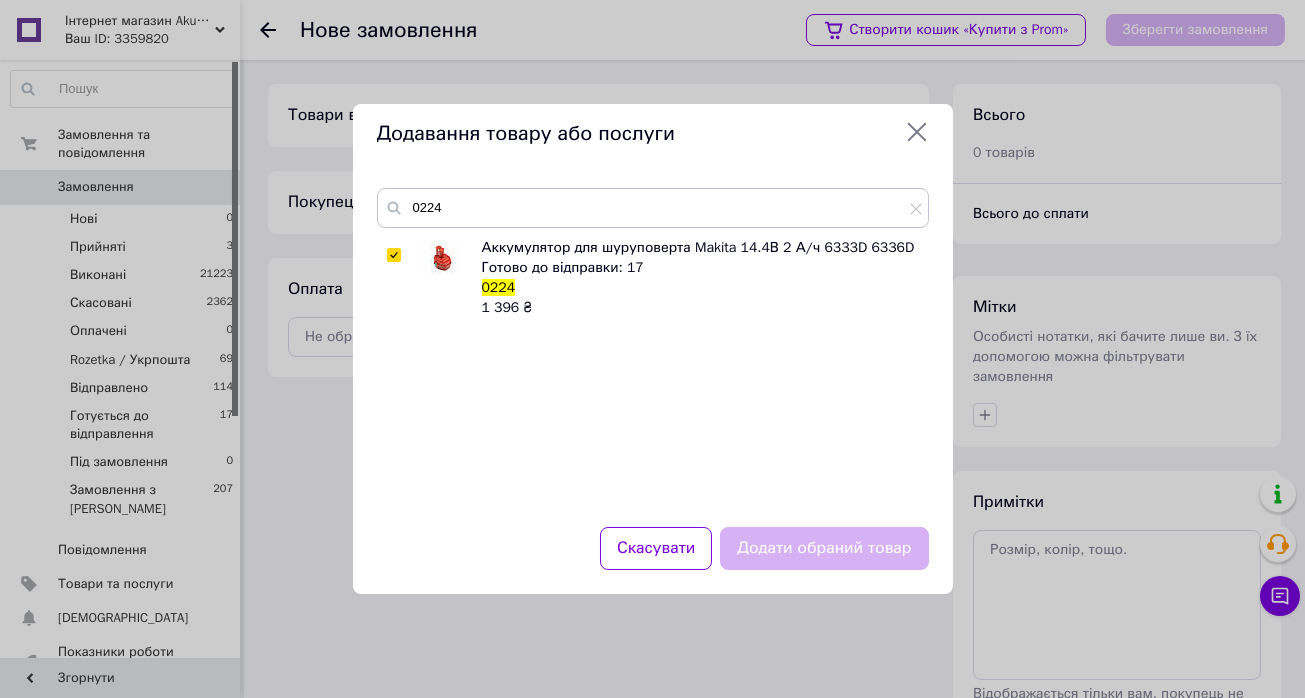 checkbox on "true" 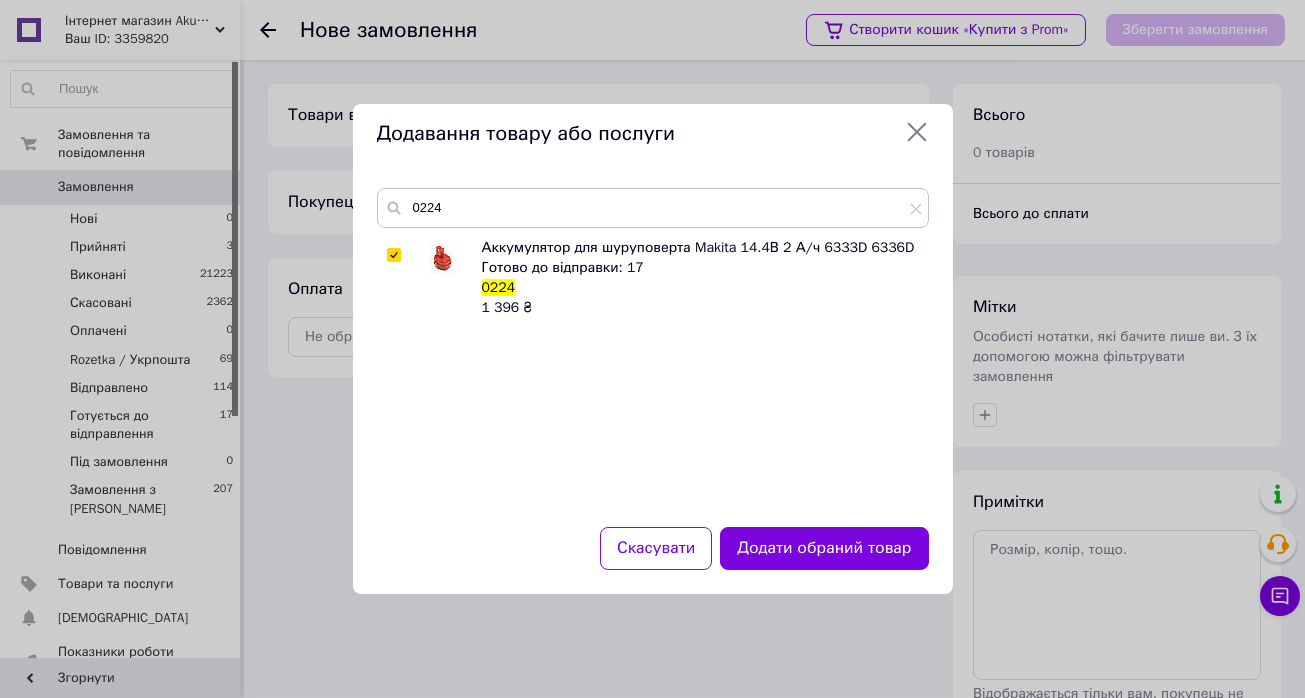 click on "Додати обраний товар" at bounding box center (824, 548) 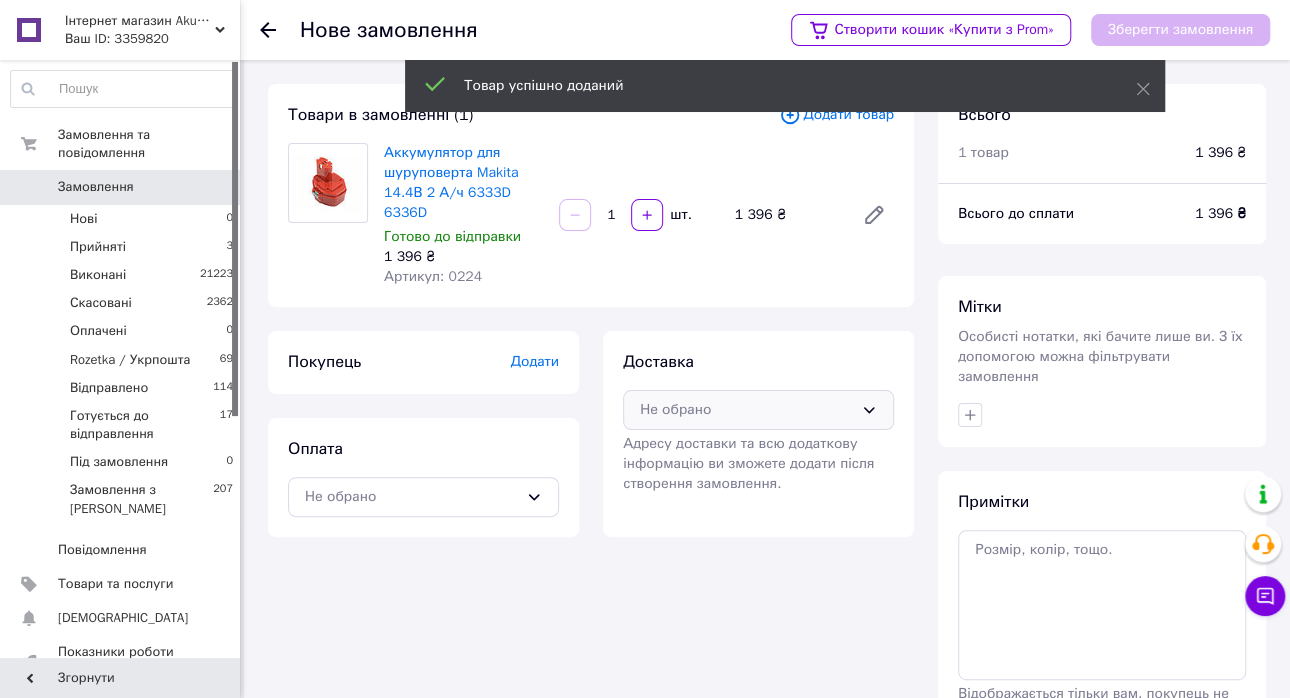 click on "Не обрано" at bounding box center (746, 410) 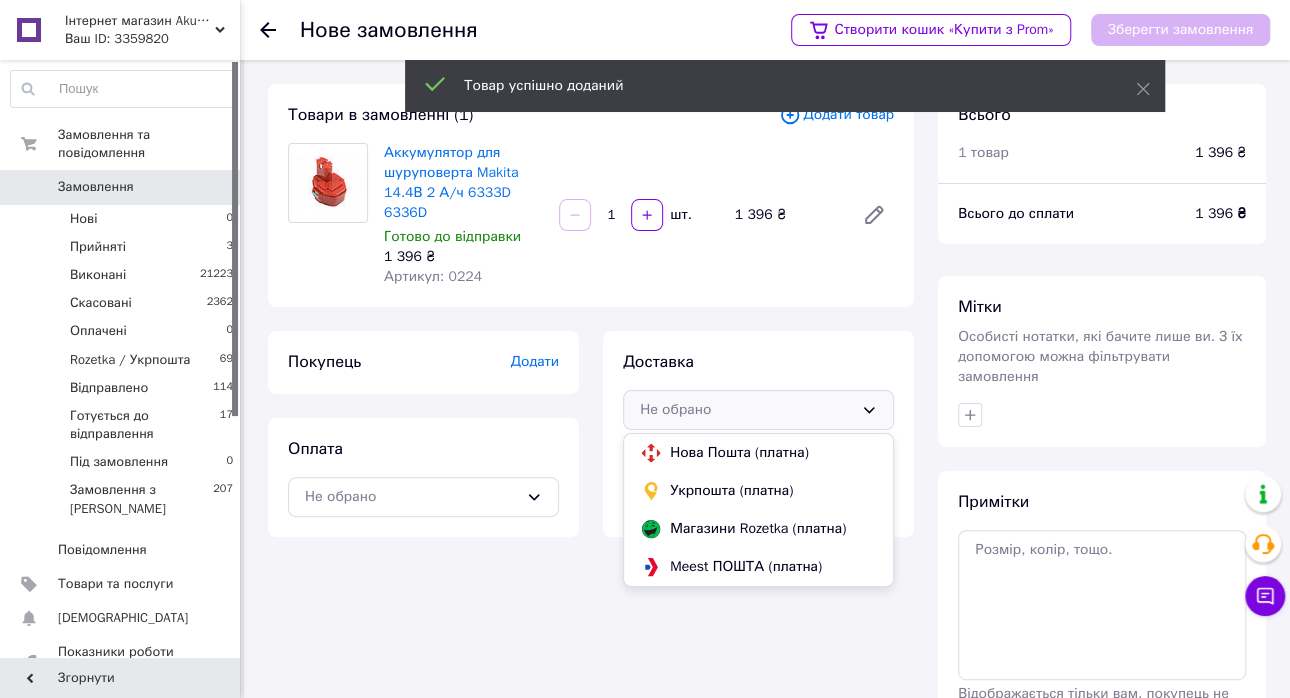 click on "Нова Пошта (платна)" at bounding box center [758, 453] 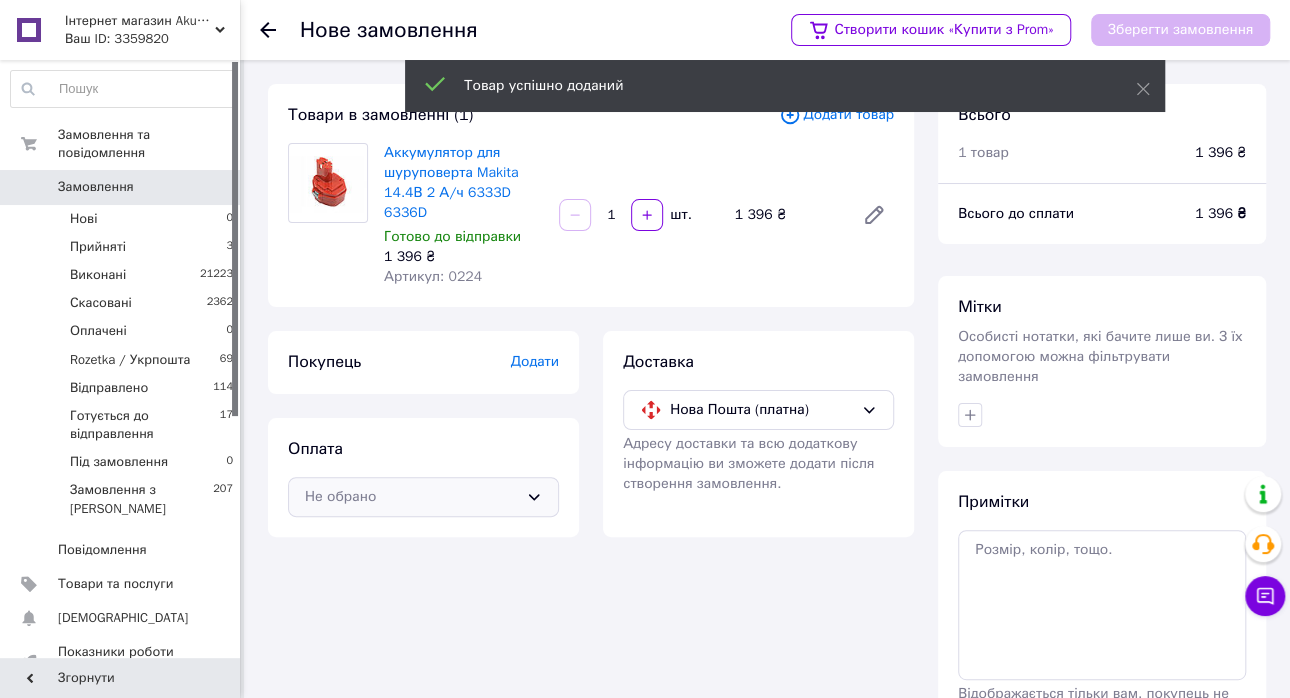 click on "Не обрано" at bounding box center (423, 497) 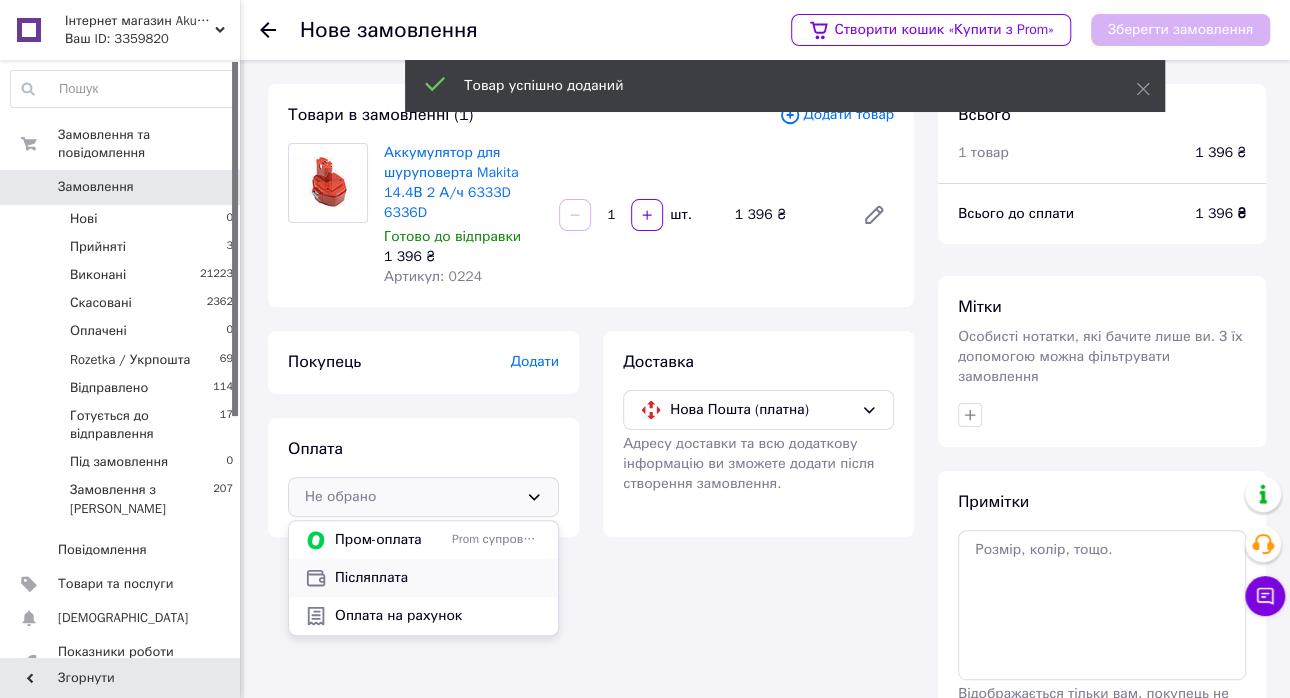click on "Післяплата" at bounding box center [423, 578] 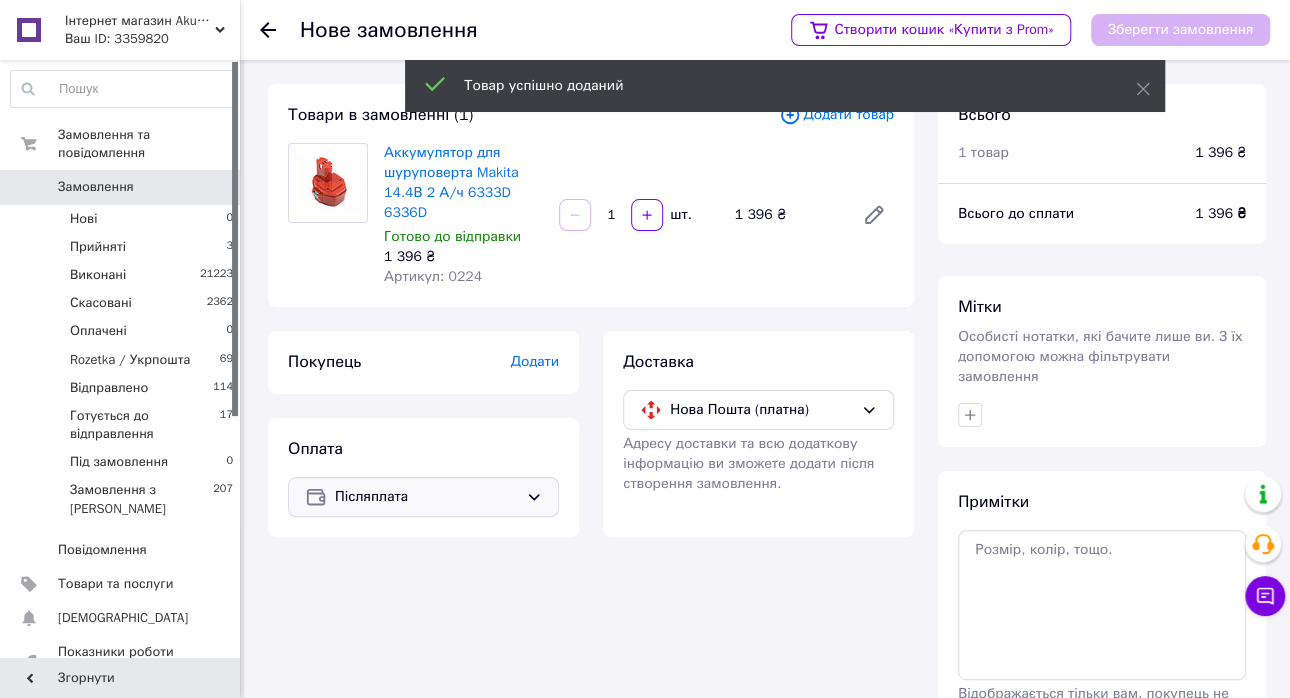 click on "Додати" at bounding box center [535, 361] 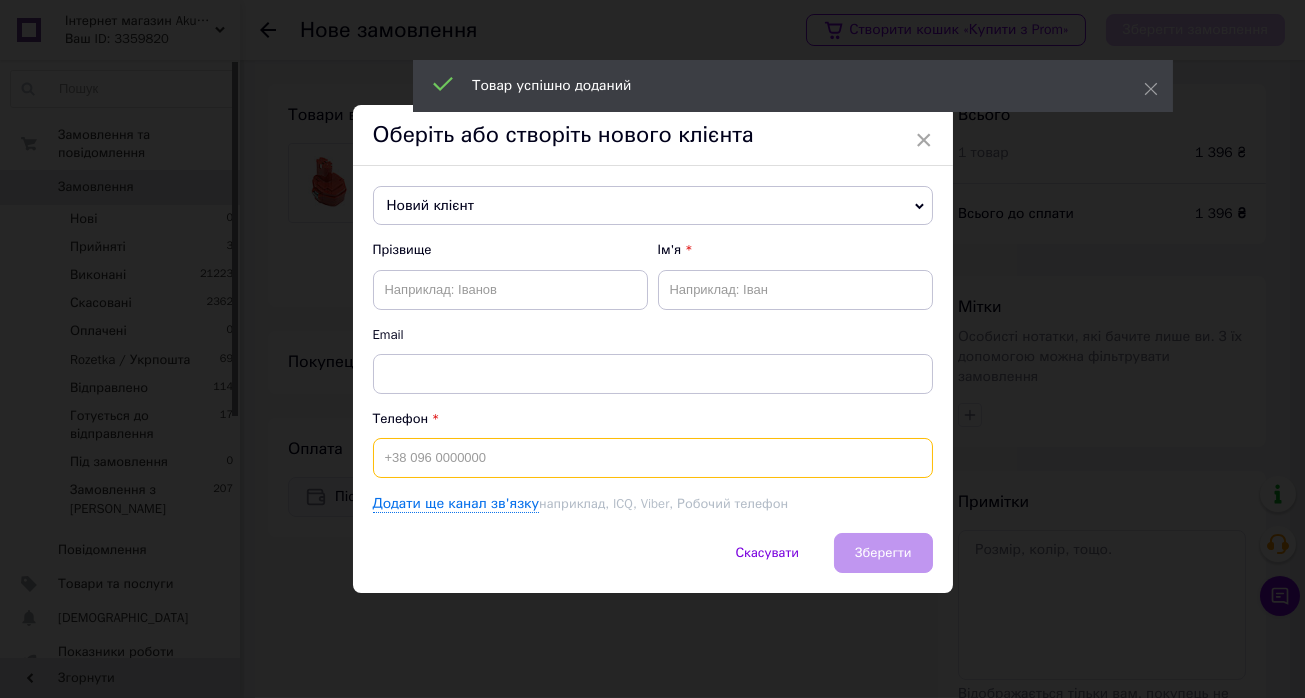 click at bounding box center (653, 458) 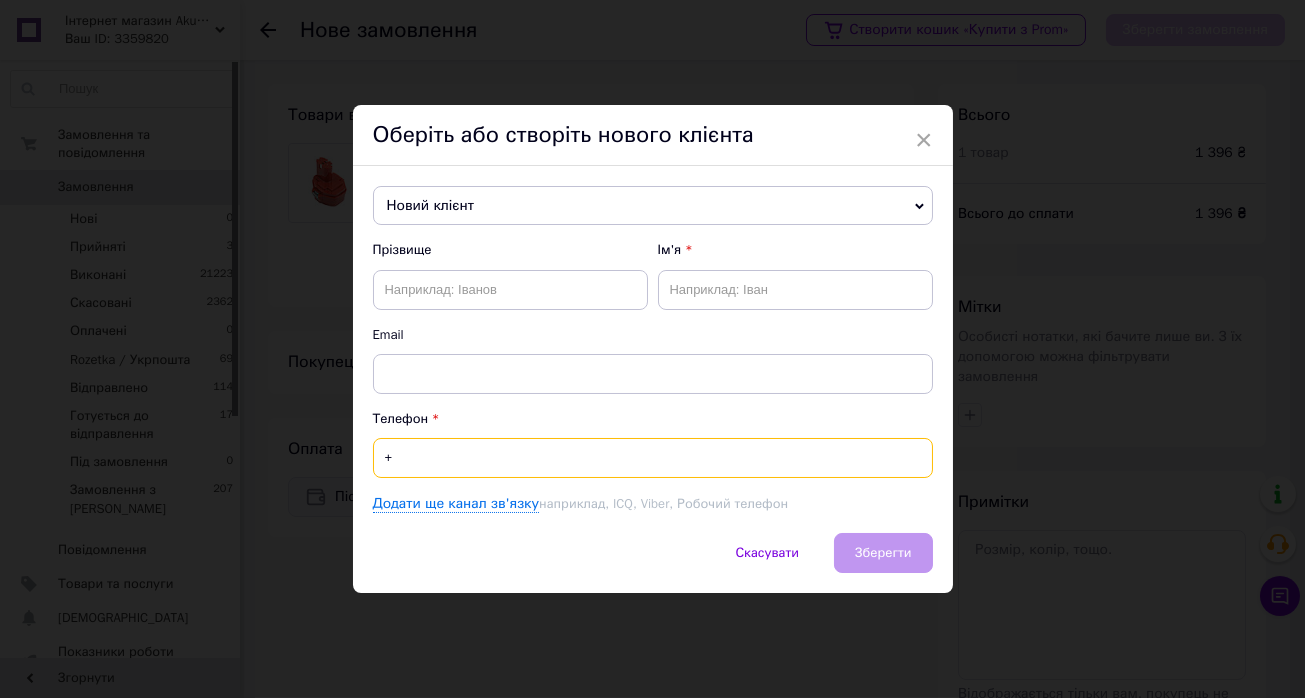 paste on "380977061707" 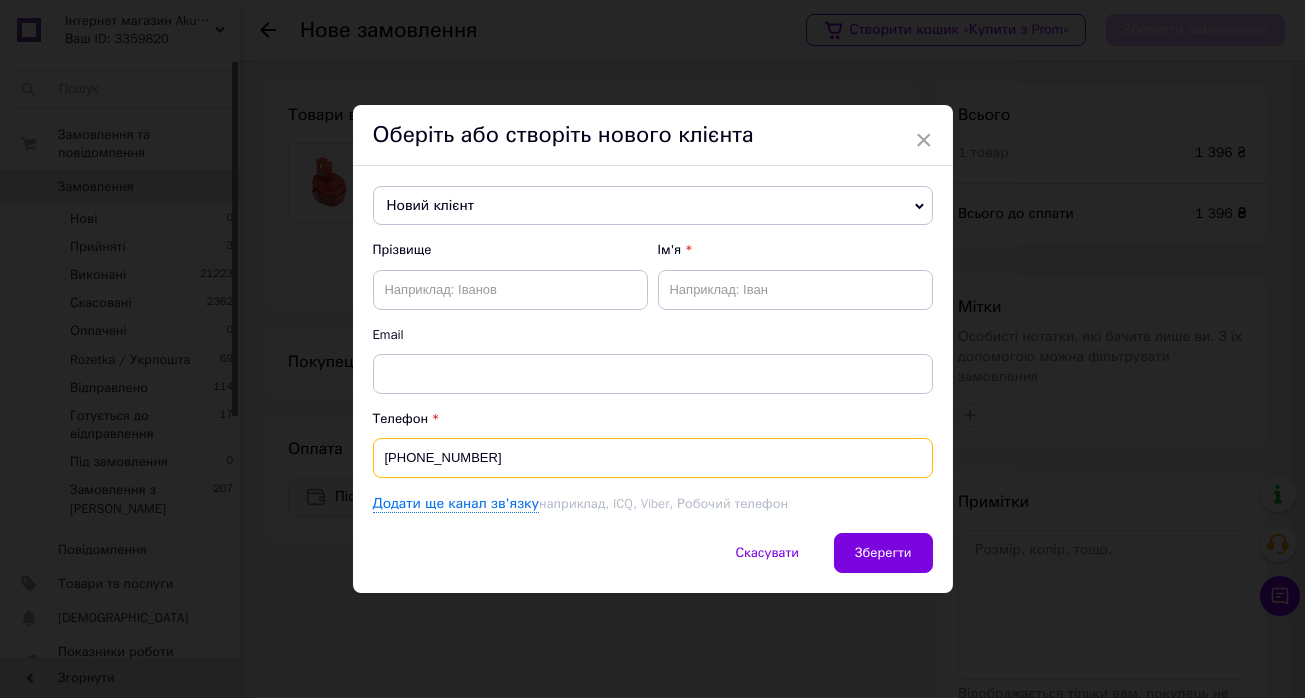 type on "[PHONE_NUMBER]" 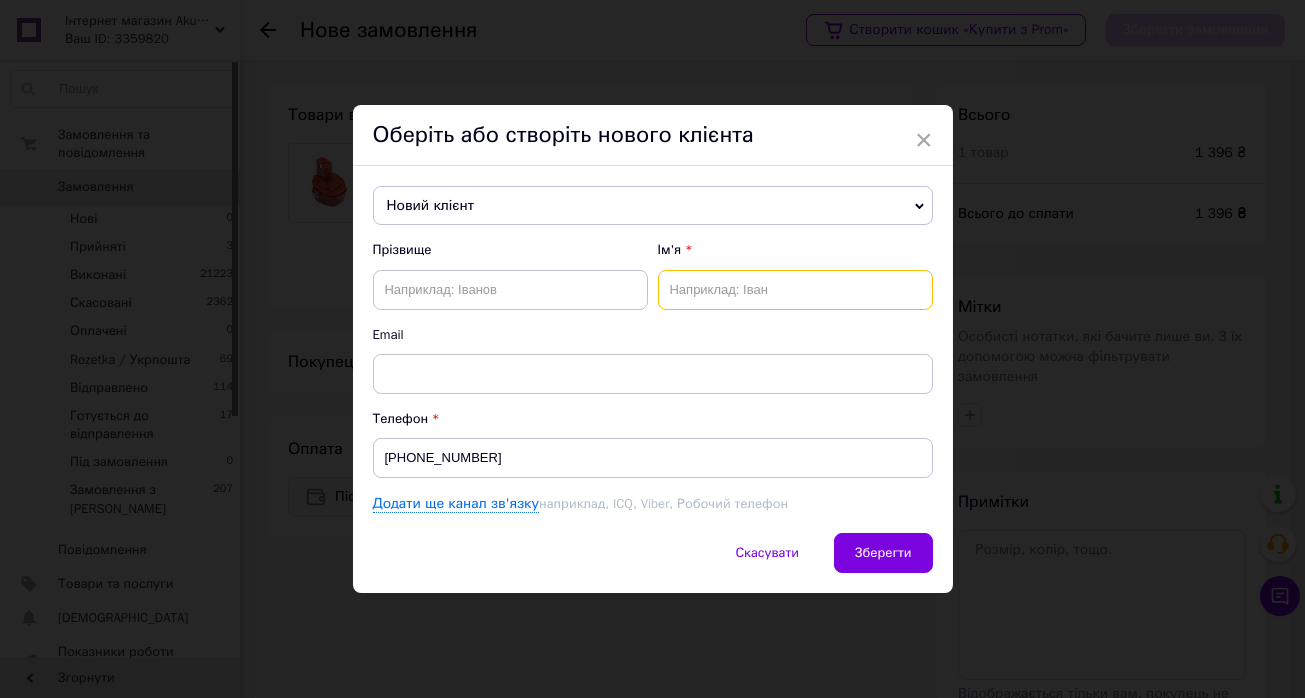 click at bounding box center [795, 290] 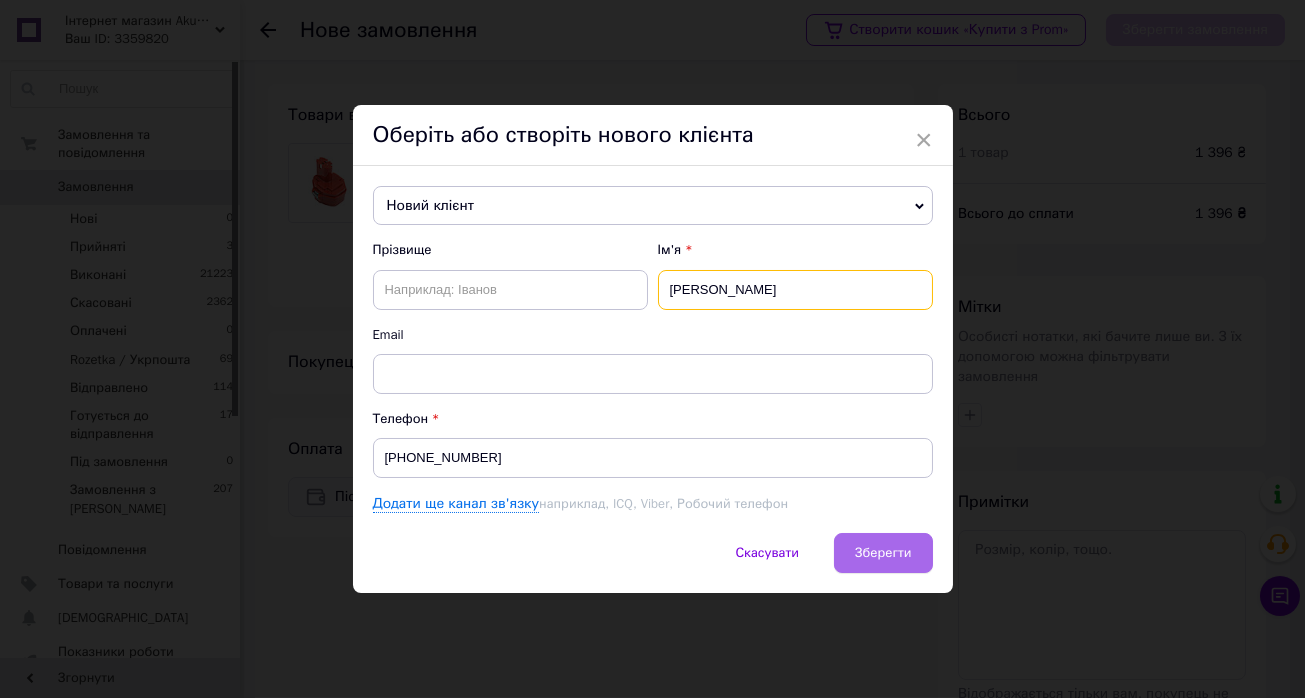 type on "[PERSON_NAME]" 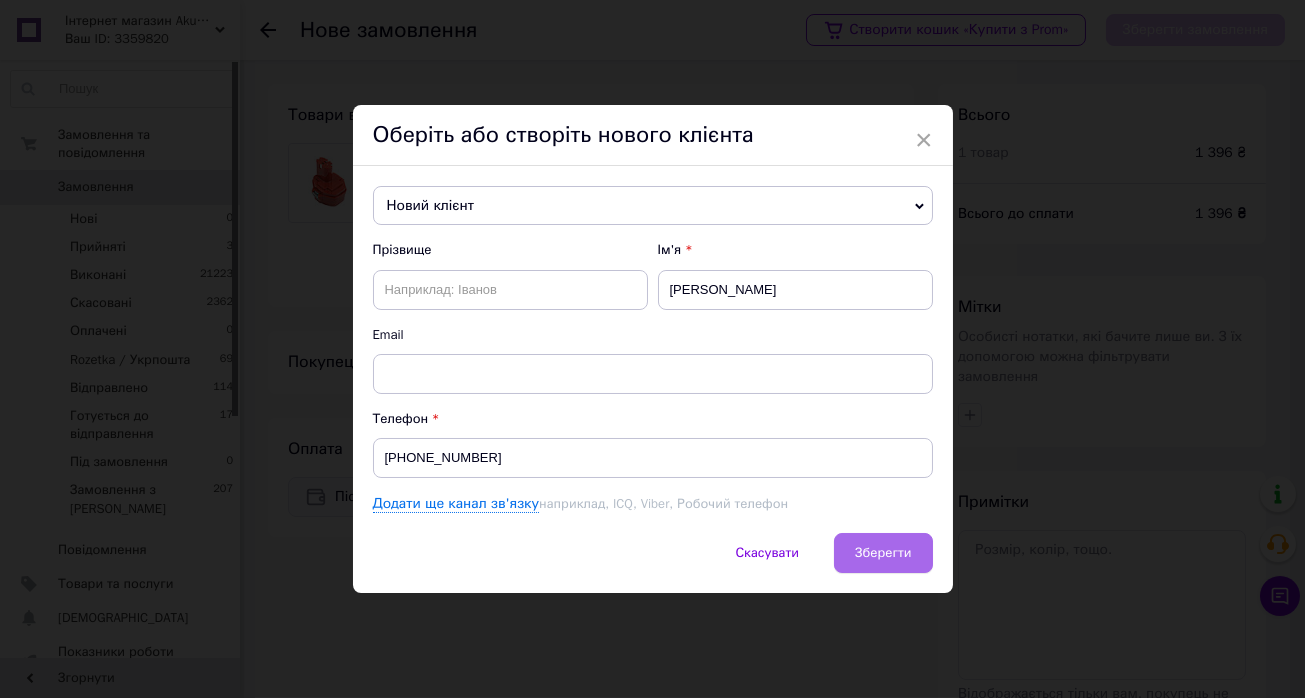 click on "Зберегти" at bounding box center [883, 553] 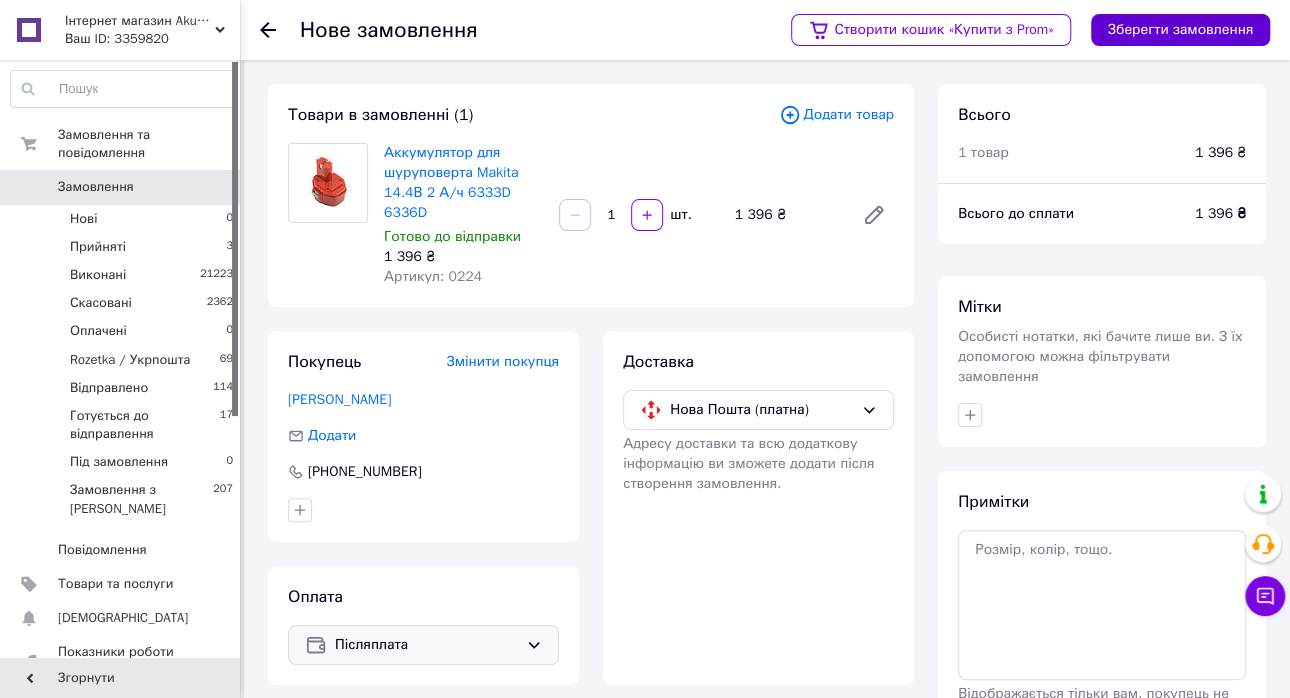 click on "Зберегти замовлення" at bounding box center [1180, 30] 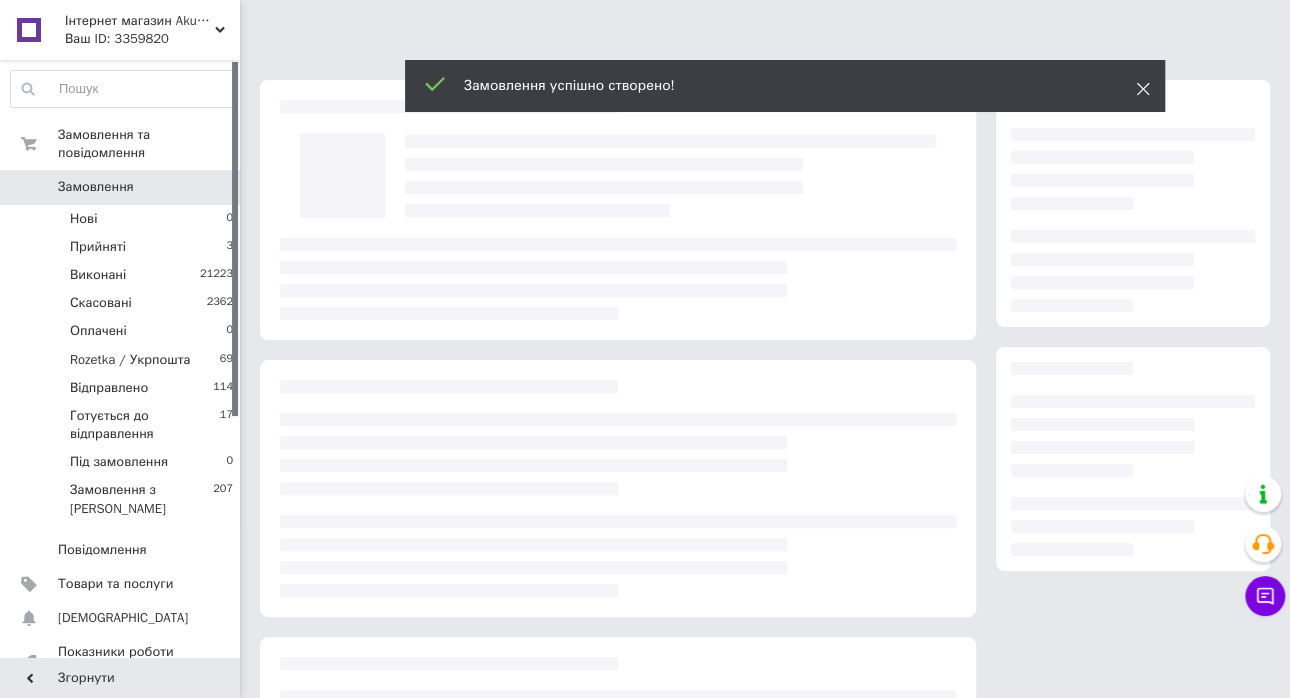 click 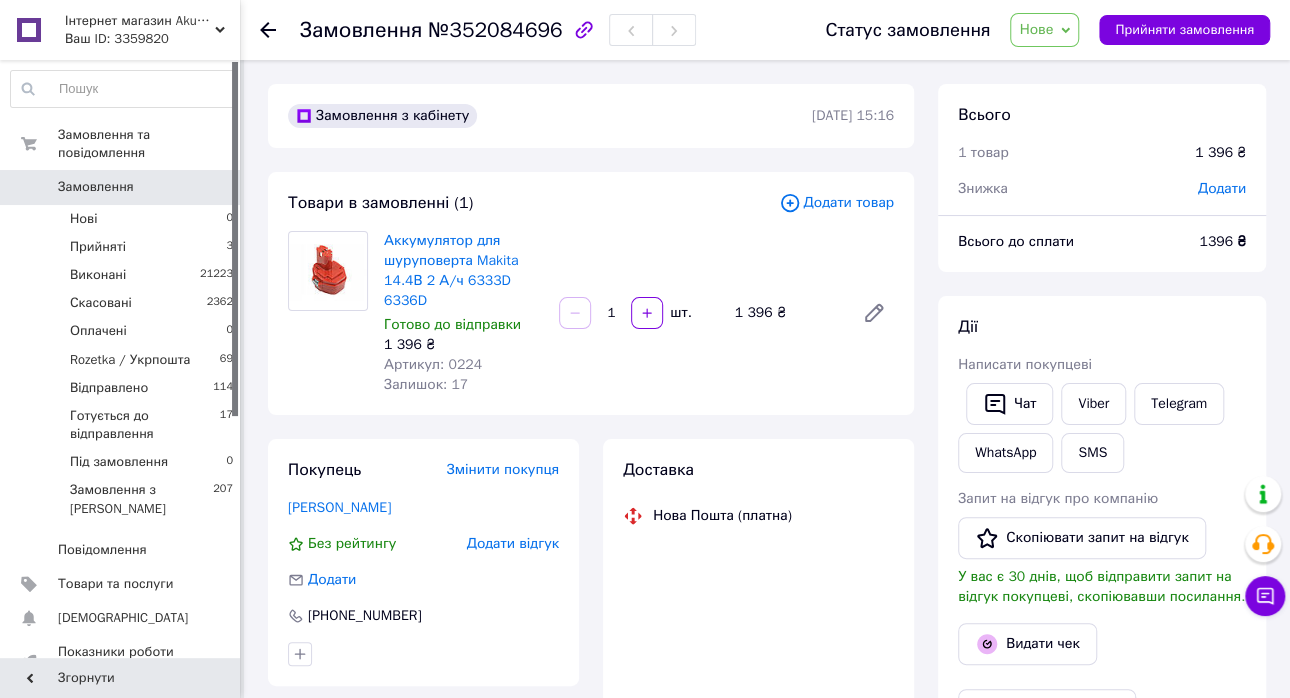 click on "Статус замовлення Нове Прийнято Виконано Скасовано Оплачено Rozetka / Укрпошта Відправлено Готується до відправлення Під замовлення Прийняти замовлення" at bounding box center [1027, 30] 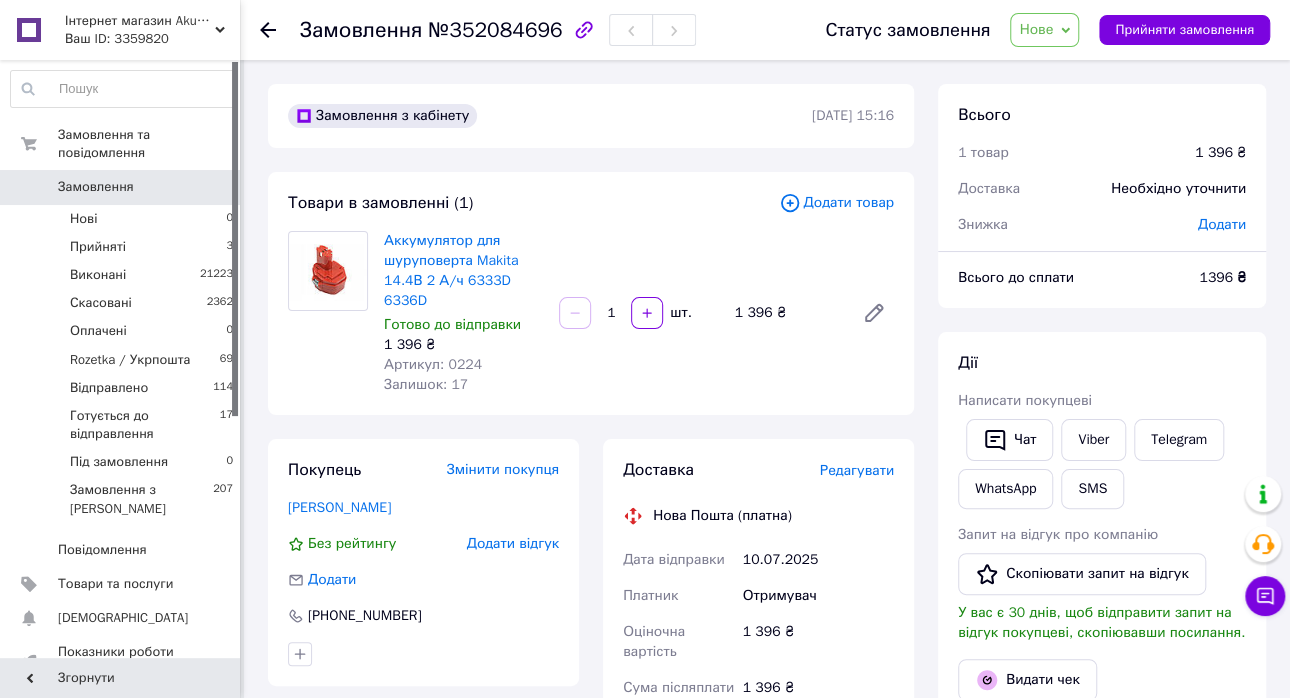 click on "Нове" at bounding box center (1036, 29) 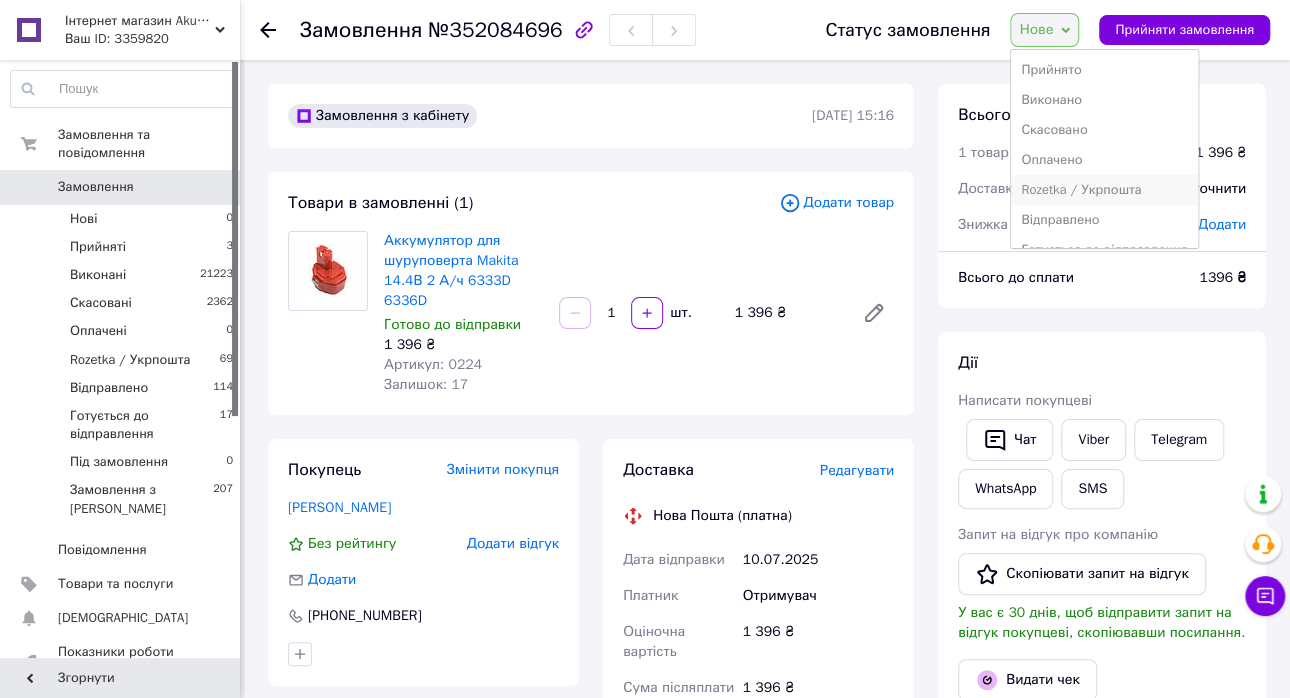 scroll, scrollTop: 51, scrollLeft: 0, axis: vertical 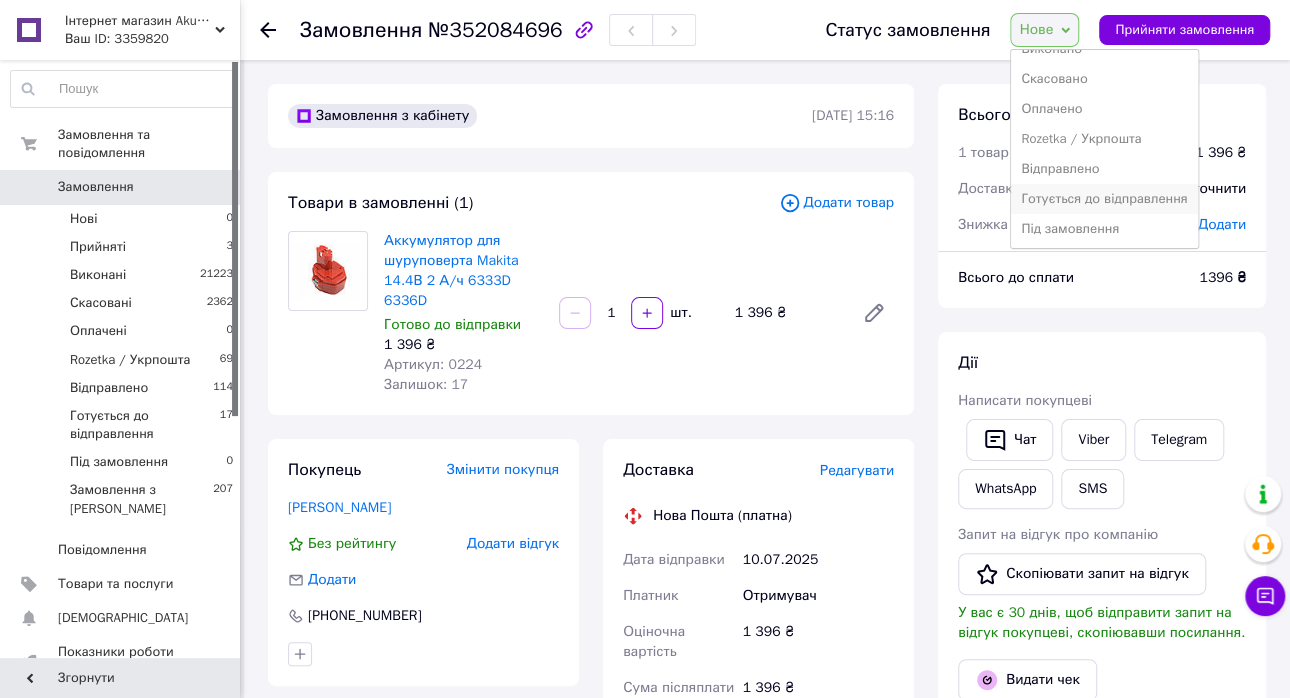 click on "Готується до відправлення" at bounding box center [1104, 199] 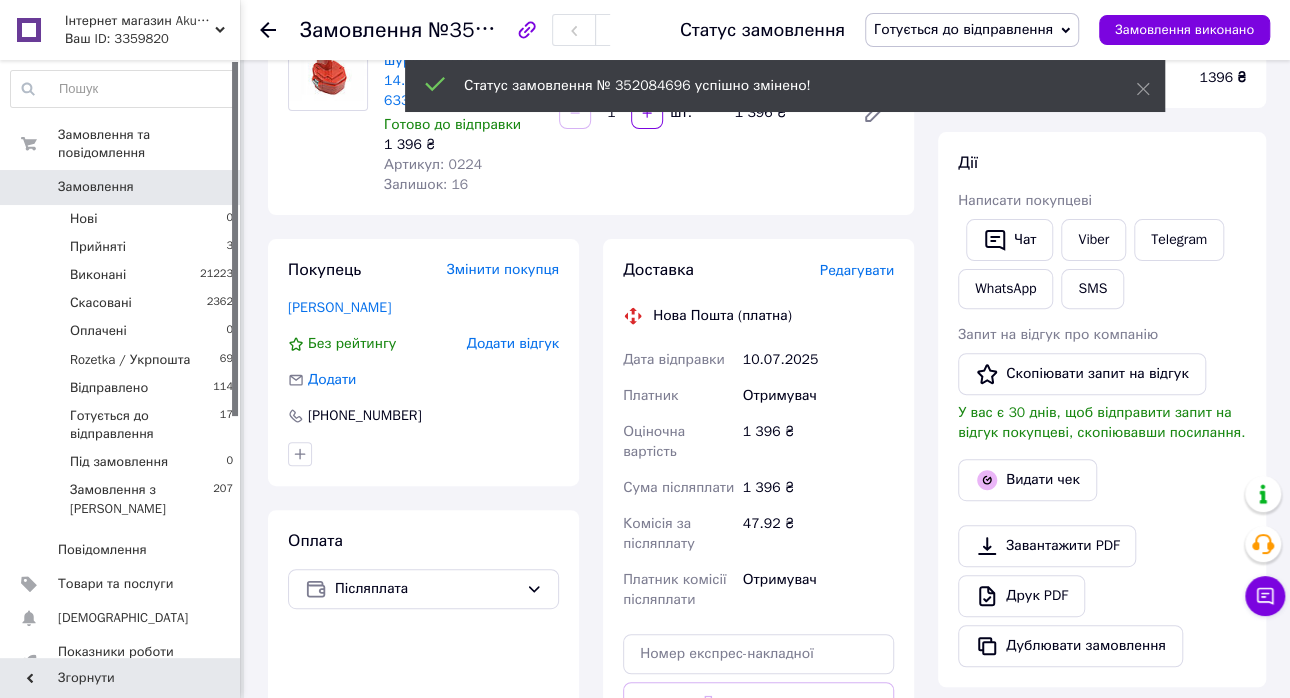 scroll, scrollTop: 299, scrollLeft: 0, axis: vertical 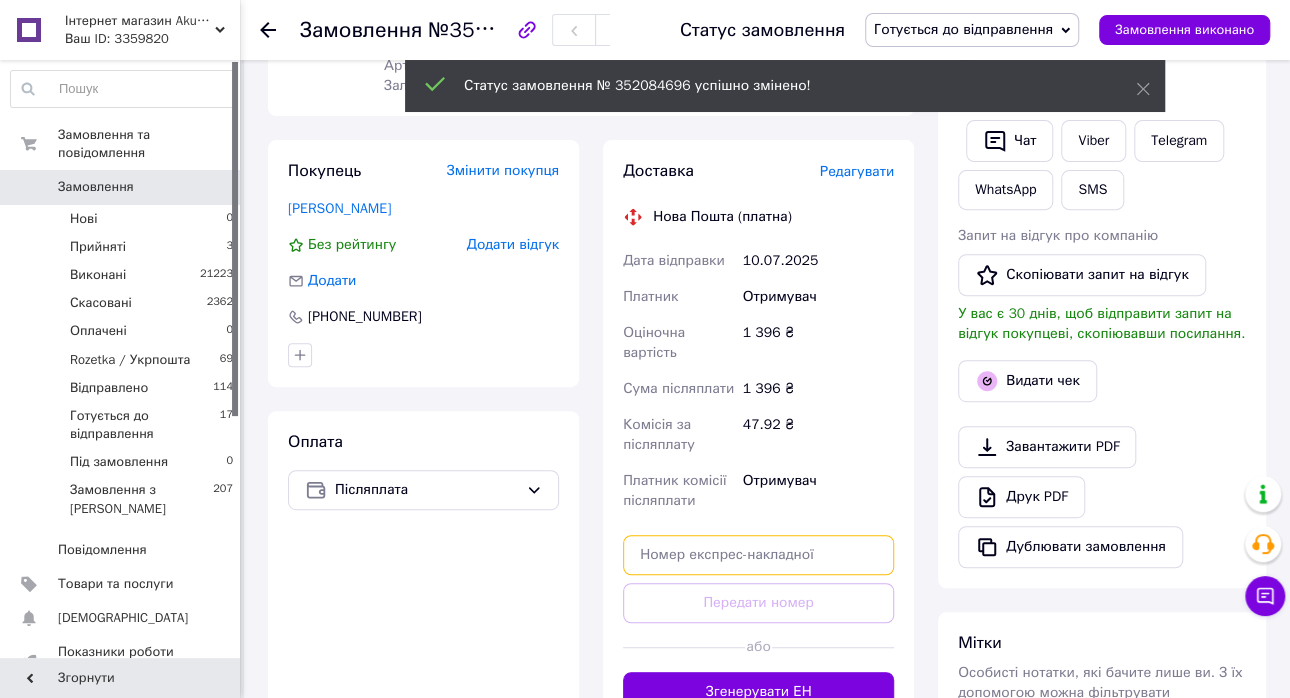 click at bounding box center (758, 555) 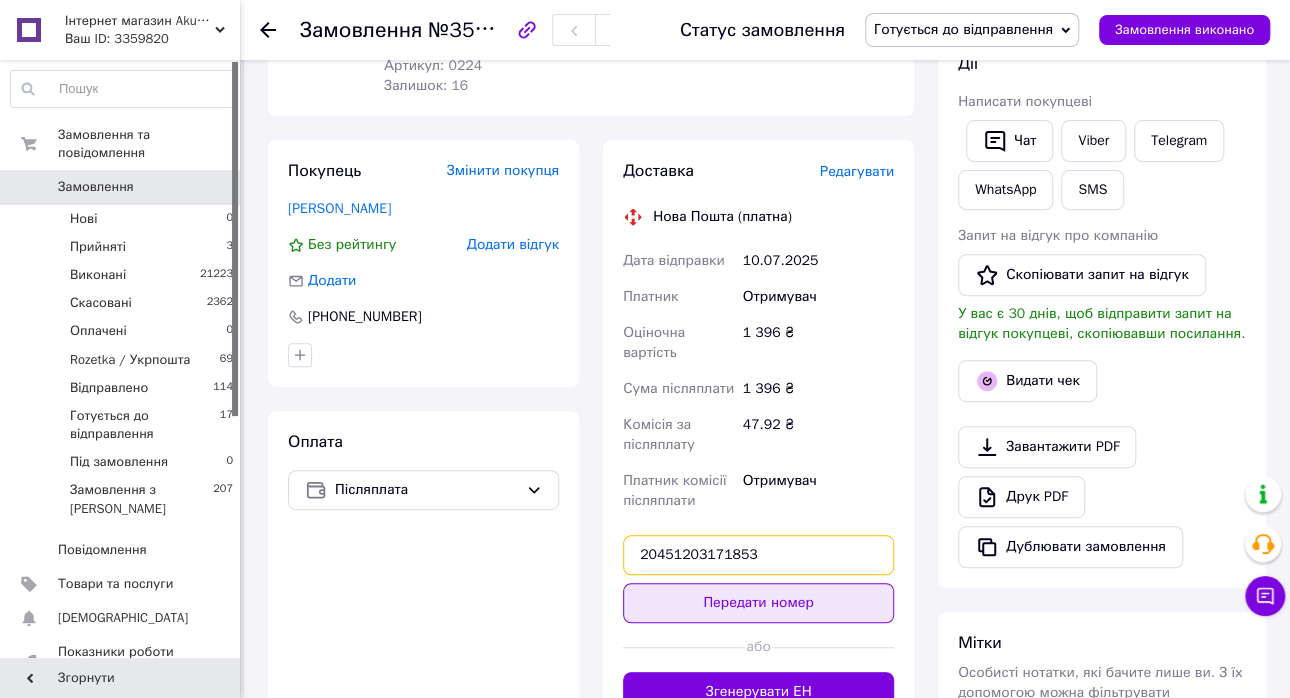 type on "20451203171853" 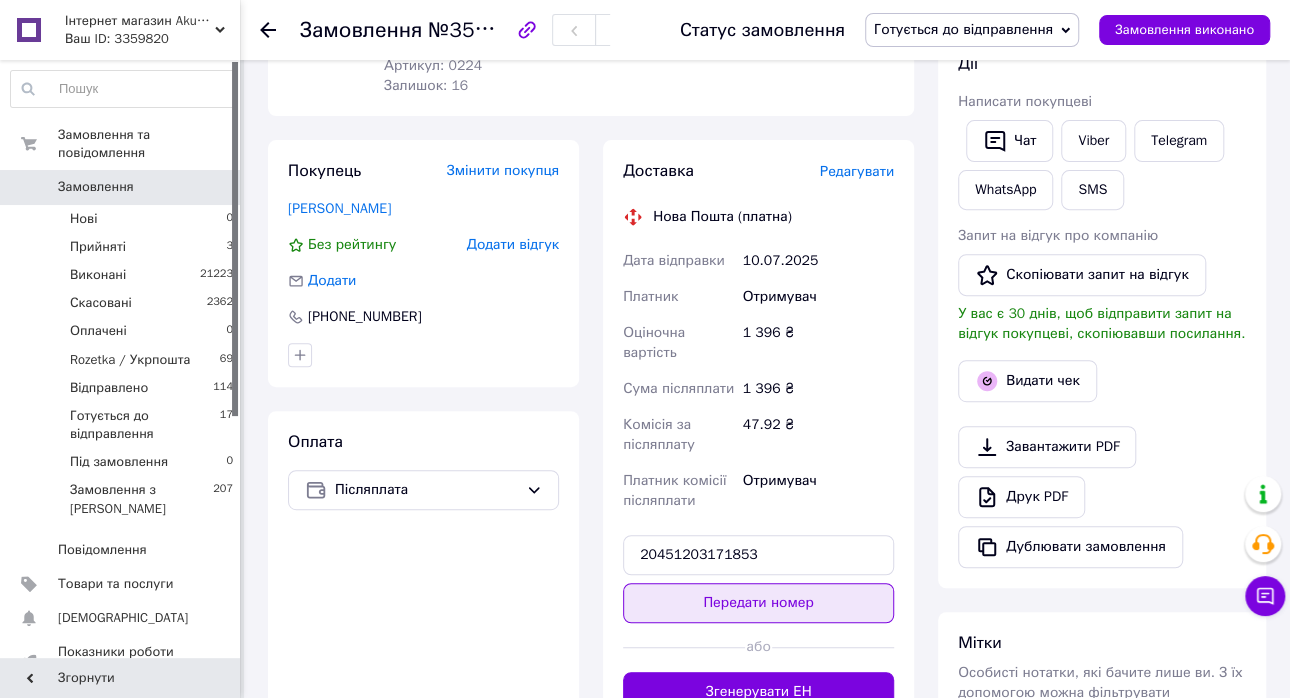 click on "Передати номер" at bounding box center [758, 603] 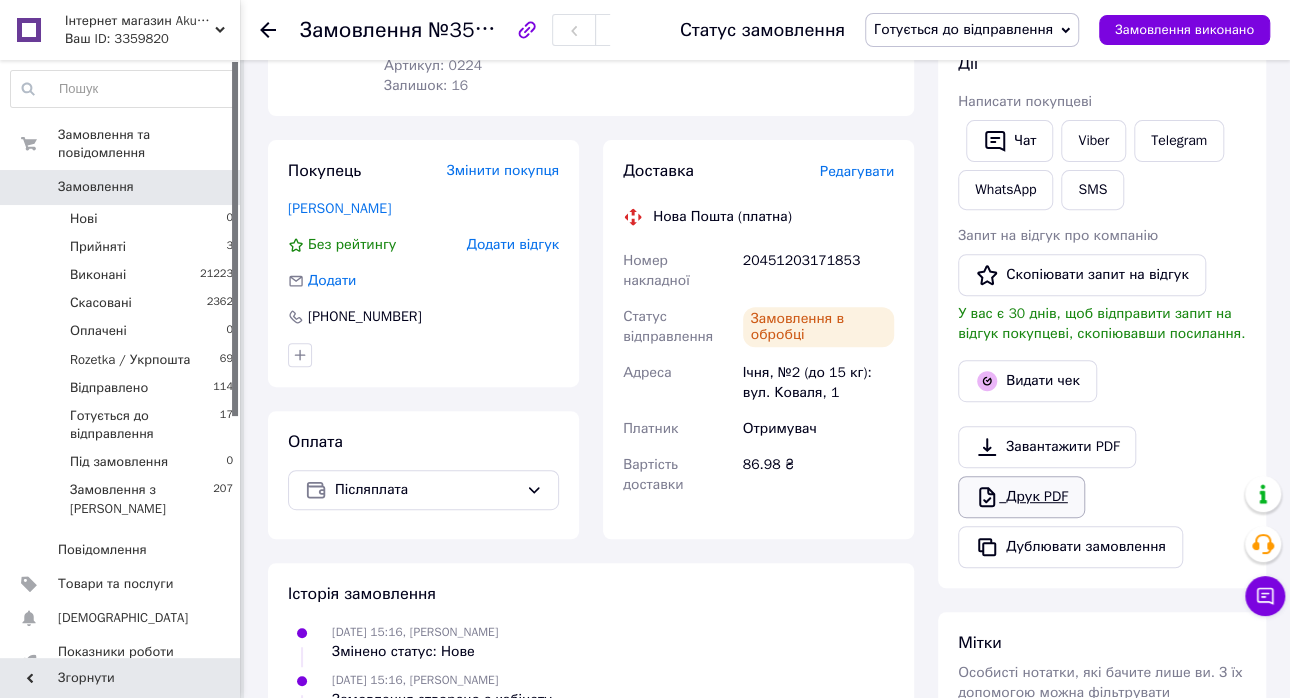 click on "Друк PDF" at bounding box center (1021, 497) 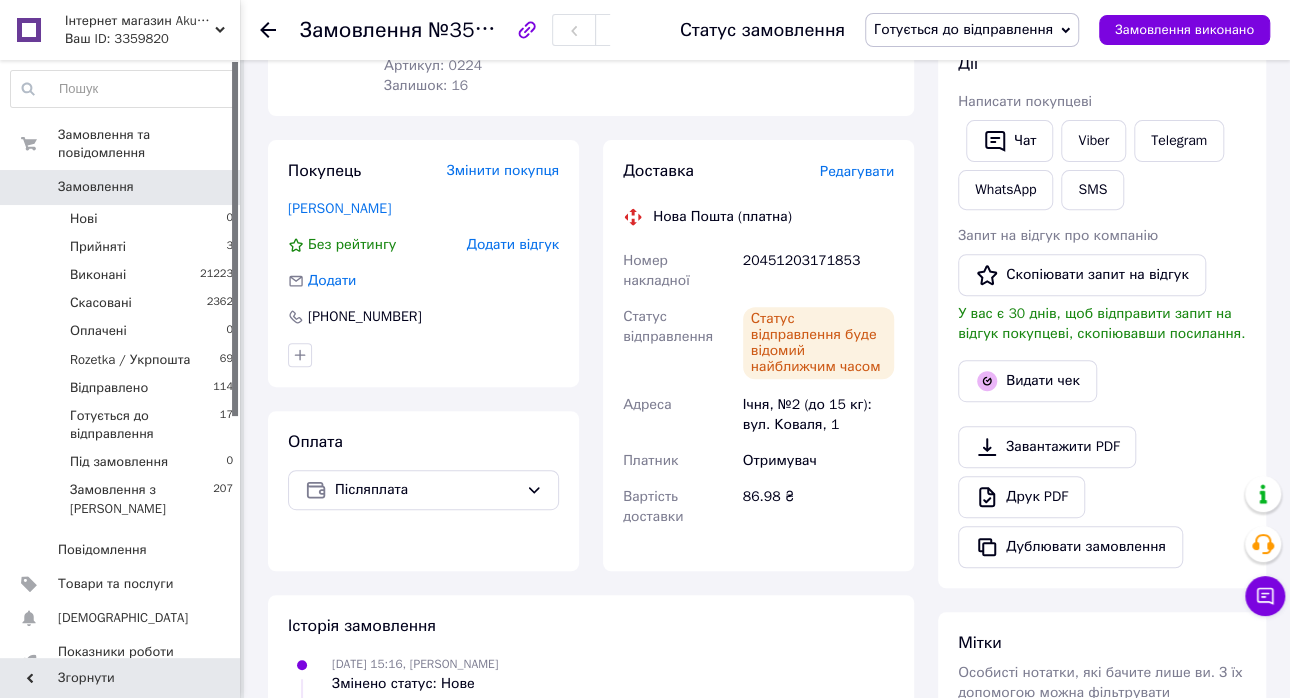 click on "Замовлення" at bounding box center [96, 187] 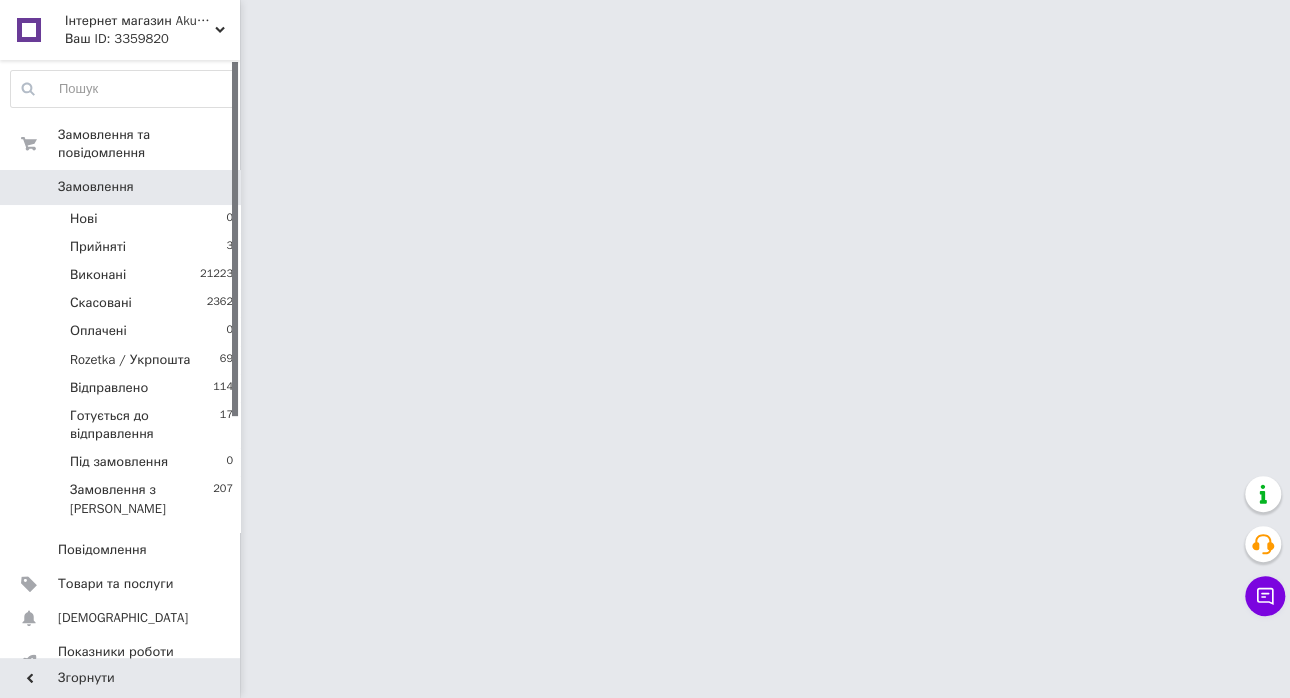 scroll, scrollTop: 0, scrollLeft: 0, axis: both 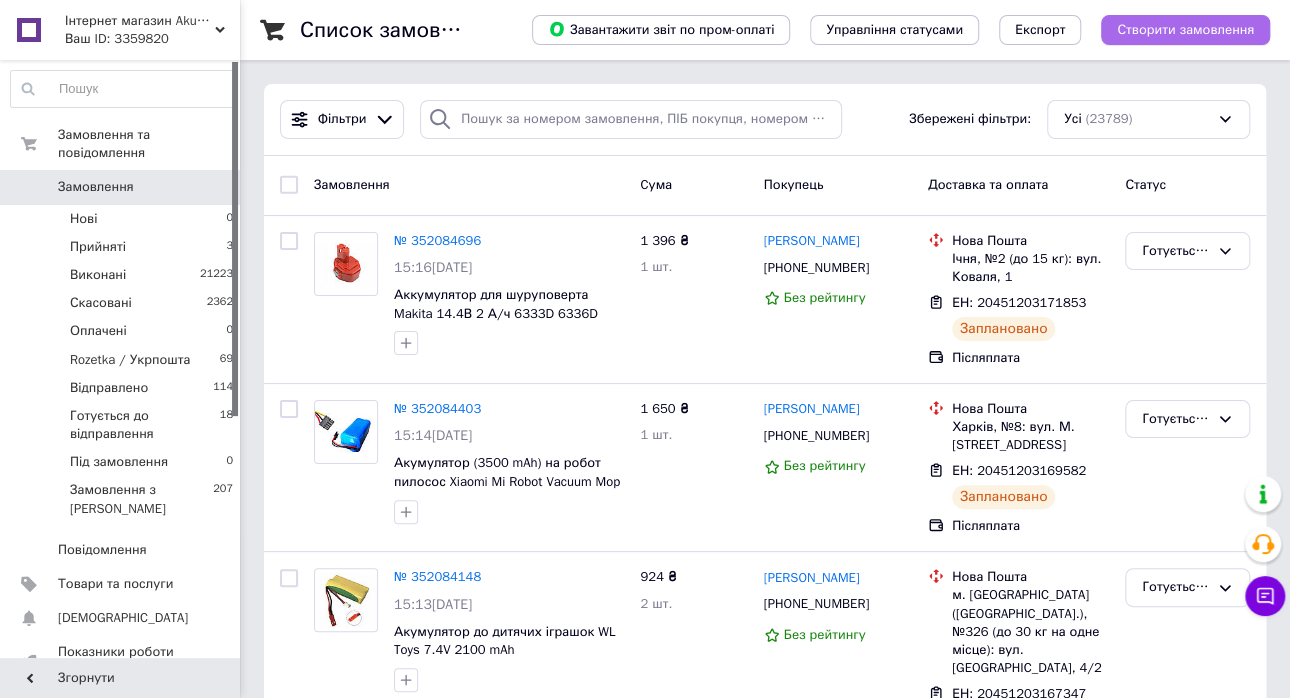 click on "Створити замовлення" at bounding box center (1185, 30) 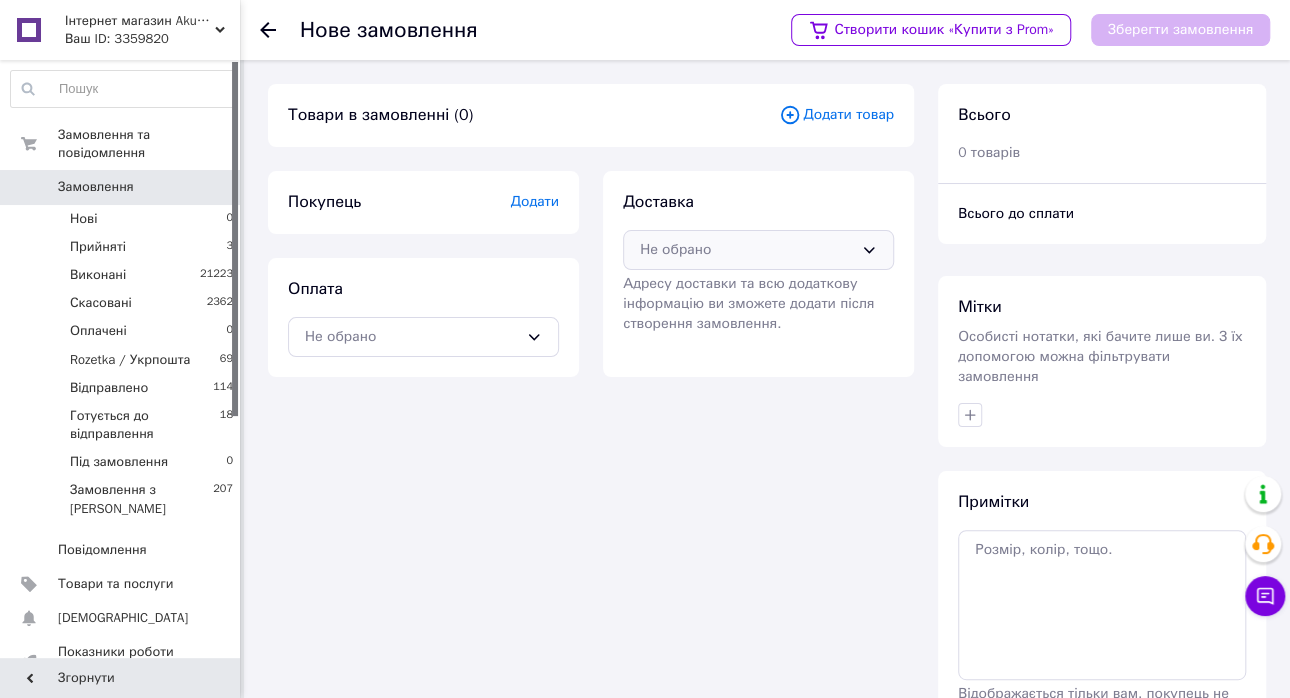 click on "Не обрано" at bounding box center [746, 250] 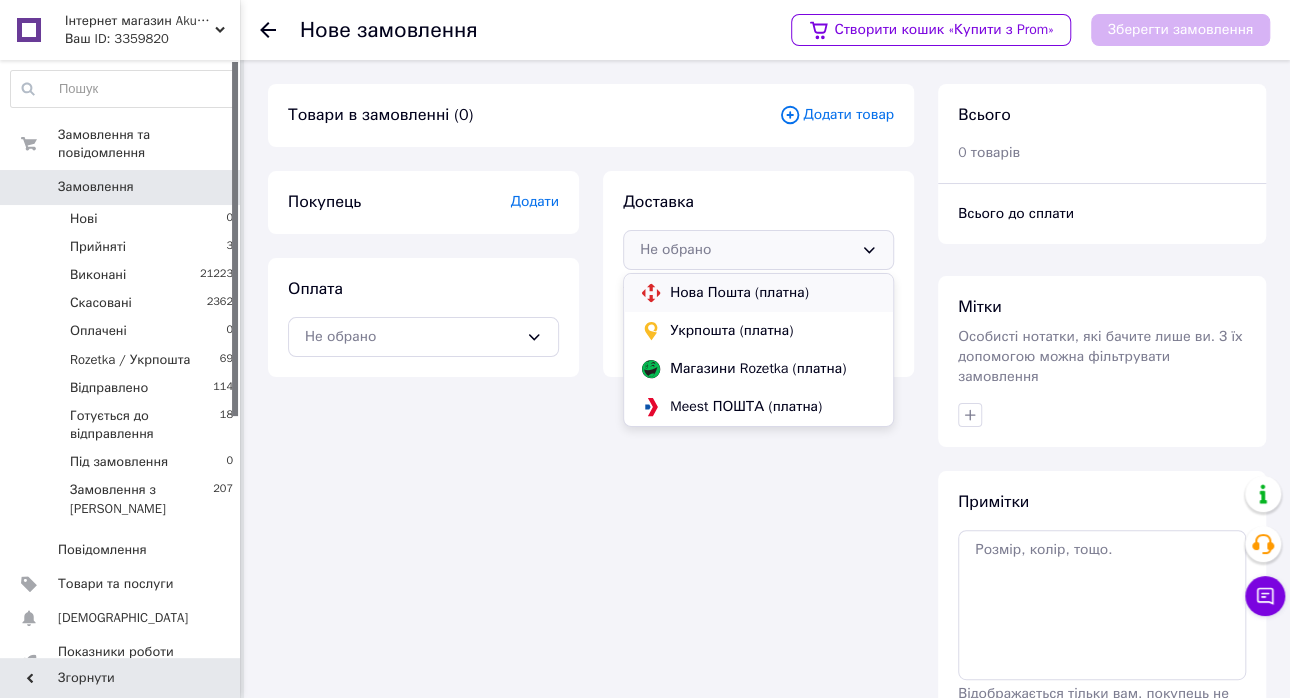 click on "Нова Пошта (платна)" at bounding box center (758, 293) 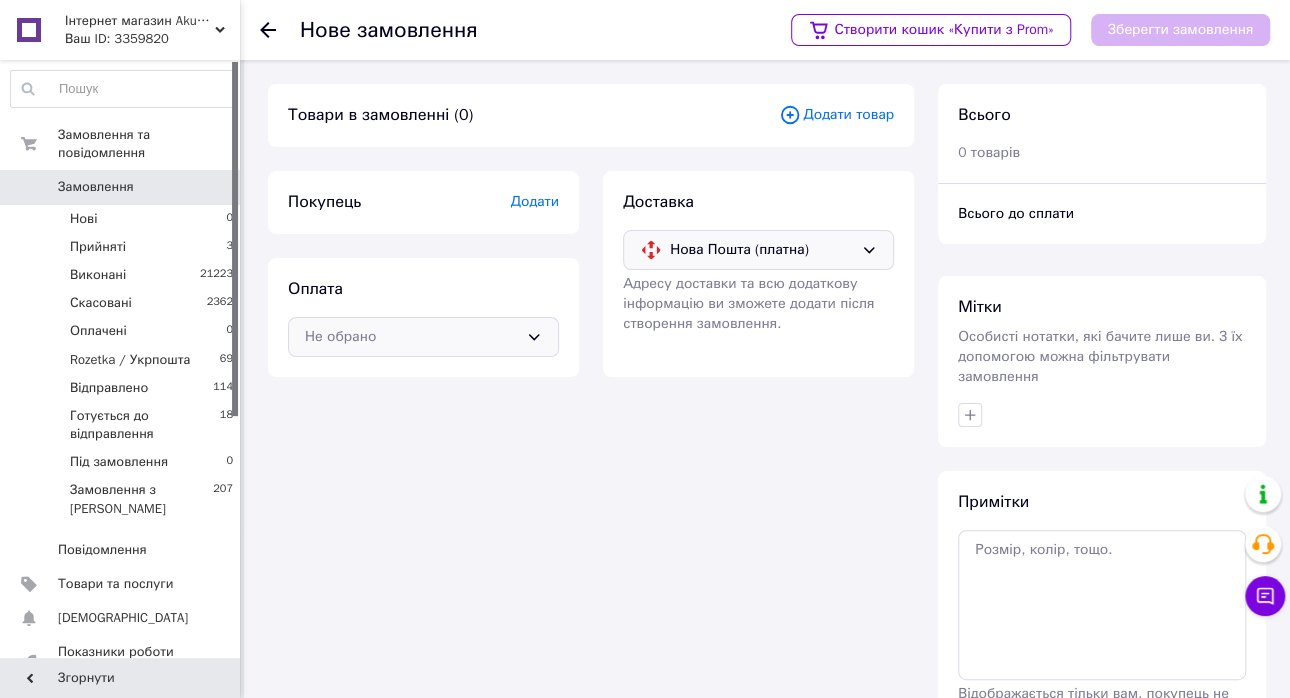 click on "Не обрано" at bounding box center (423, 337) 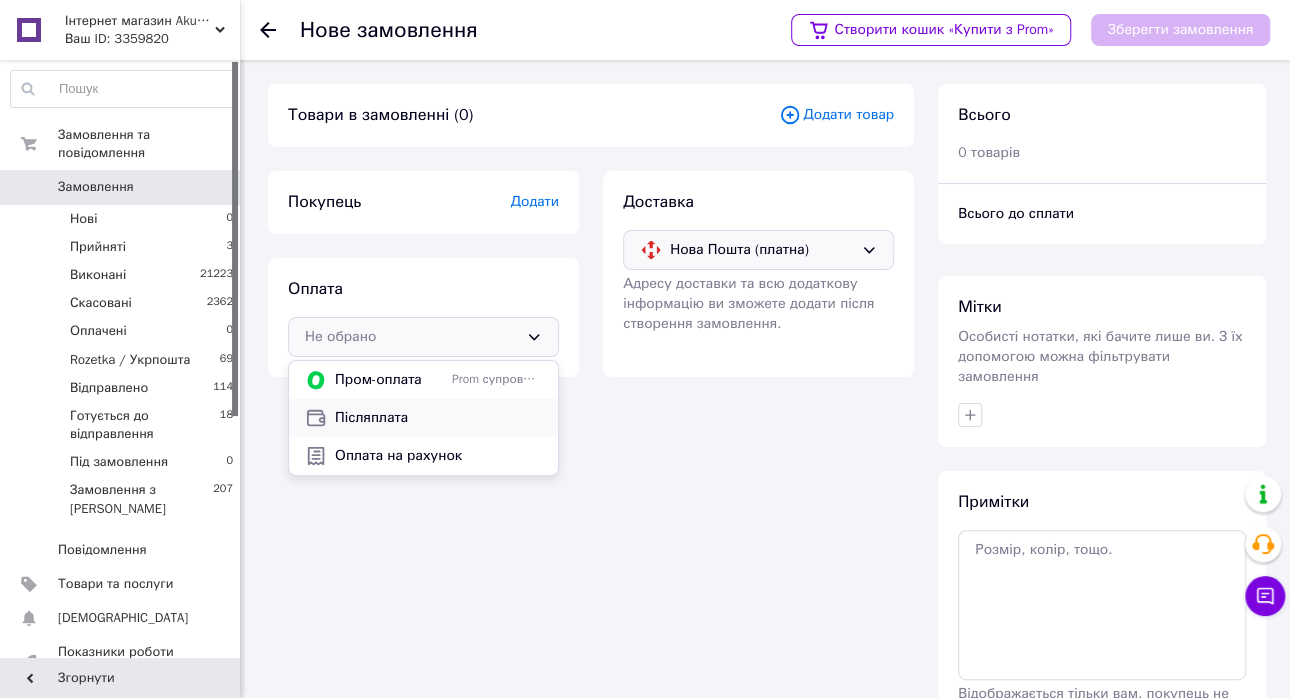 click on "Післяплата" at bounding box center [438, 418] 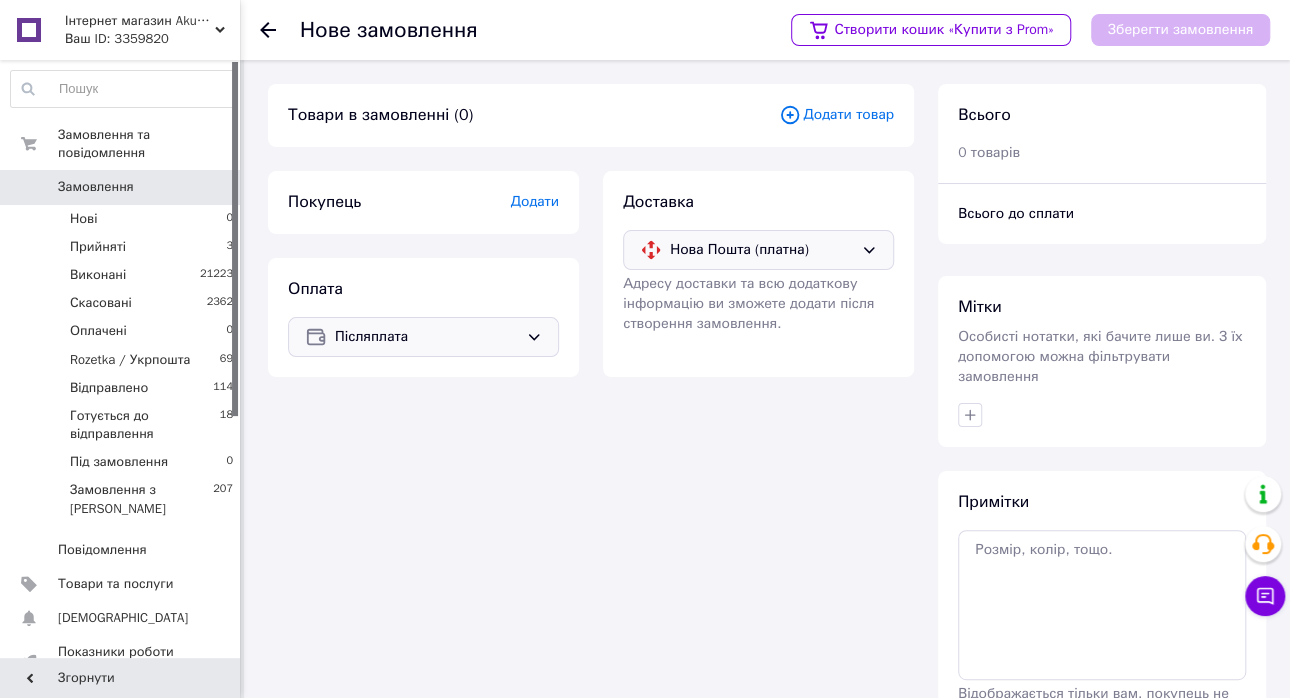 click on "Післяплата" at bounding box center (426, 337) 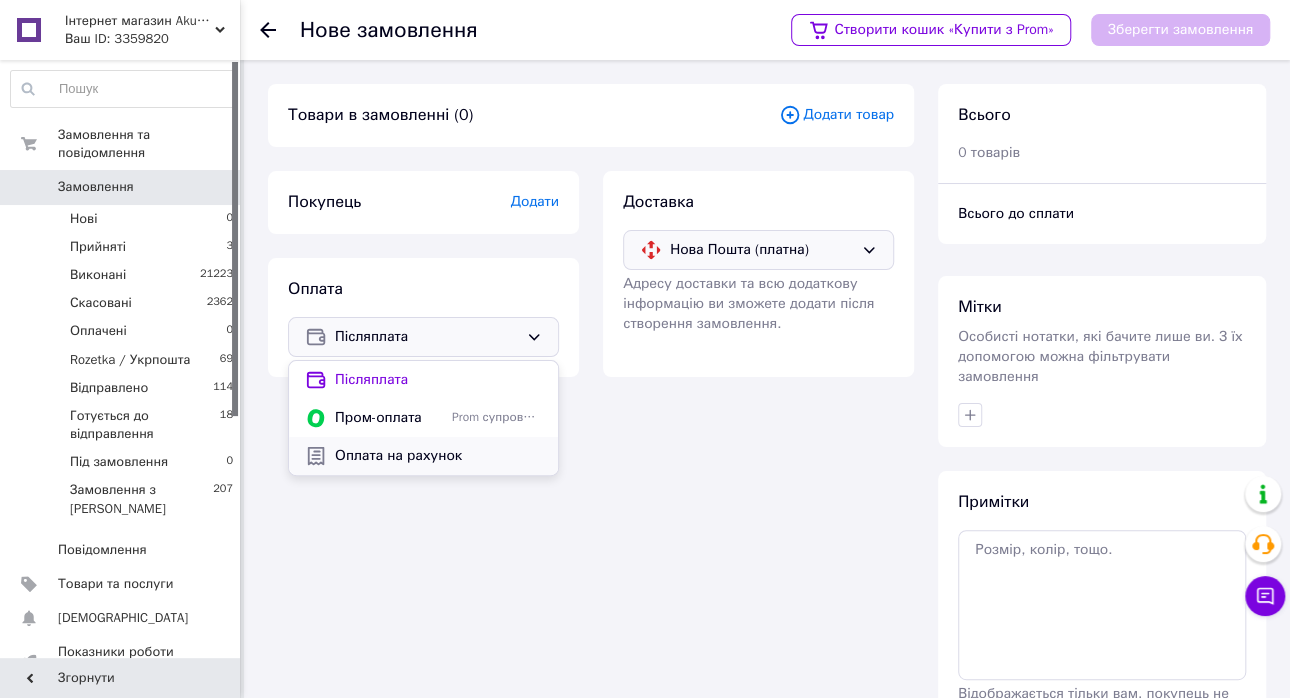 click on "Оплата на рахунок" at bounding box center [438, 456] 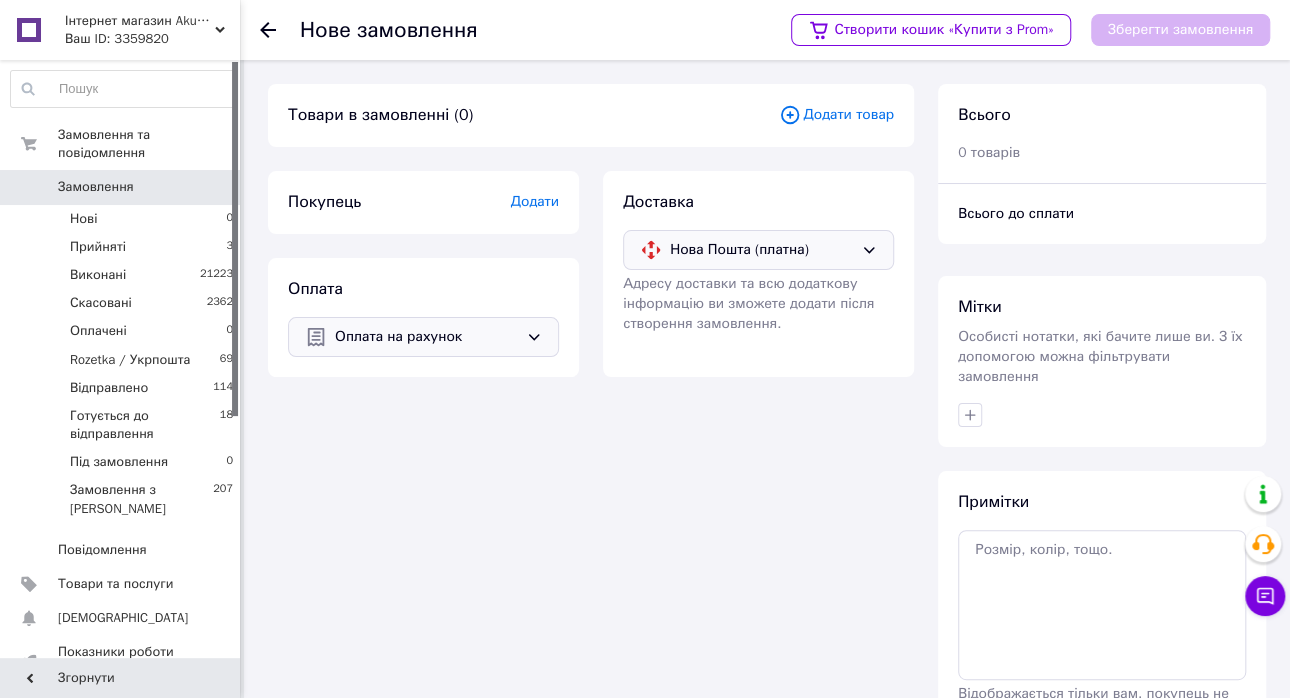 click on "Додати" at bounding box center [535, 201] 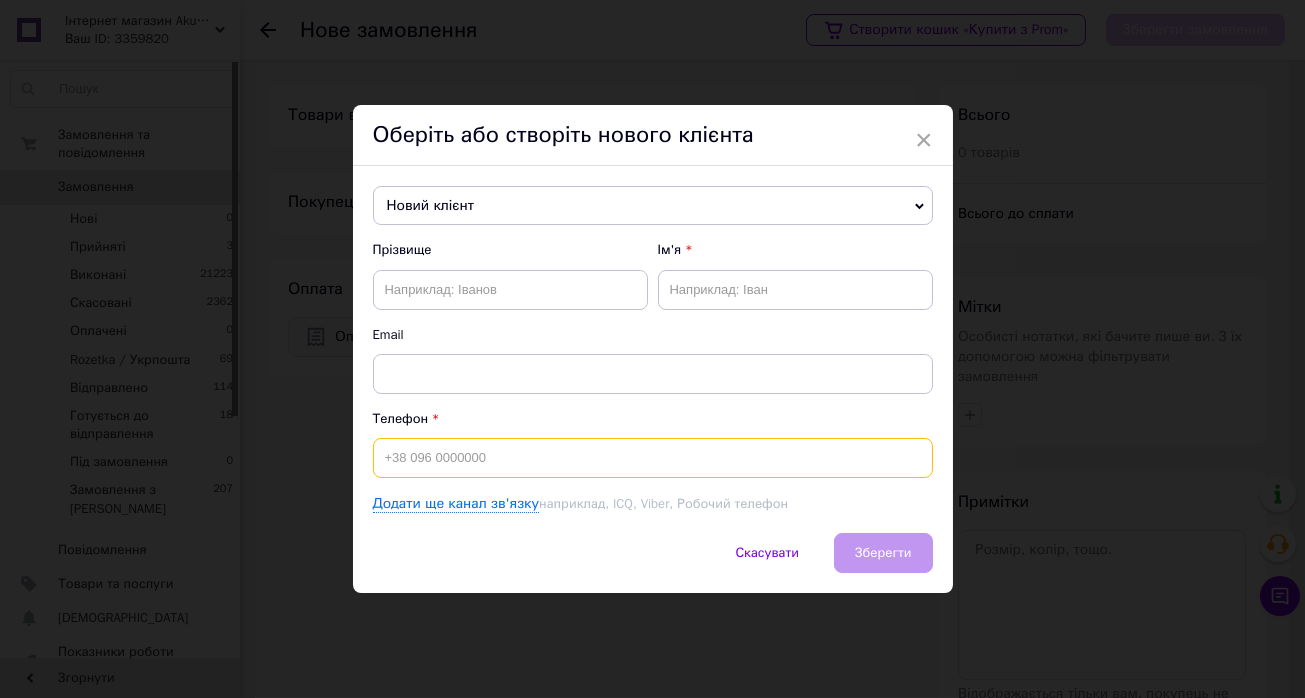click at bounding box center [653, 458] 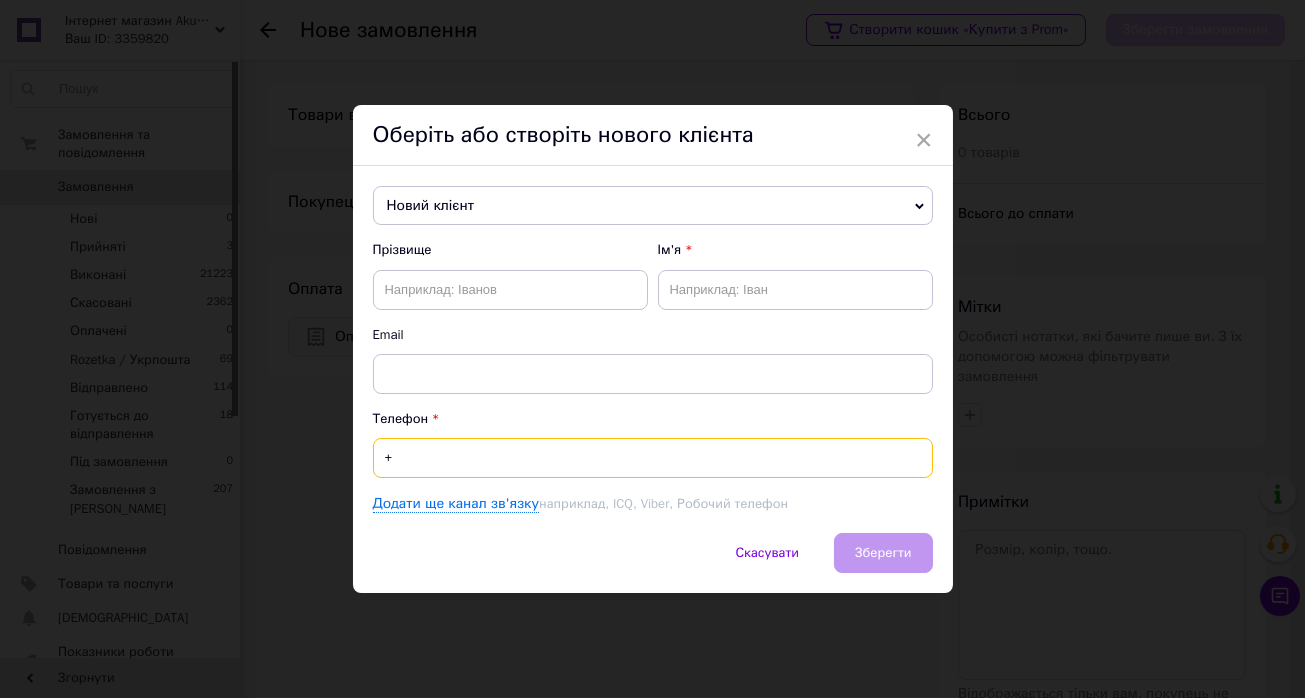paste on "380672324887" 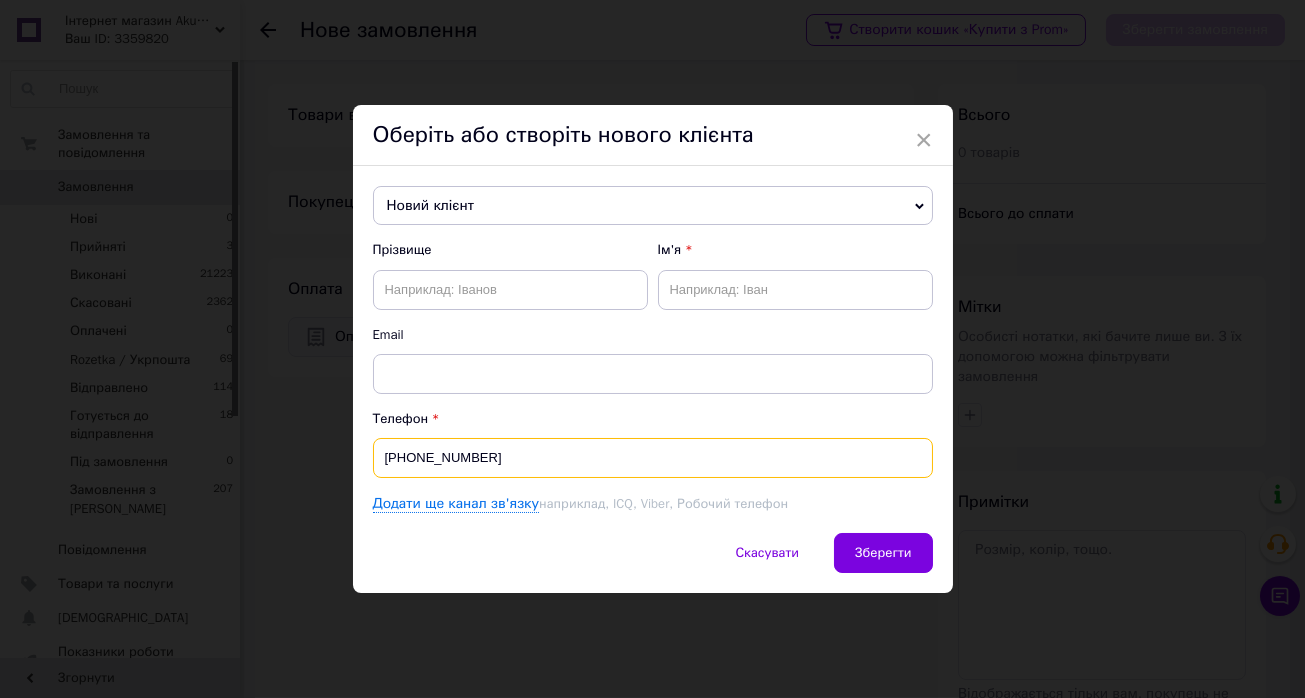 type on "[PHONE_NUMBER]" 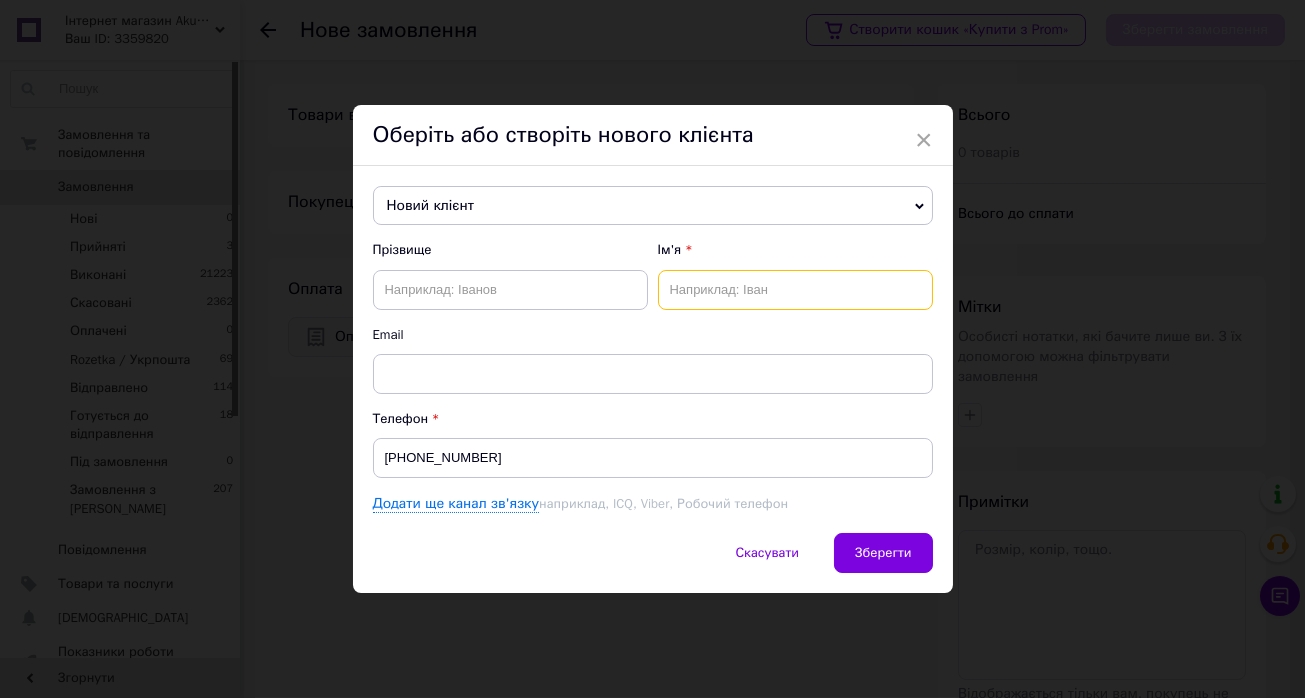 click at bounding box center [795, 290] 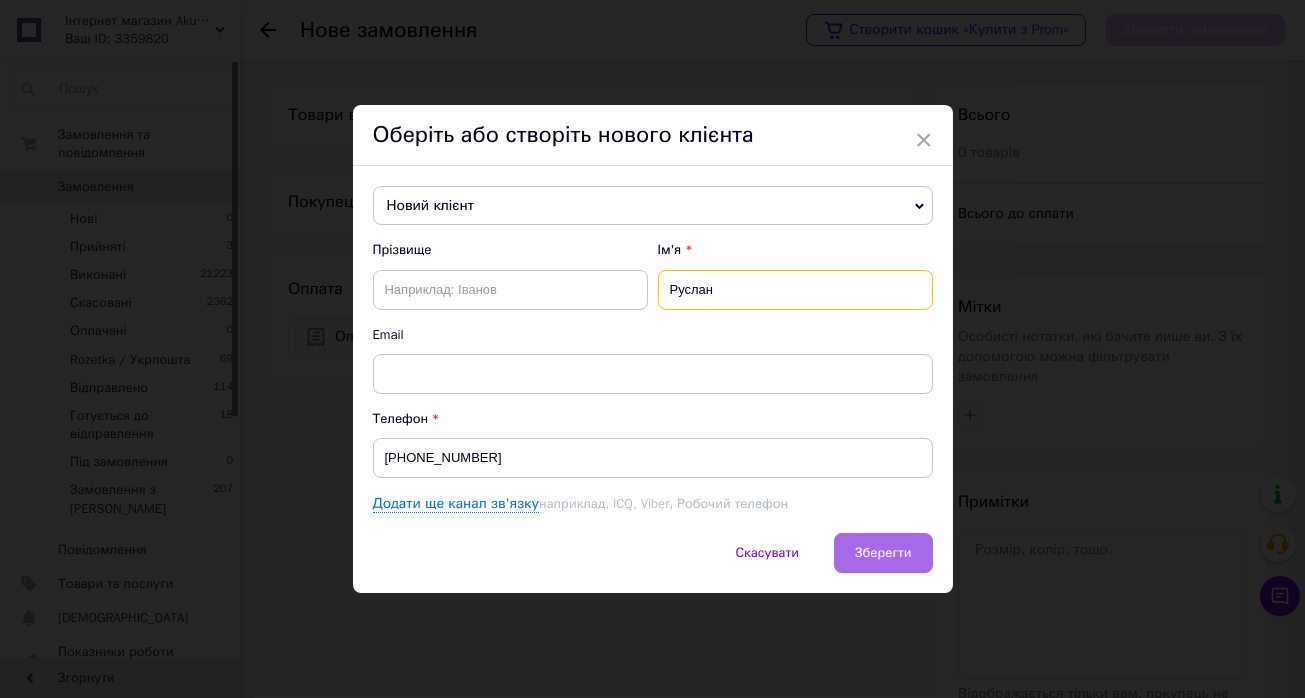 type on "Руслан" 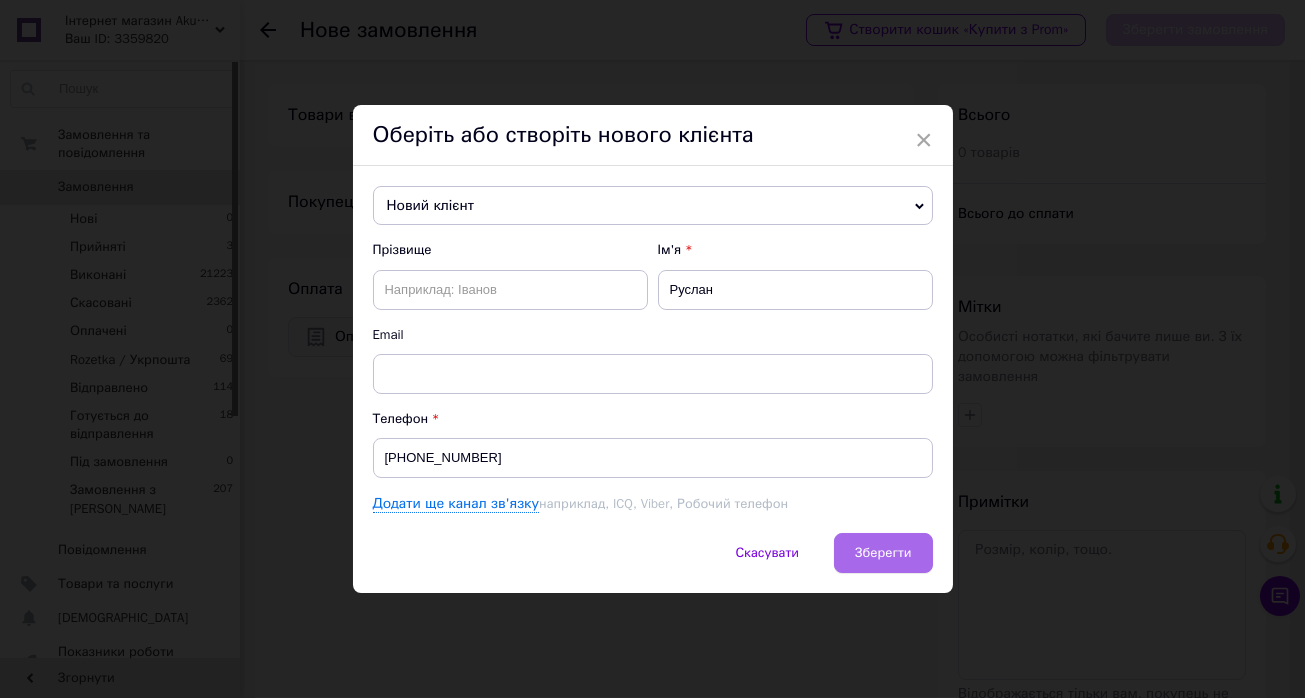 click on "Зберегти" at bounding box center [883, 553] 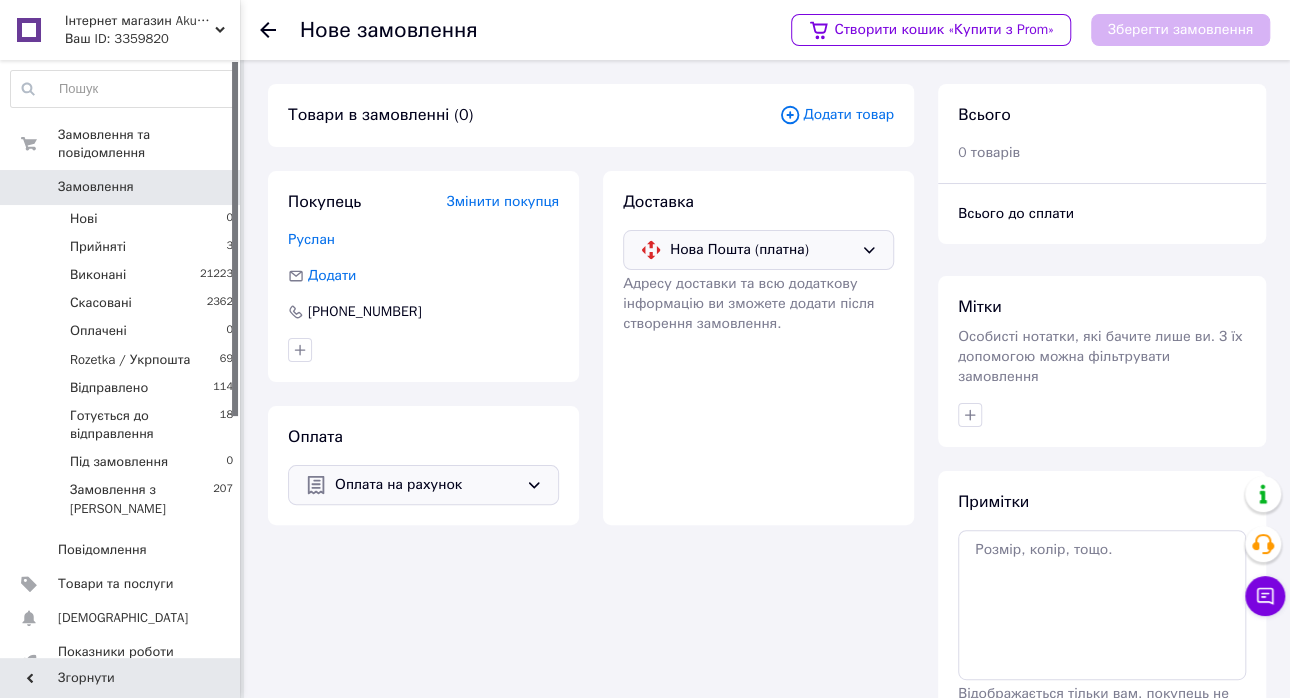 click on "Додати товар" at bounding box center (836, 115) 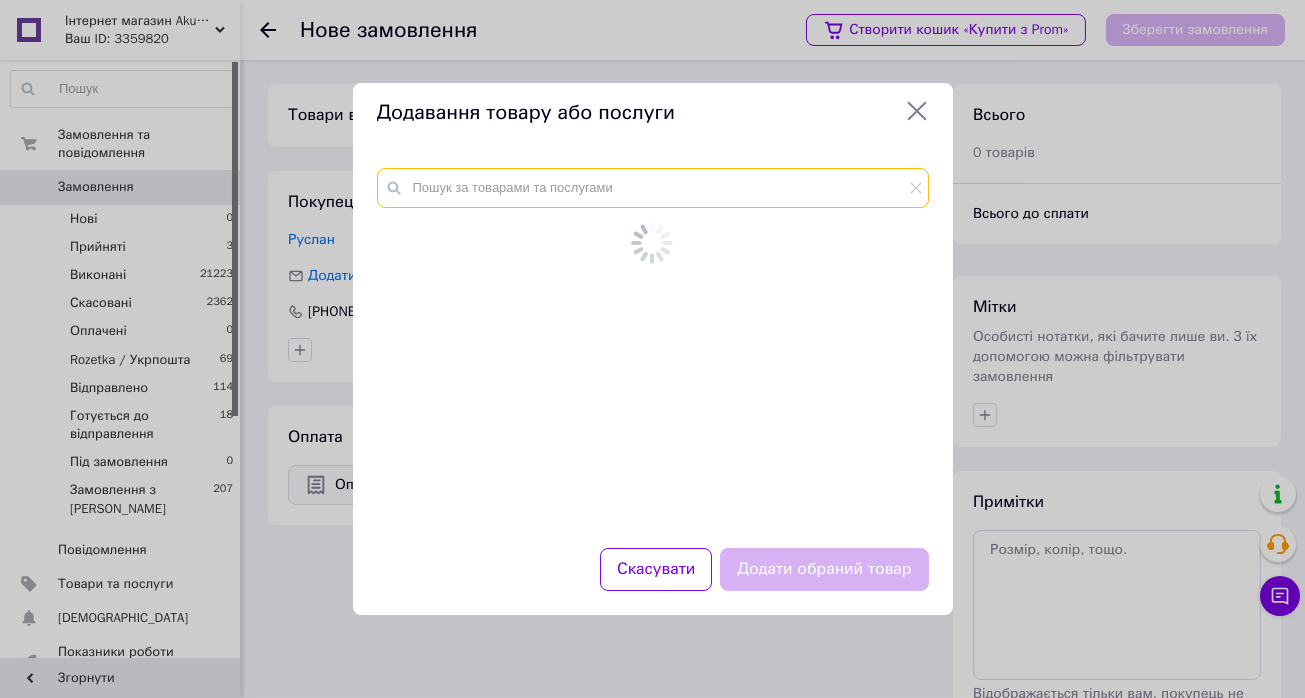 click at bounding box center (653, 188) 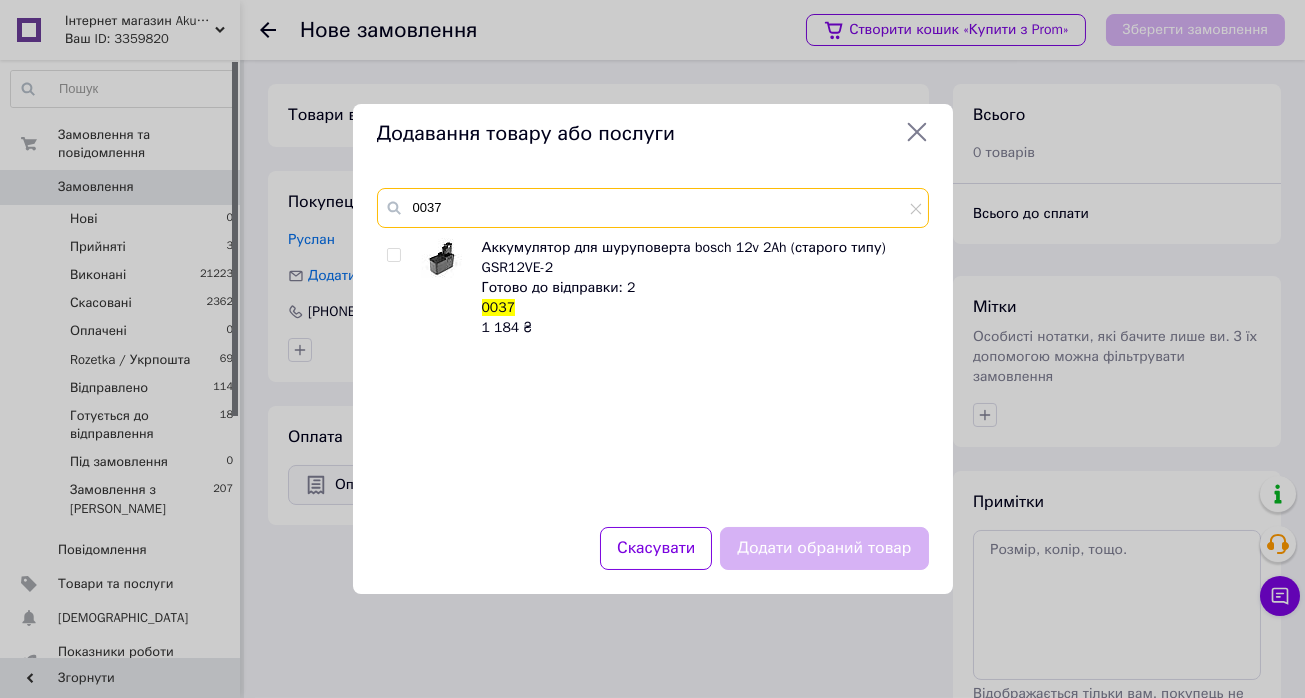 type on "0037" 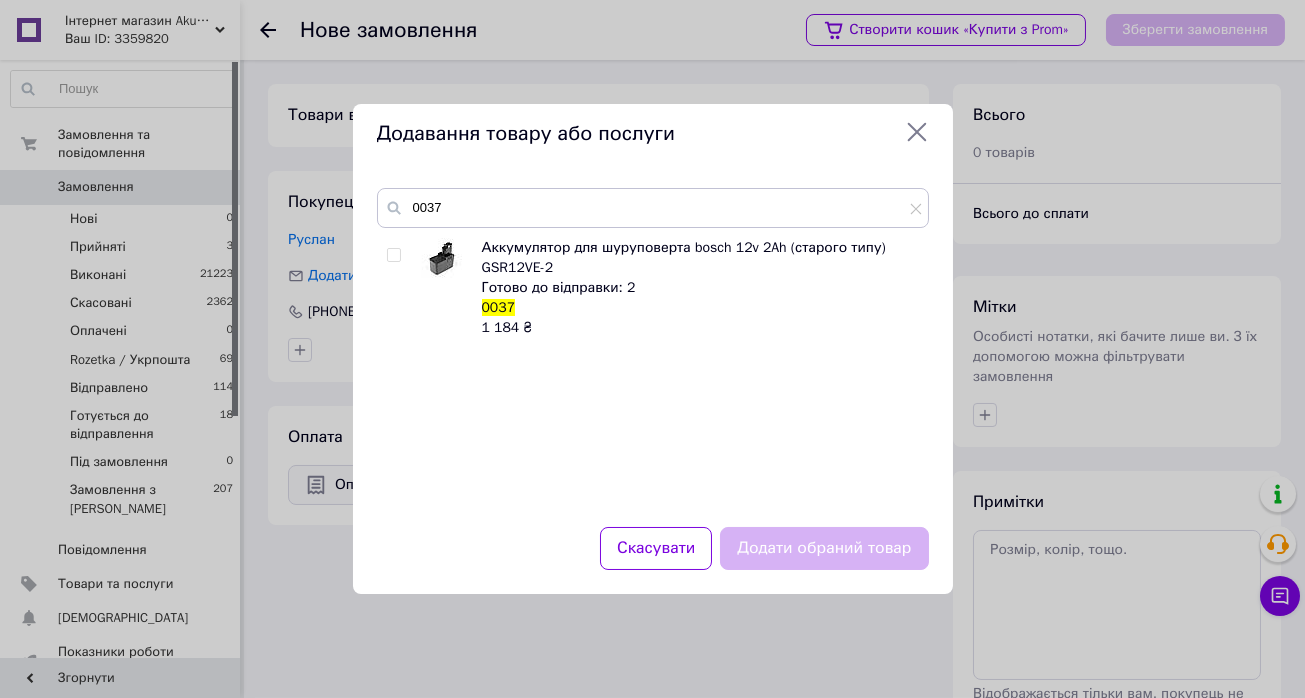 click at bounding box center (393, 255) 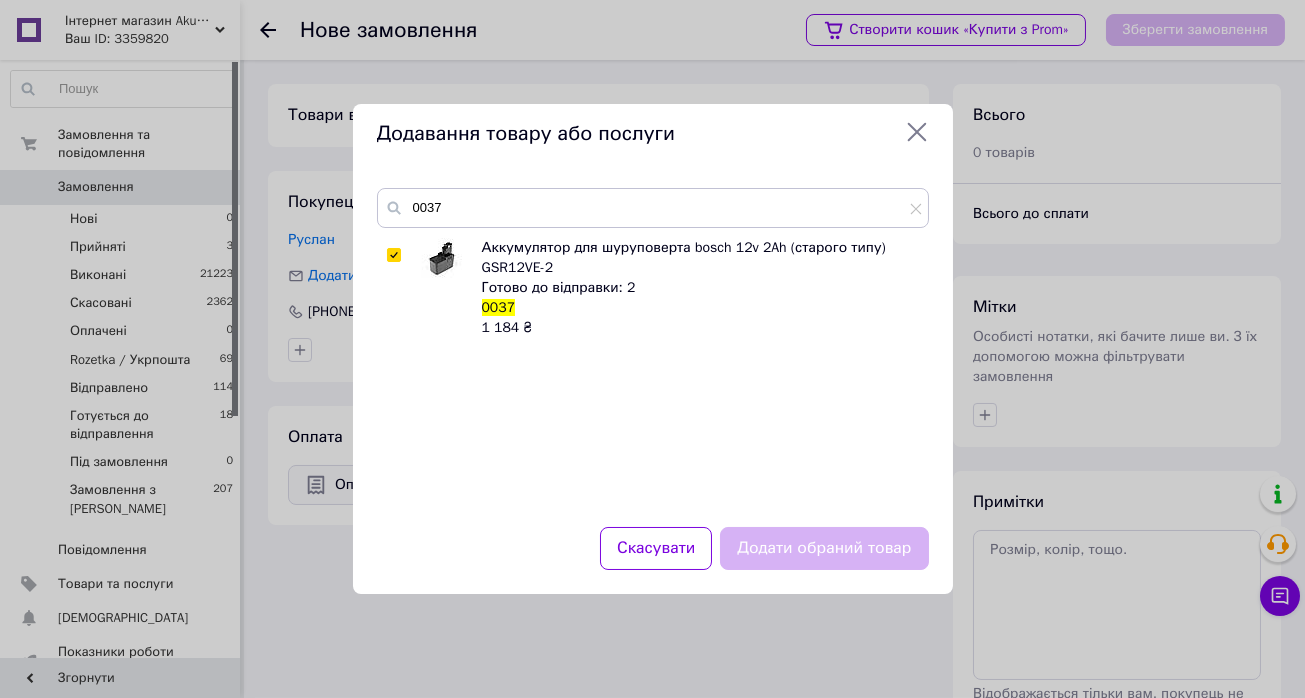 checkbox on "true" 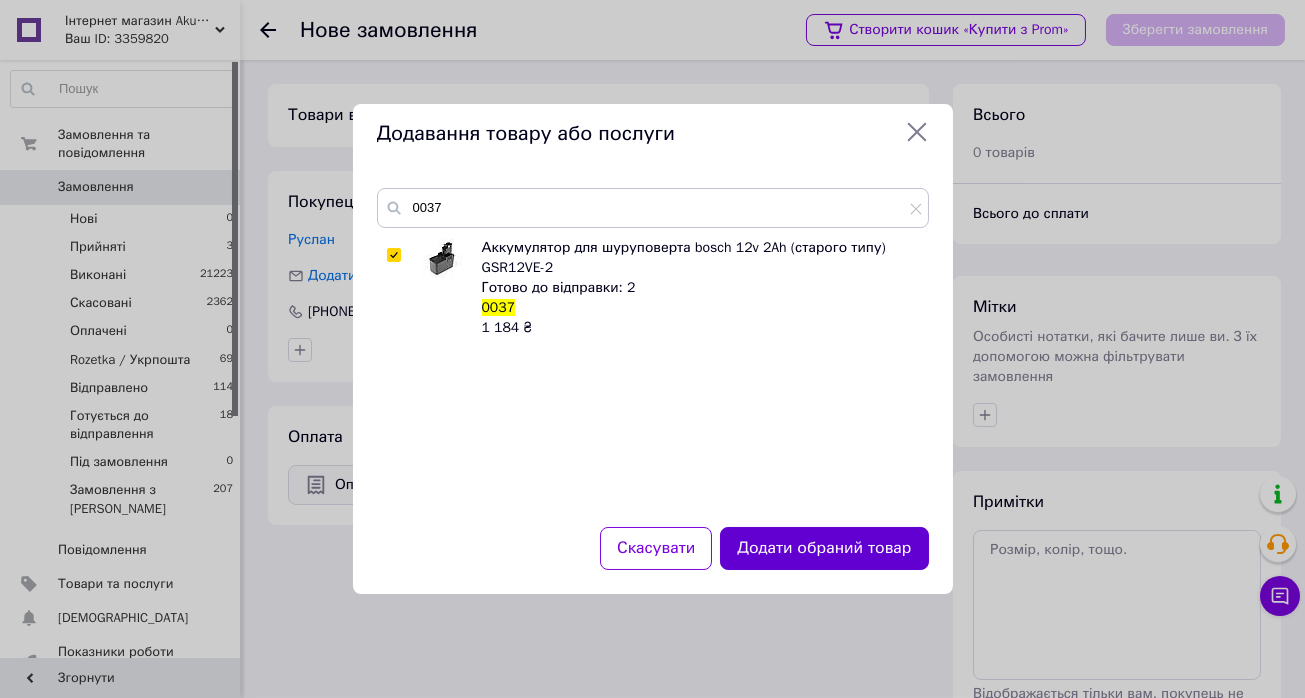 click on "Додати обраний товар" at bounding box center (824, 548) 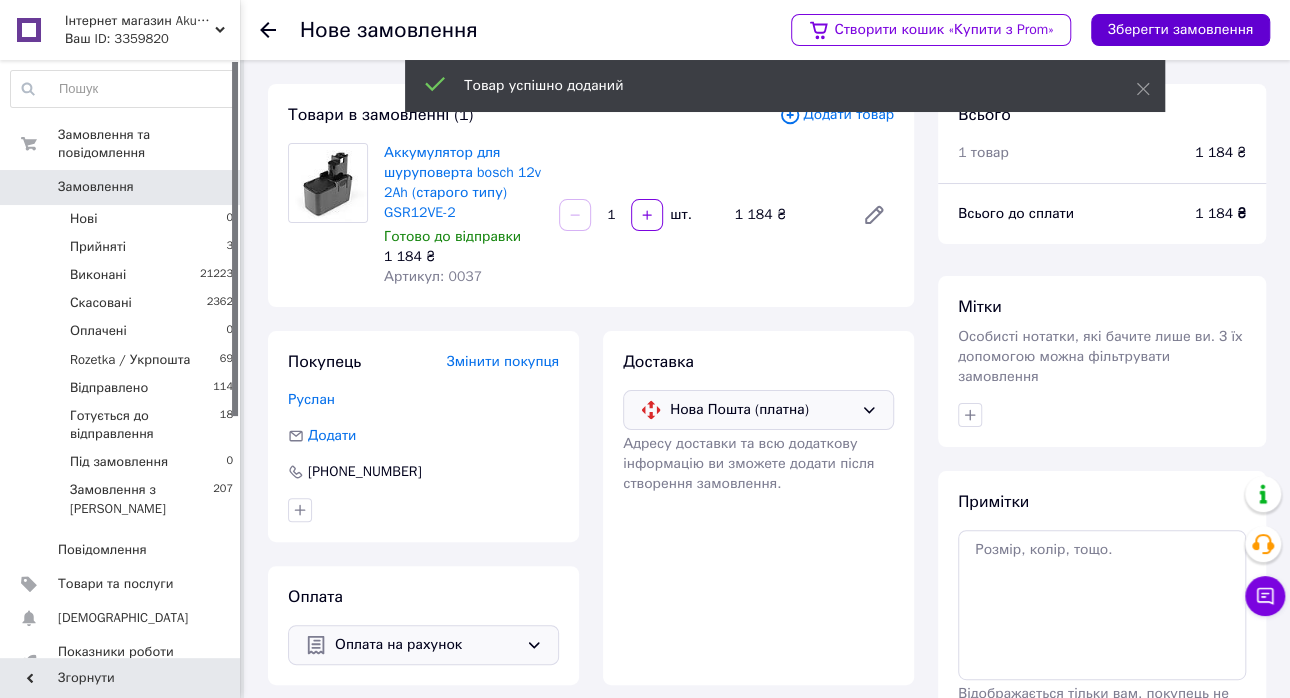 click on "Зберегти замовлення" at bounding box center [1180, 30] 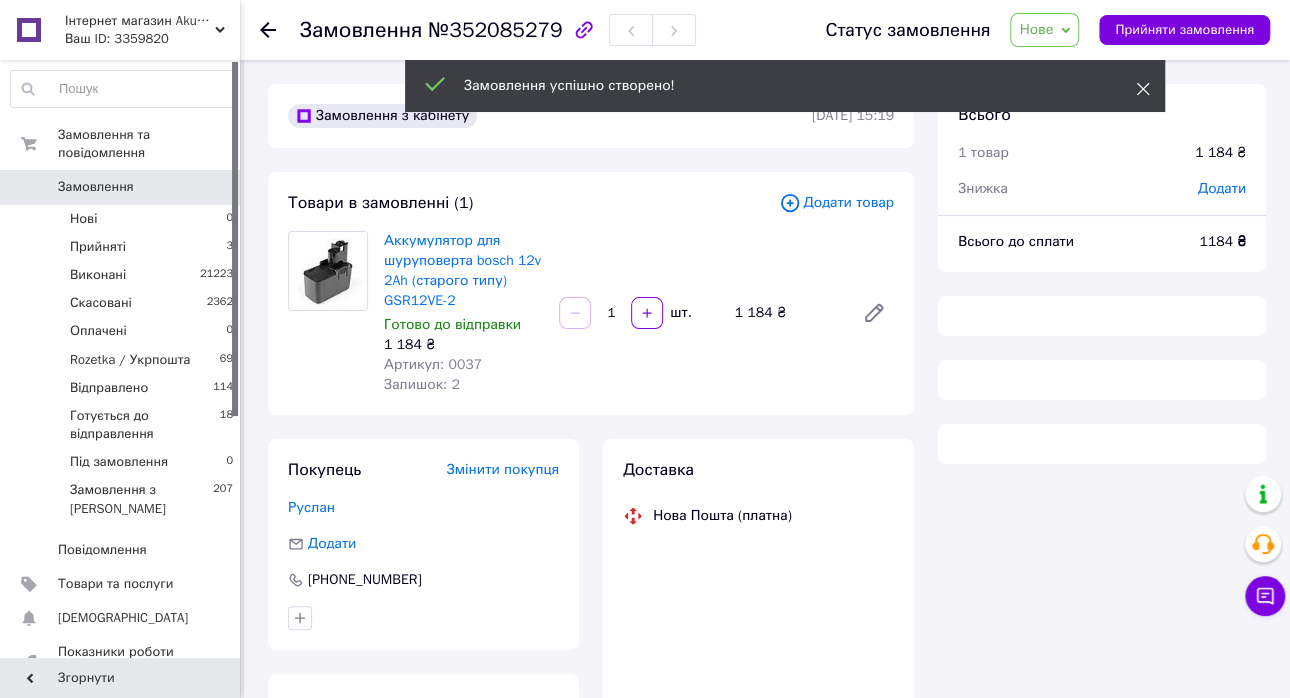 click 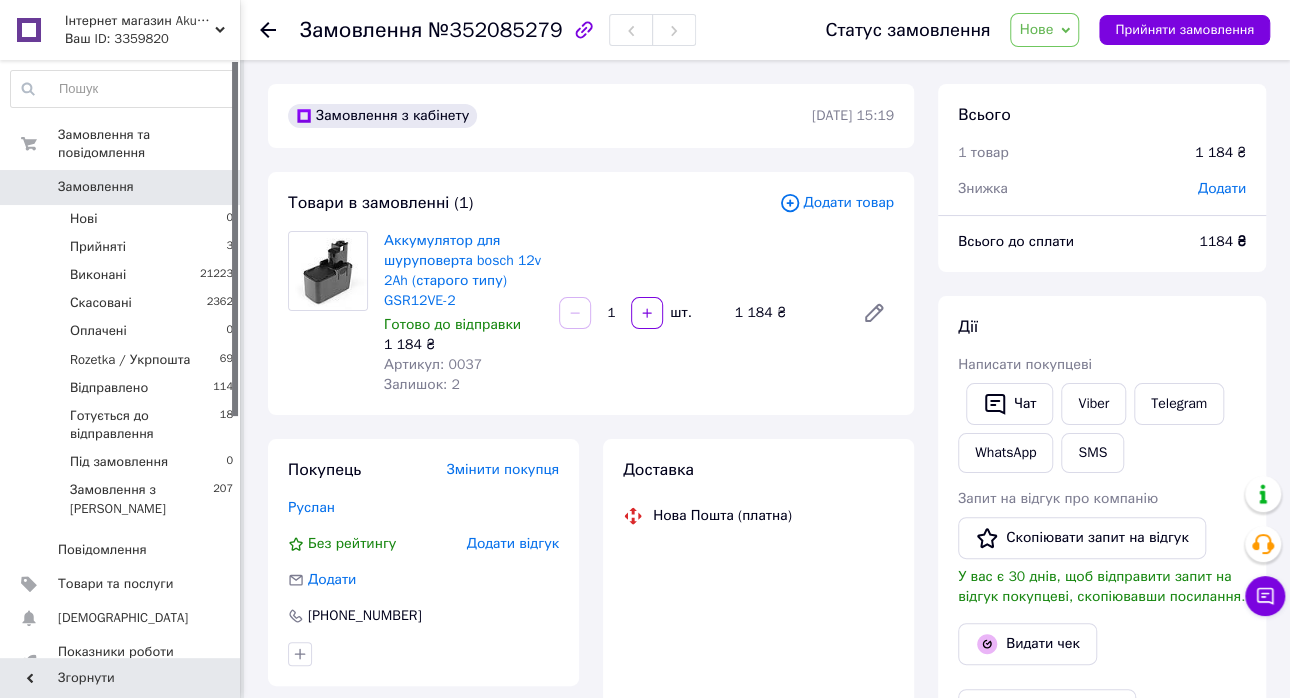 click 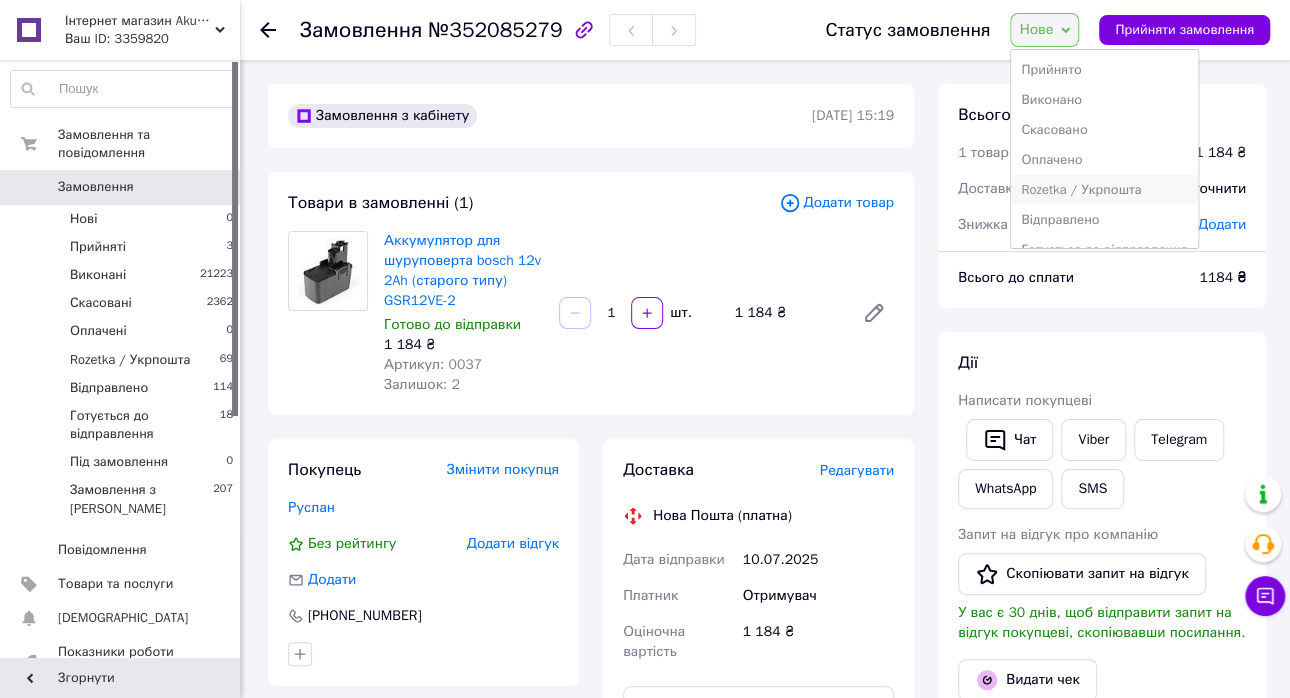 scroll, scrollTop: 51, scrollLeft: 0, axis: vertical 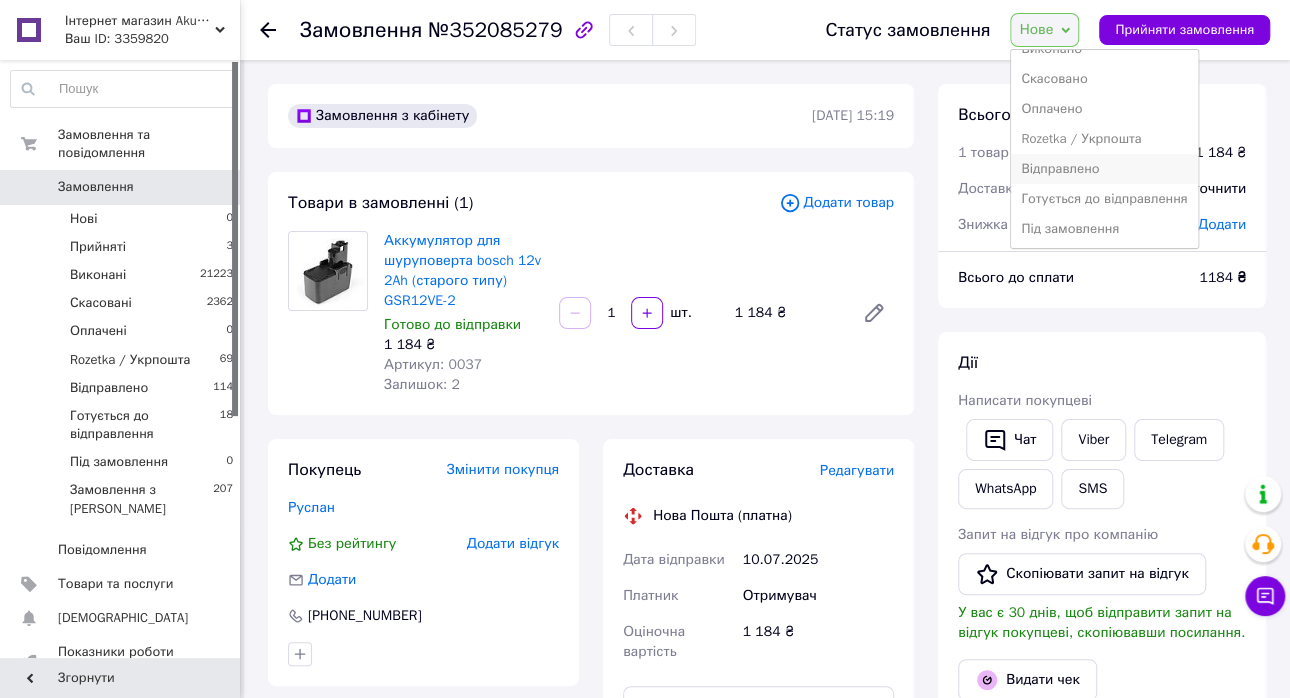 click on "Відправлено" at bounding box center (1104, 169) 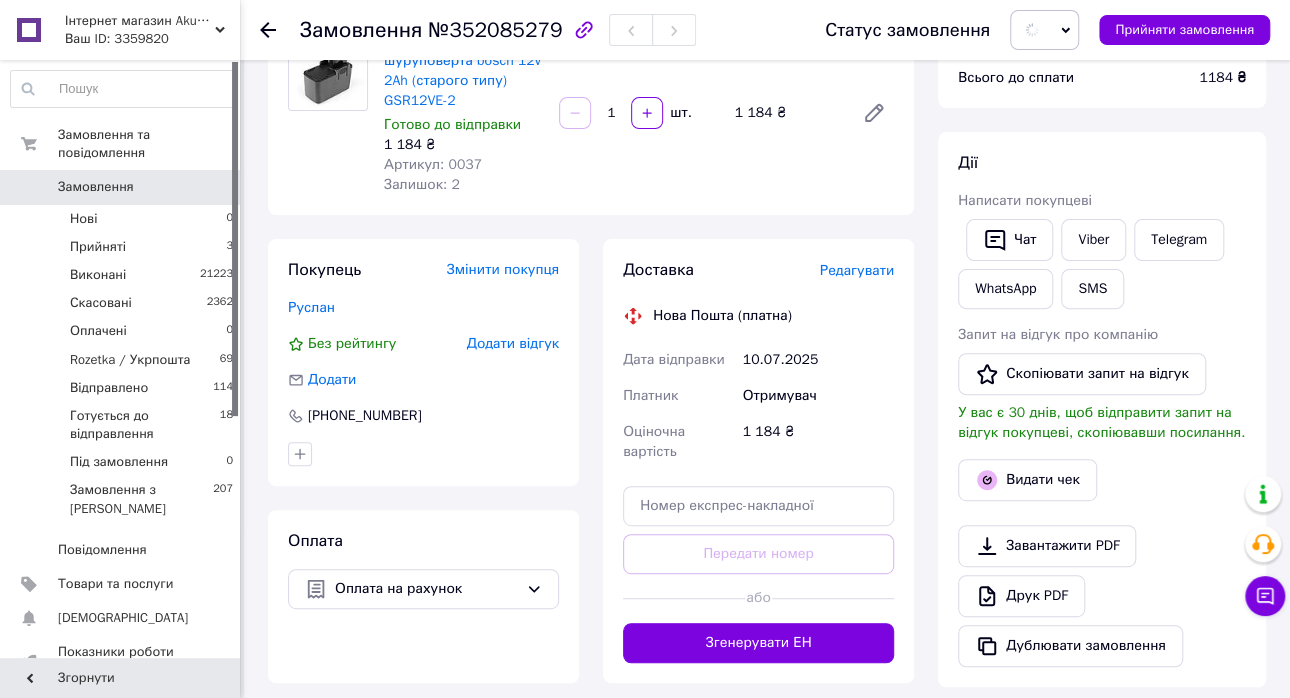scroll, scrollTop: 400, scrollLeft: 0, axis: vertical 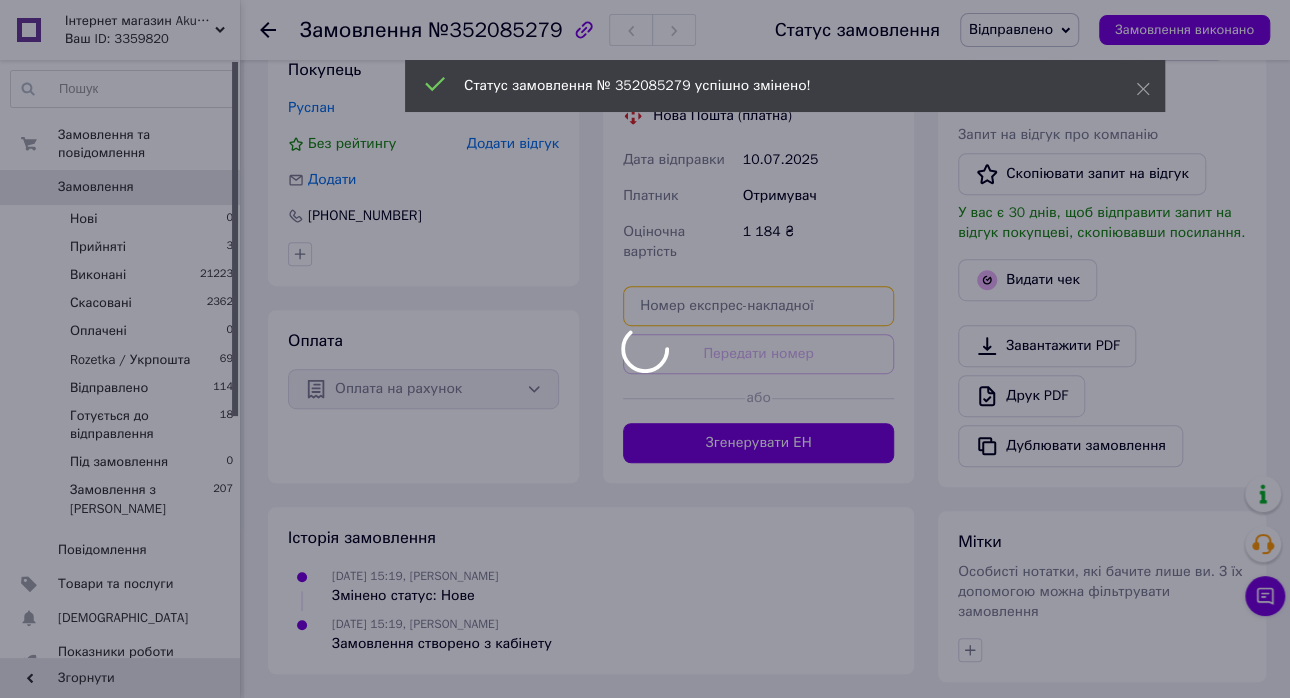 click at bounding box center [758, 306] 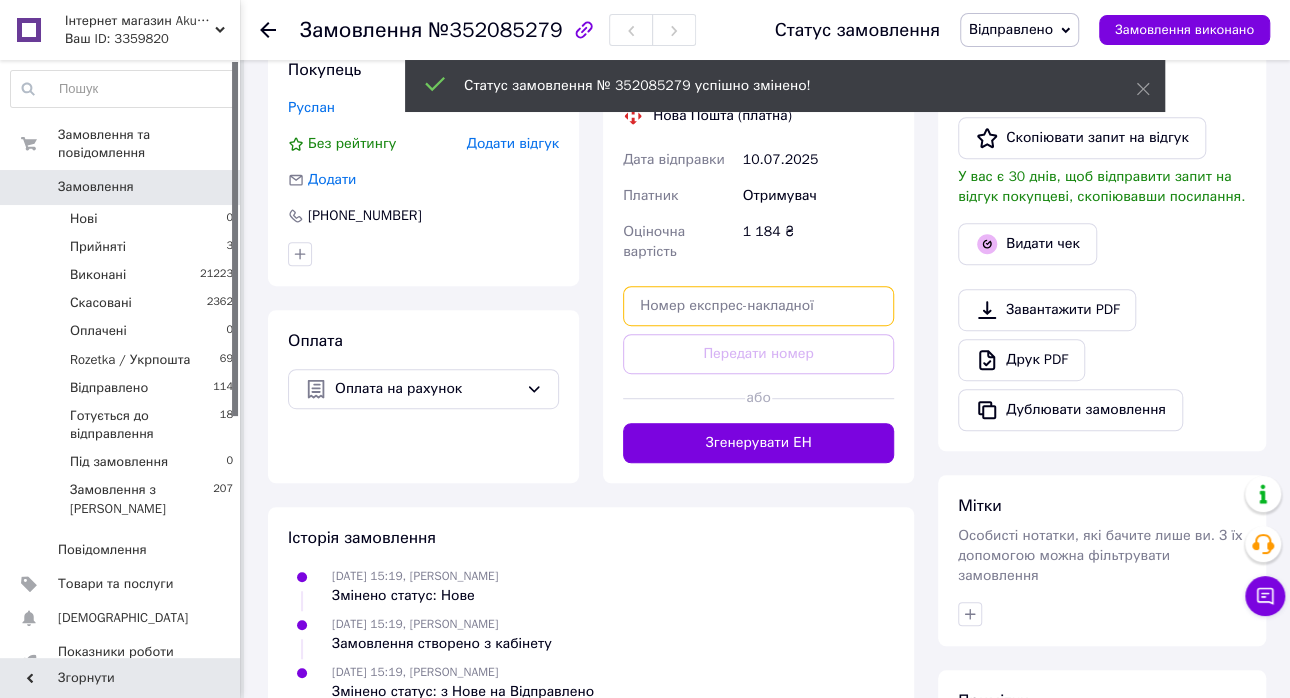paste on "20451203175021" 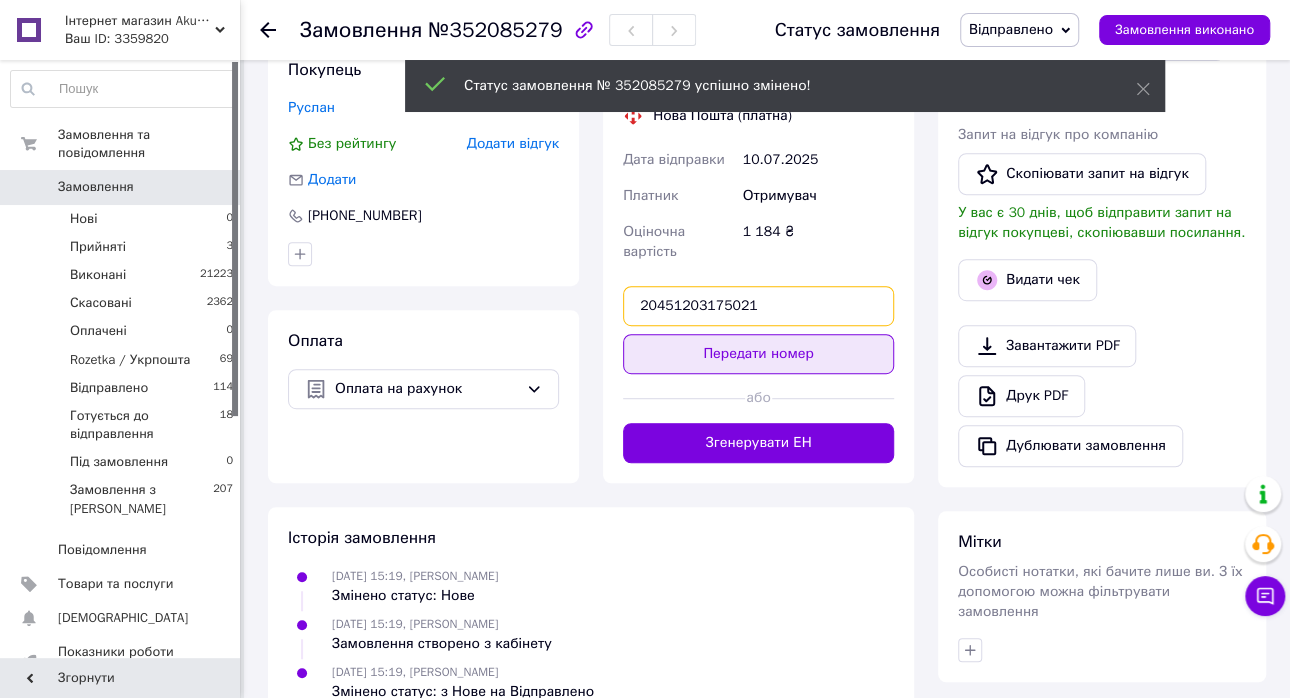 type on "20451203175021" 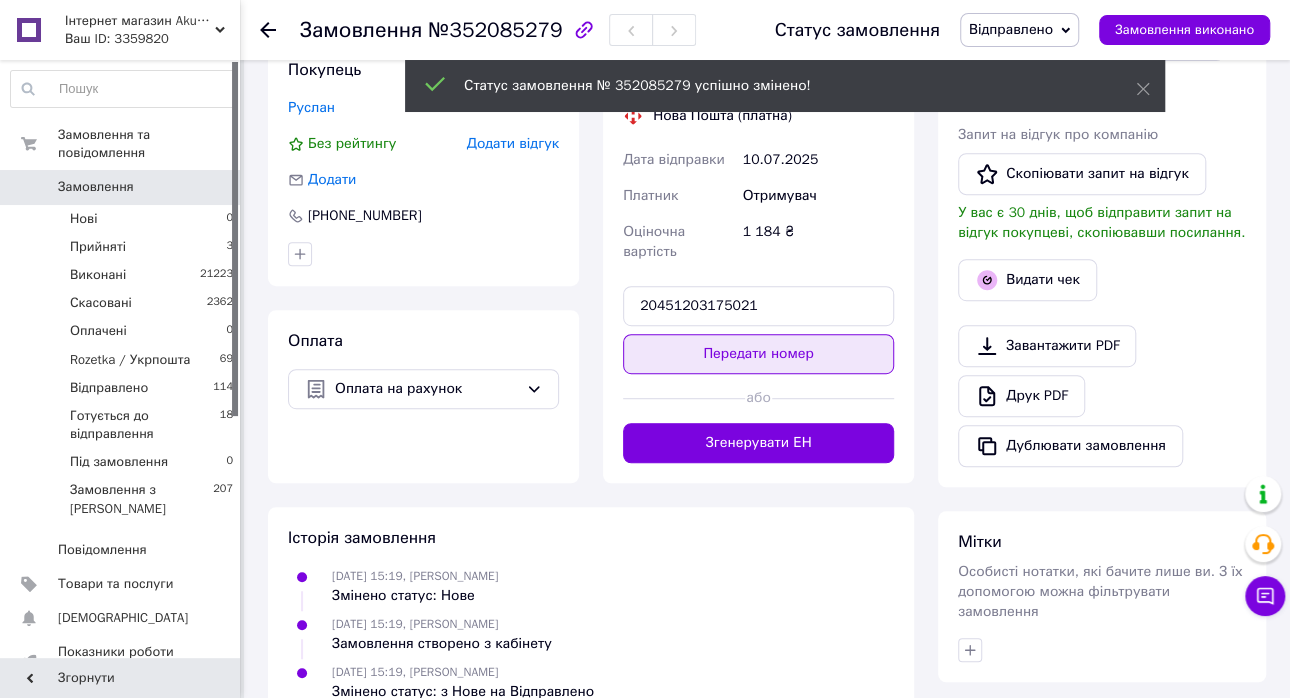 click on "Передати номер" at bounding box center (758, 354) 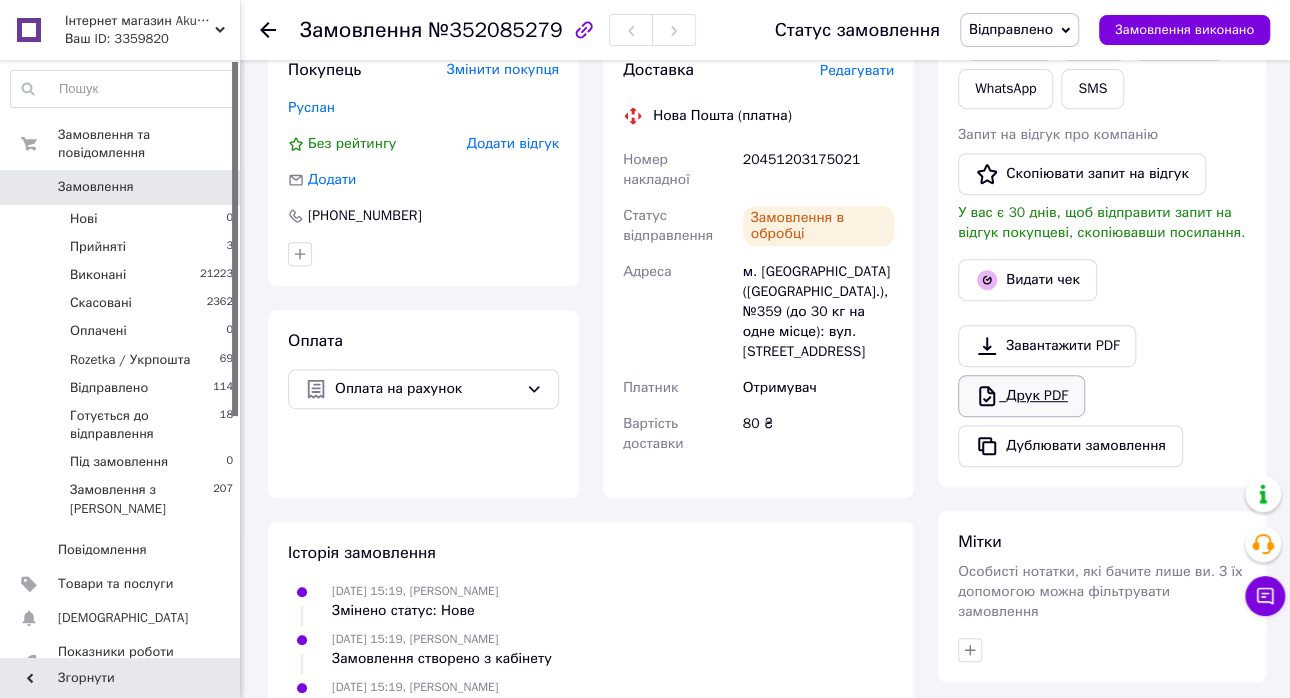 click on "Друк PDF" at bounding box center [1021, 396] 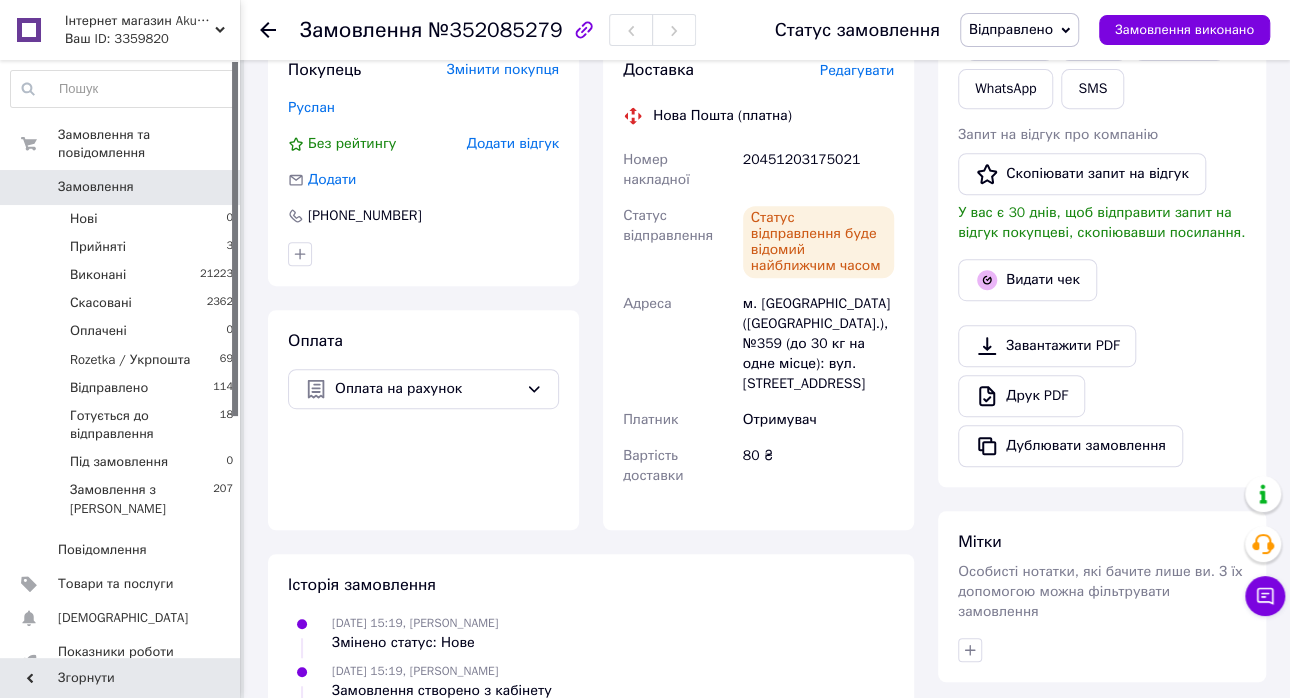 scroll, scrollTop: 0, scrollLeft: 0, axis: both 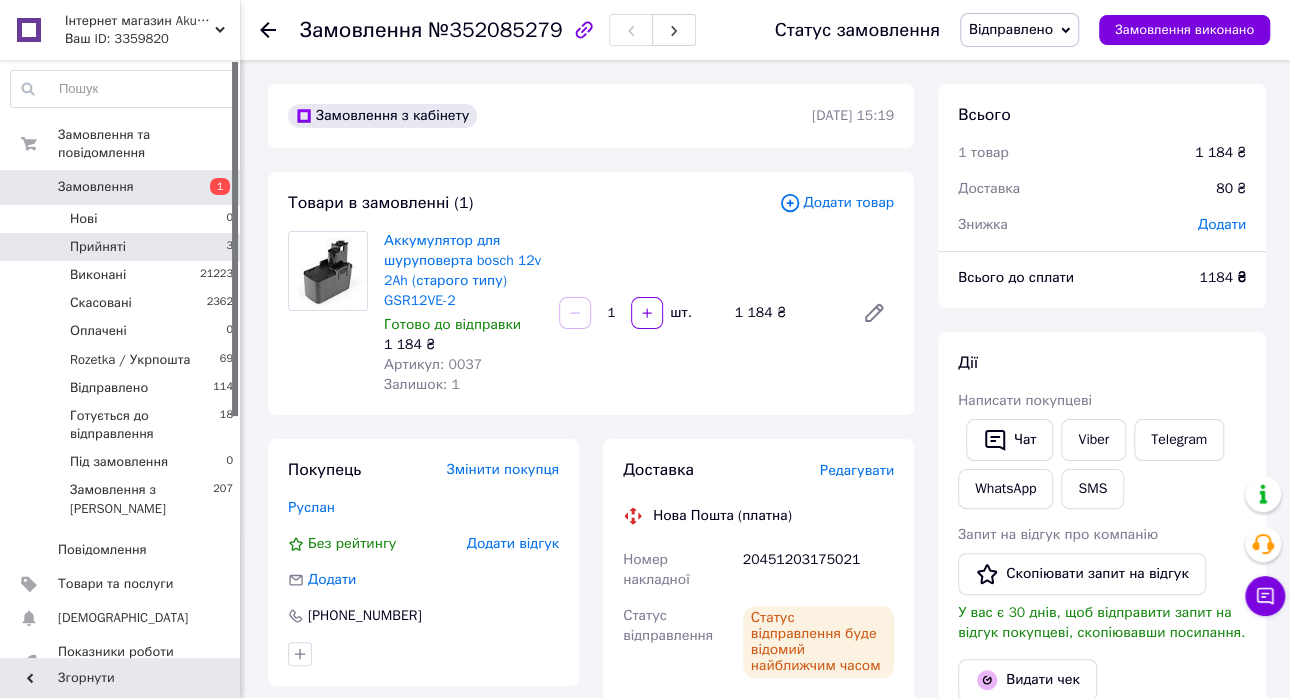 click on "Прийняті" at bounding box center [98, 247] 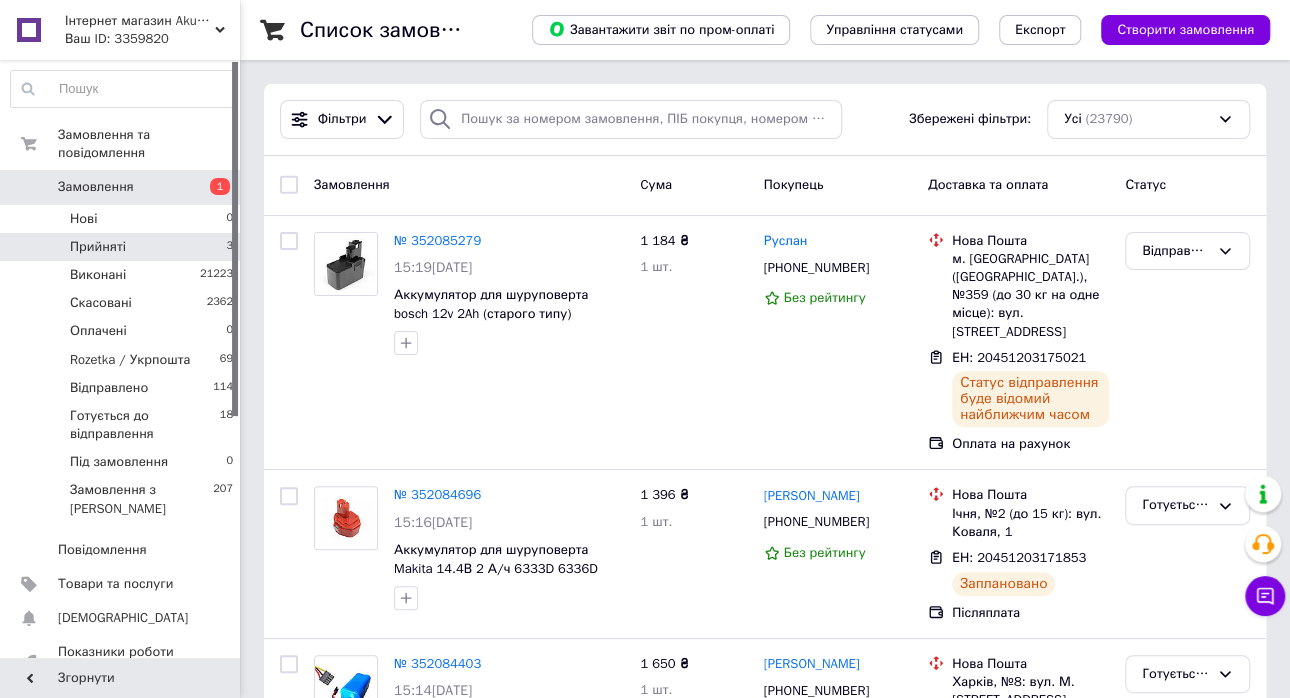 click on "Прийняті" at bounding box center (98, 247) 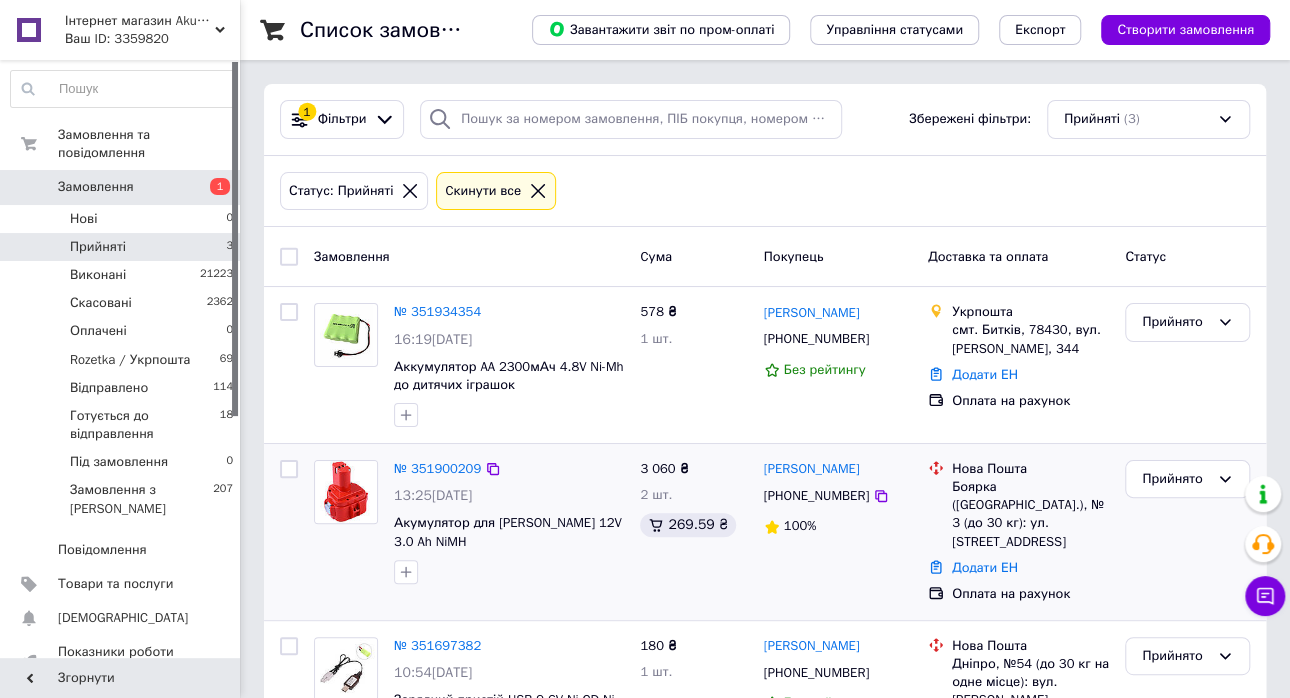 scroll, scrollTop: 103, scrollLeft: 0, axis: vertical 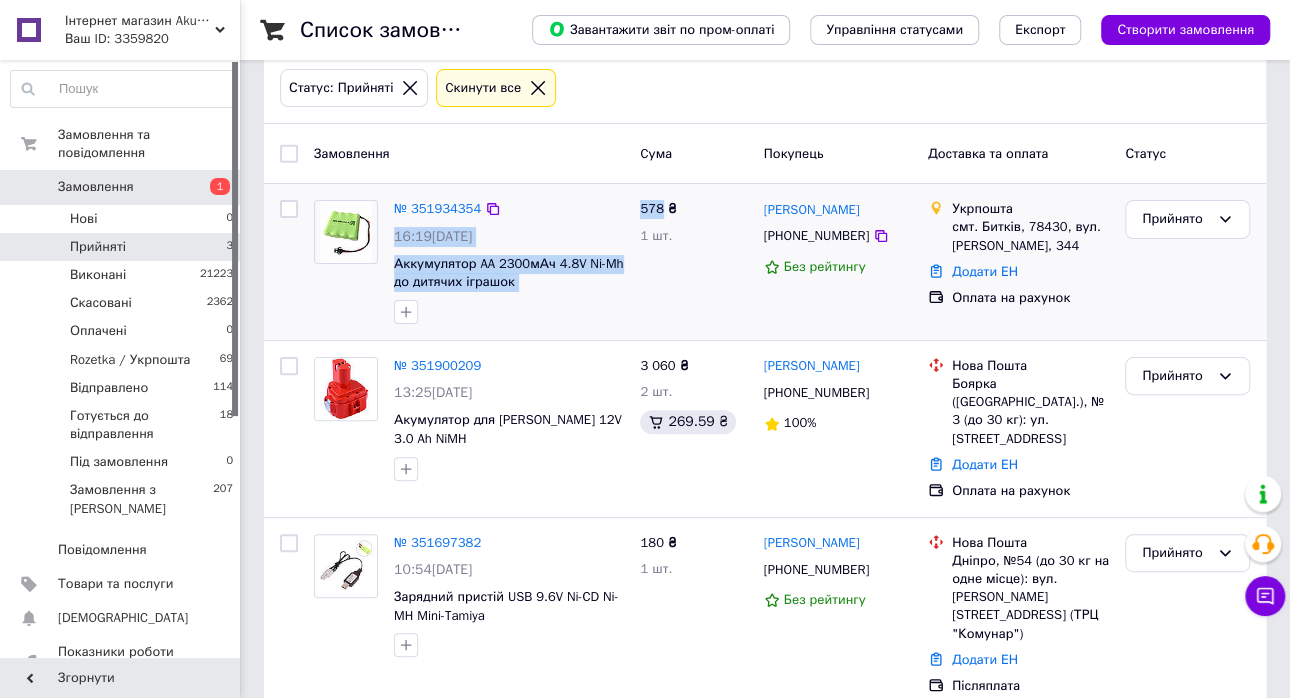 drag, startPoint x: 664, startPoint y: 207, endPoint x: 628, endPoint y: 205, distance: 36.05551 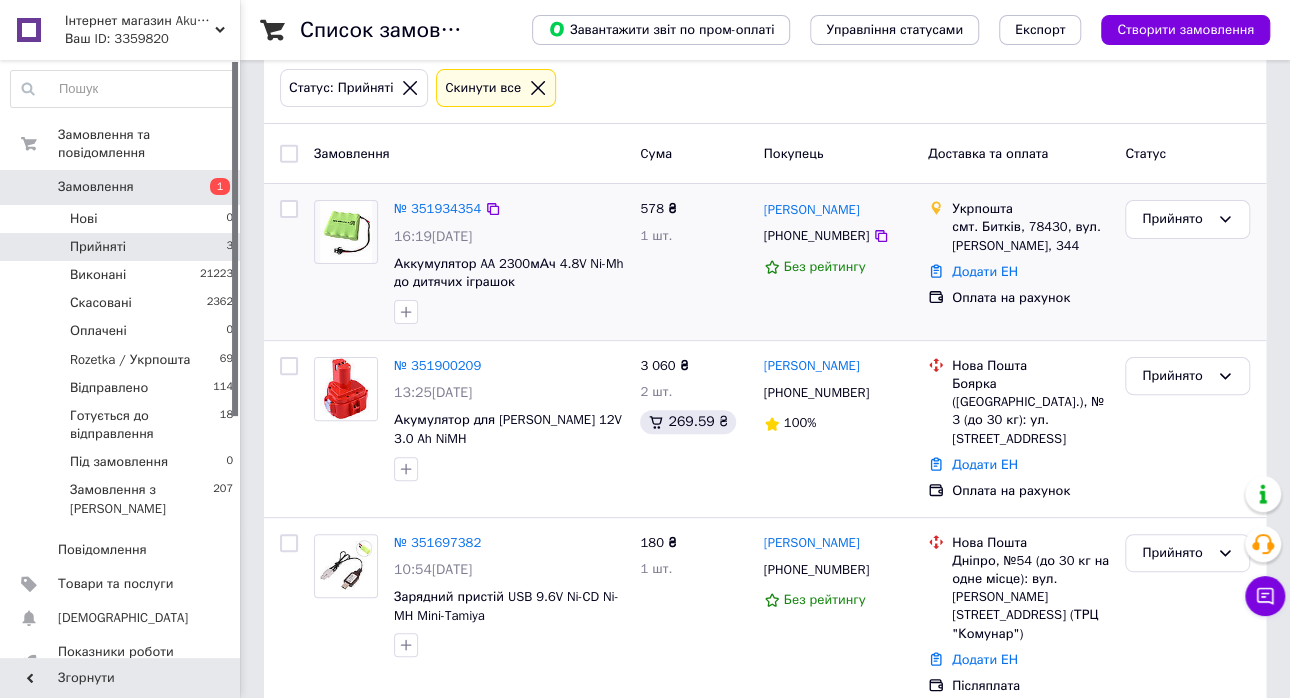 click on "№ 351934354" at bounding box center (509, 209) 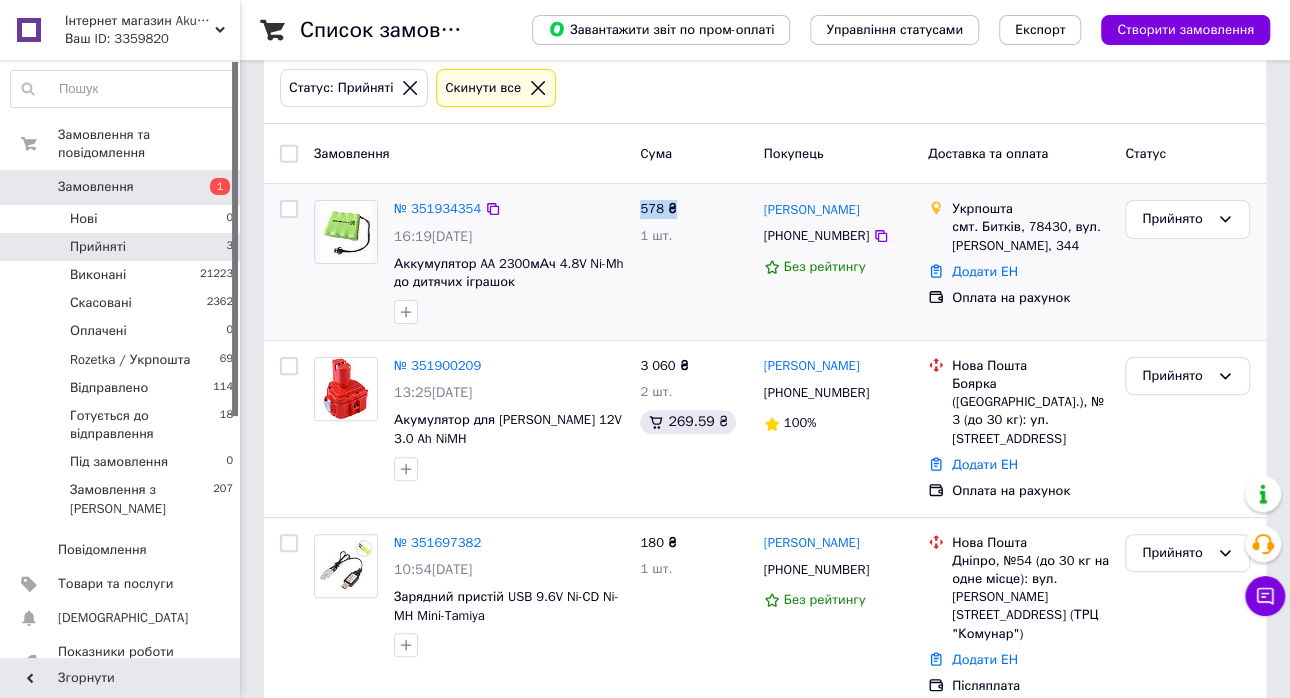 drag, startPoint x: 673, startPoint y: 202, endPoint x: 638, endPoint y: 209, distance: 35.69314 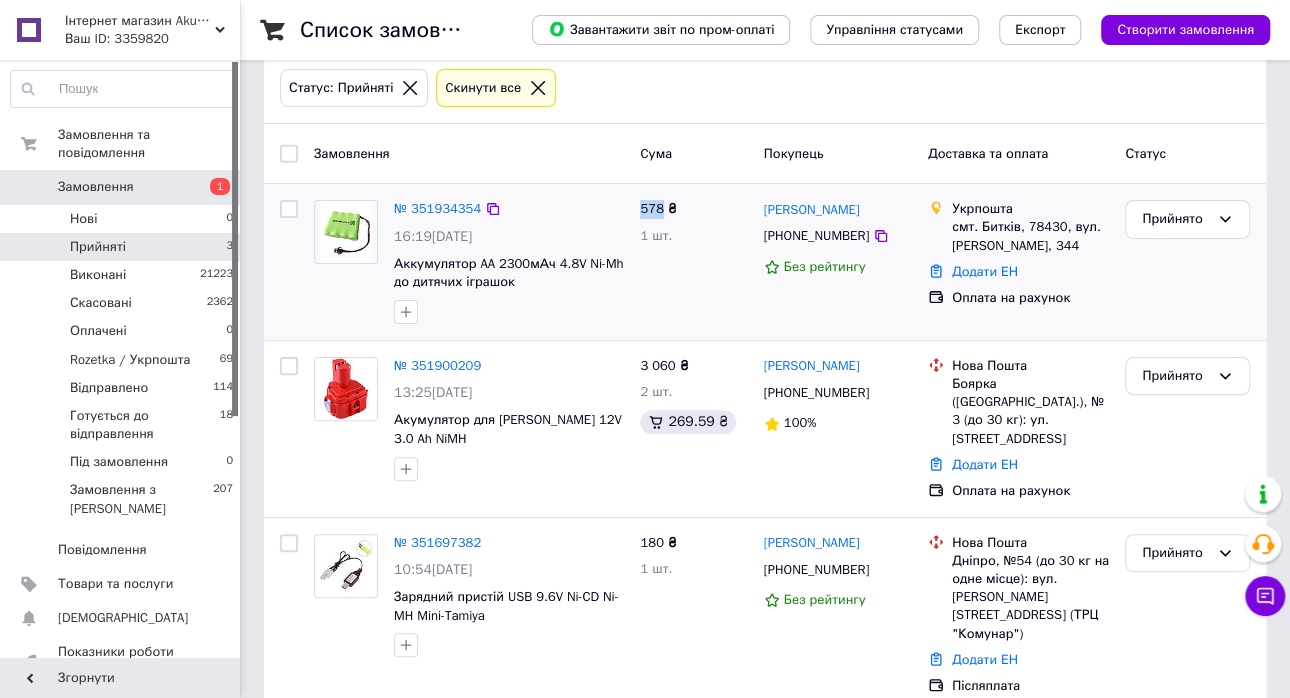 drag, startPoint x: 661, startPoint y: 208, endPoint x: 642, endPoint y: 208, distance: 19 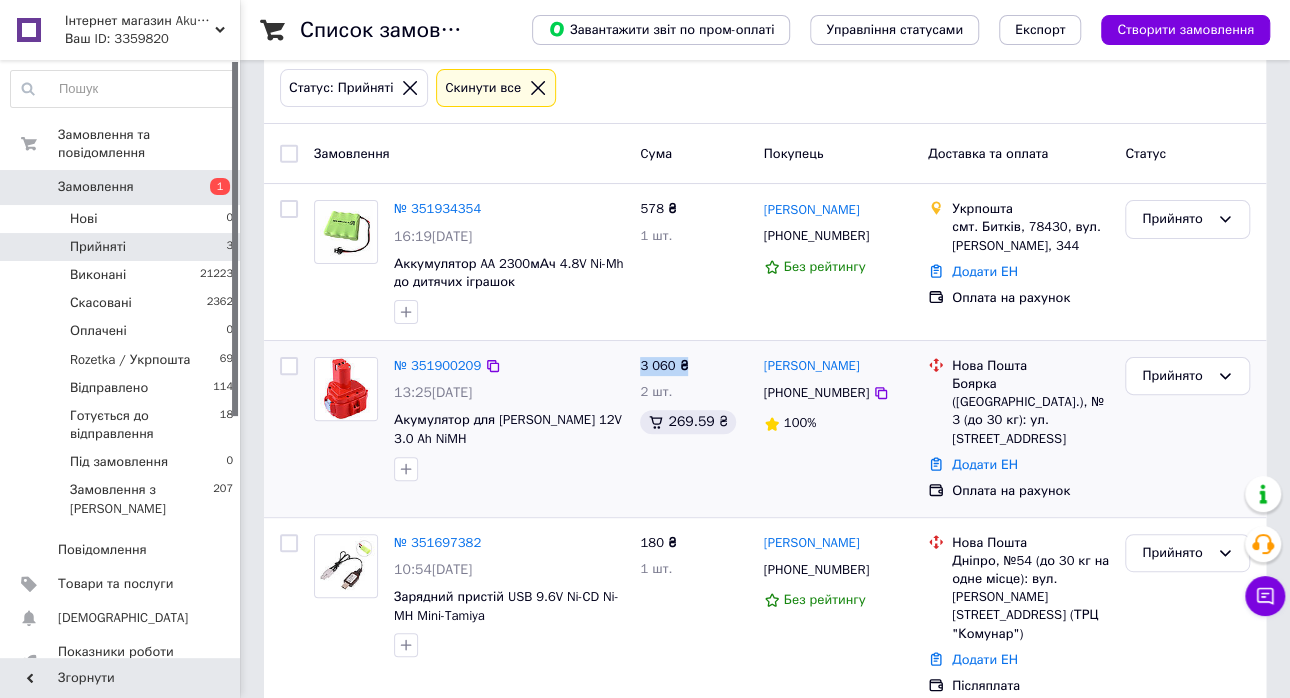 drag, startPoint x: 692, startPoint y: 363, endPoint x: 639, endPoint y: 368, distance: 53.235325 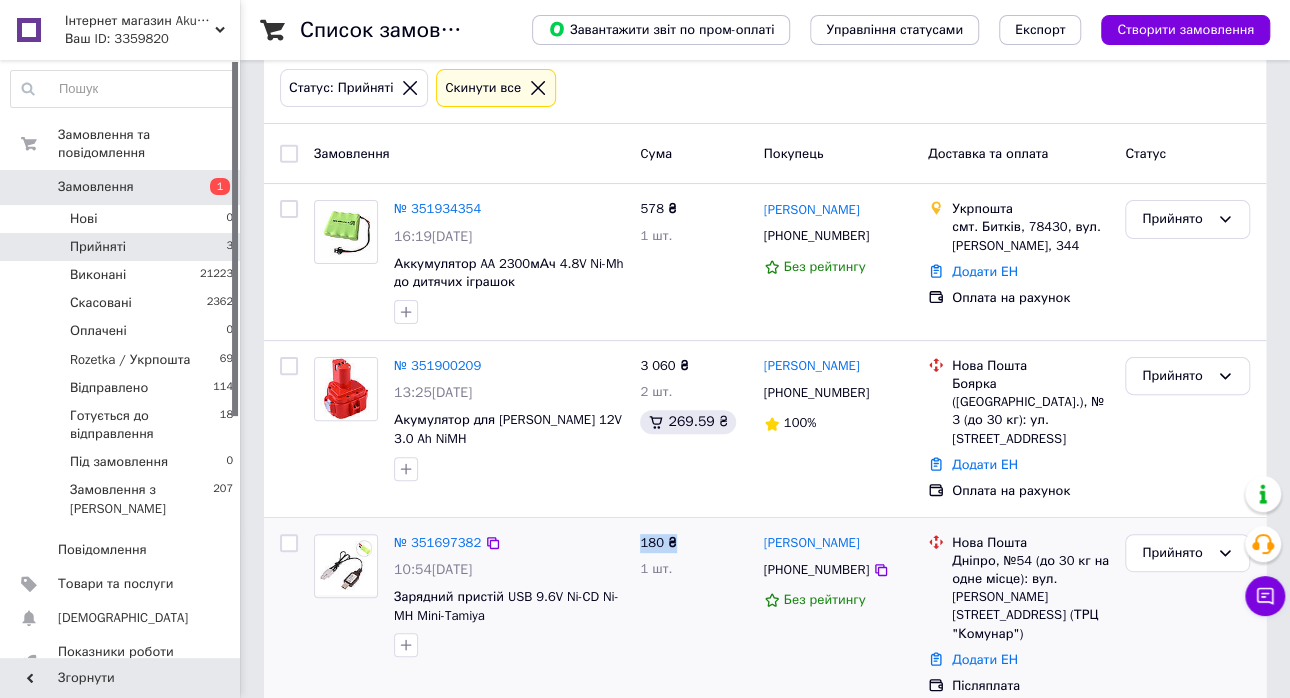 drag, startPoint x: 692, startPoint y: 520, endPoint x: 633, endPoint y: 523, distance: 59.07622 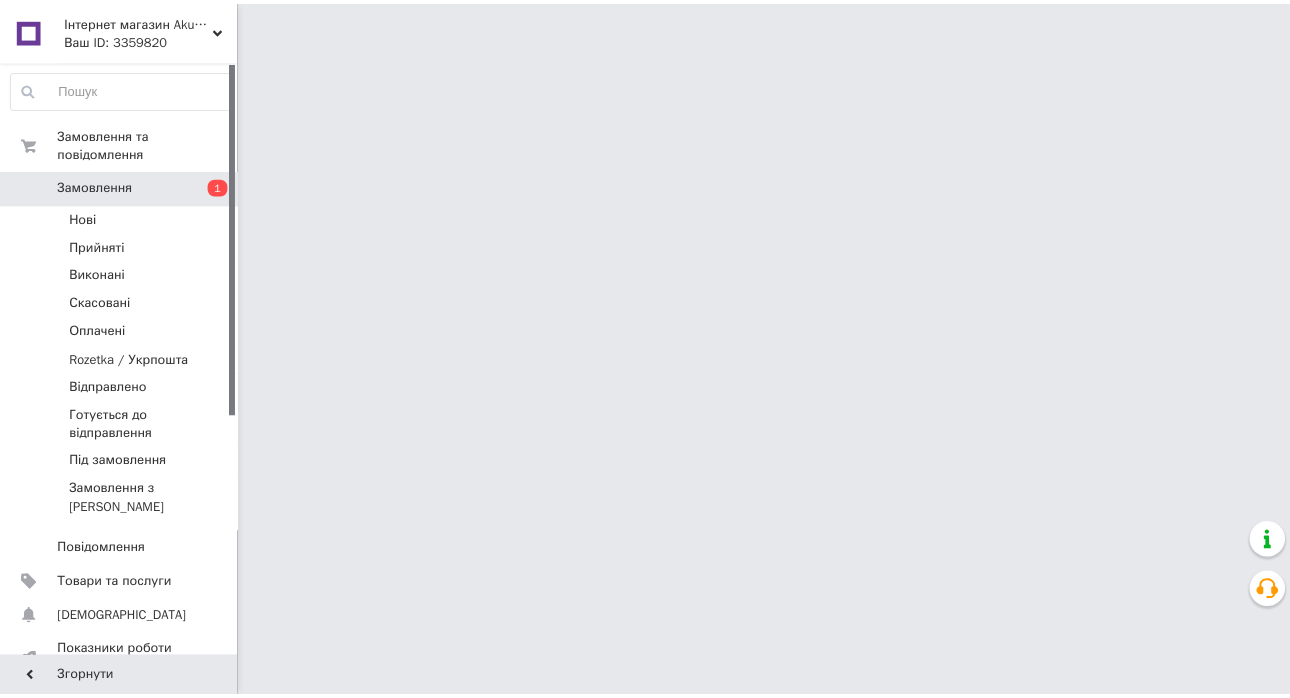 scroll, scrollTop: 0, scrollLeft: 0, axis: both 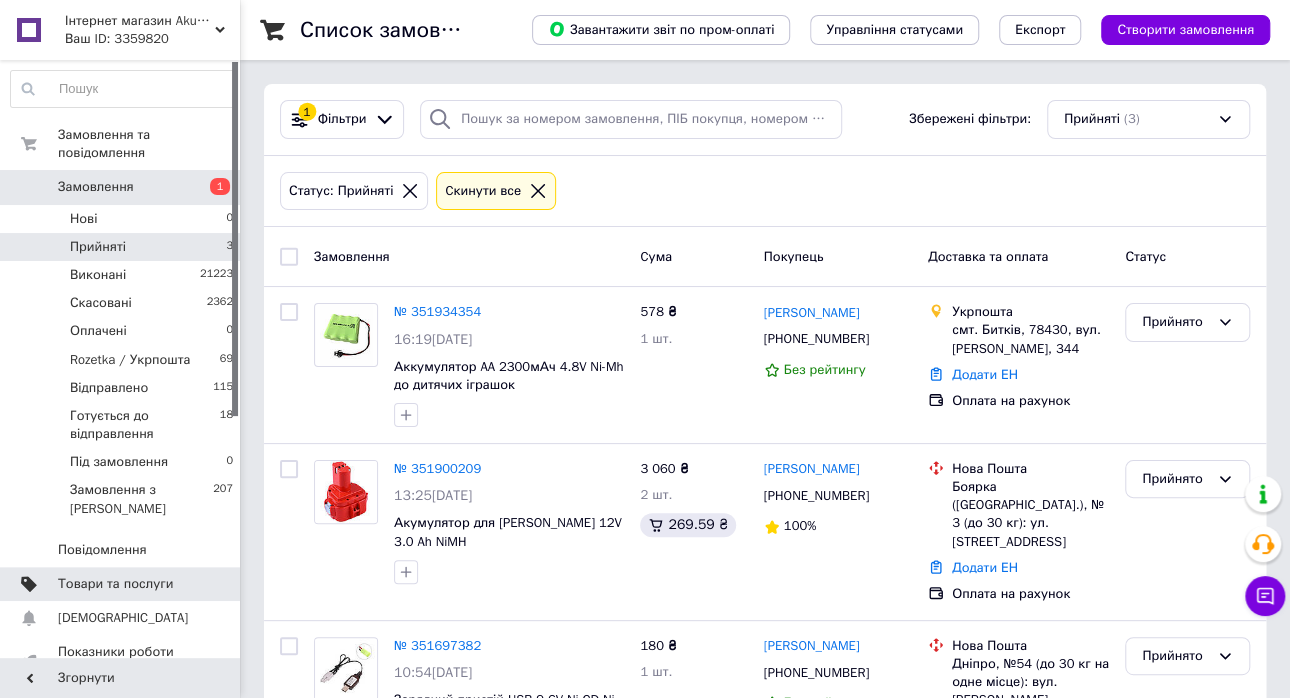 click on "Товари та послуги" at bounding box center [115, 584] 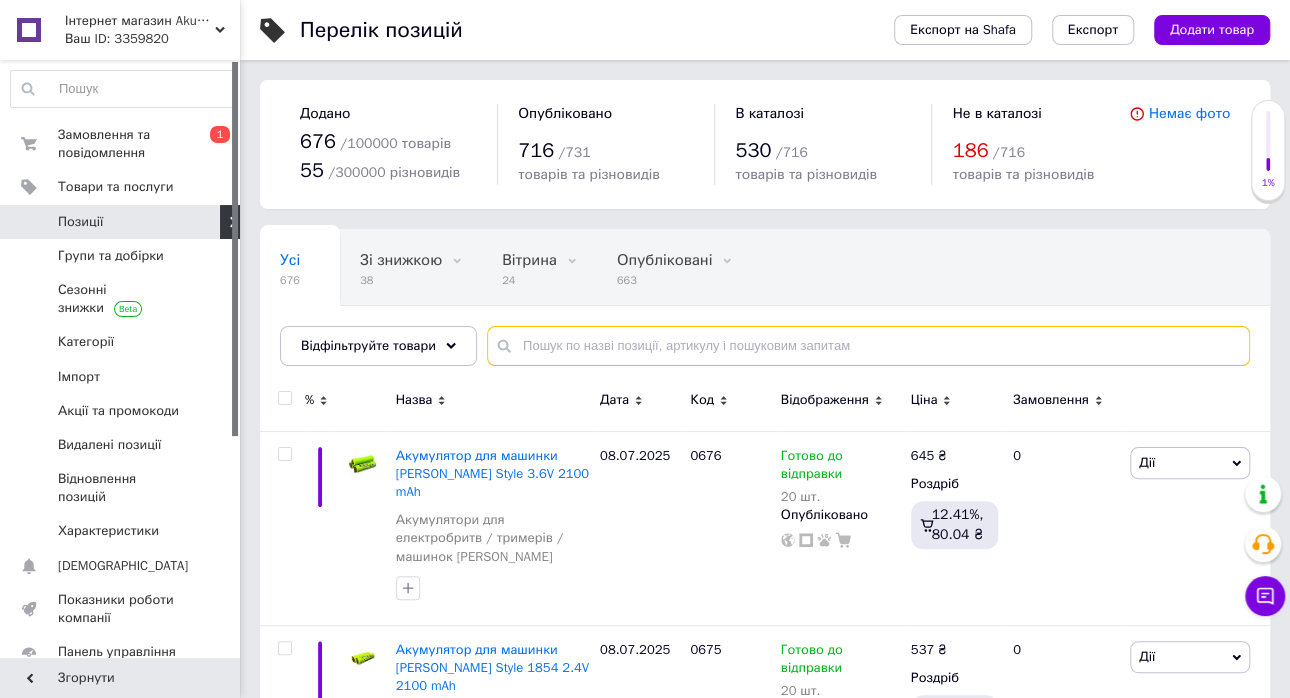 click at bounding box center (868, 346) 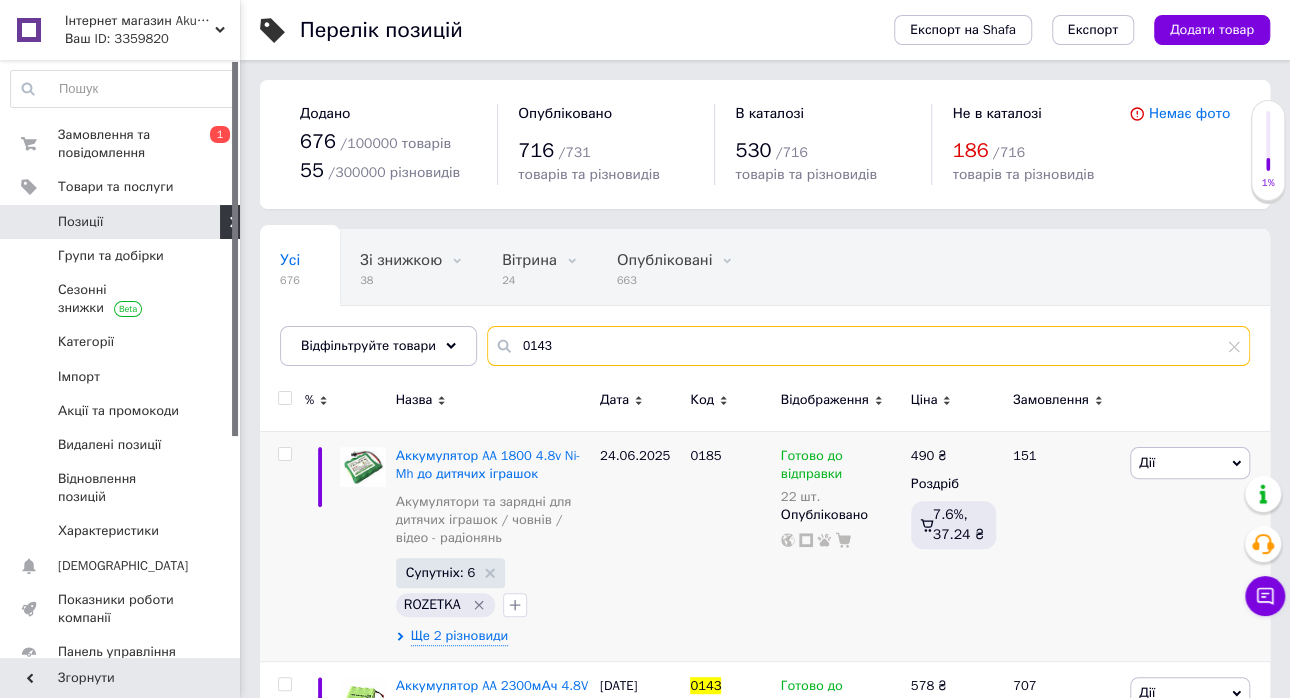 scroll, scrollTop: 200, scrollLeft: 0, axis: vertical 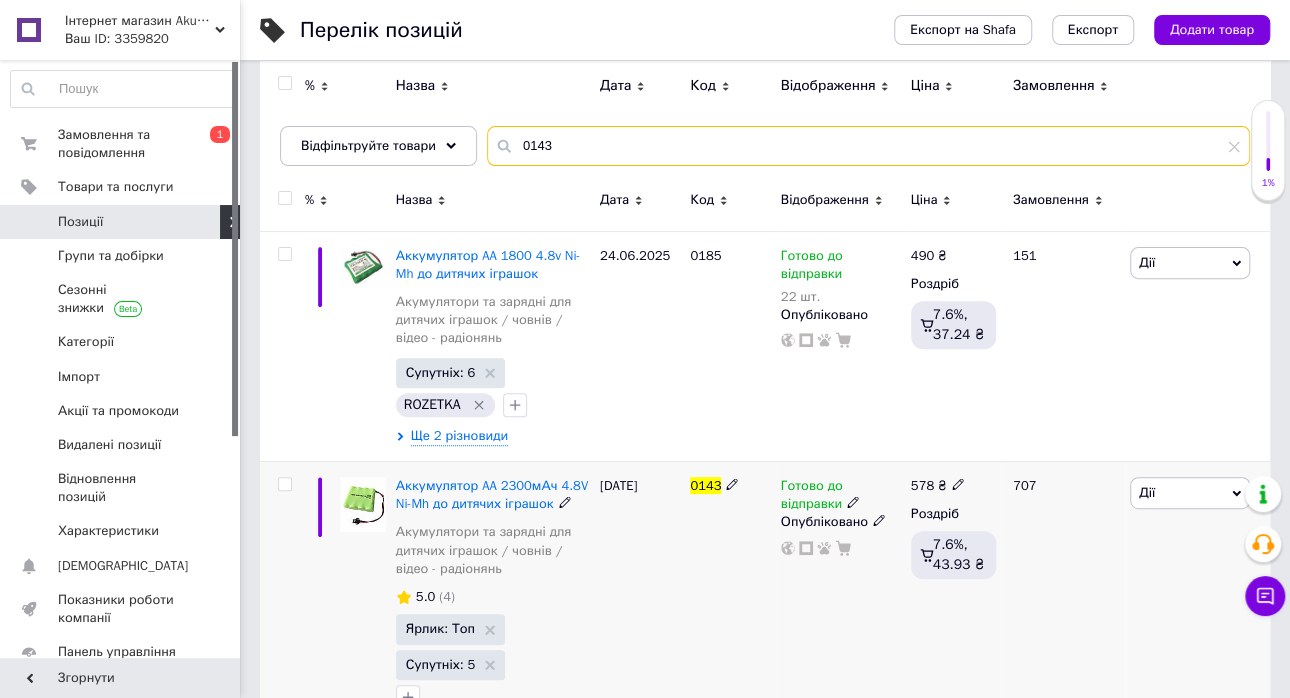 type on "0143" 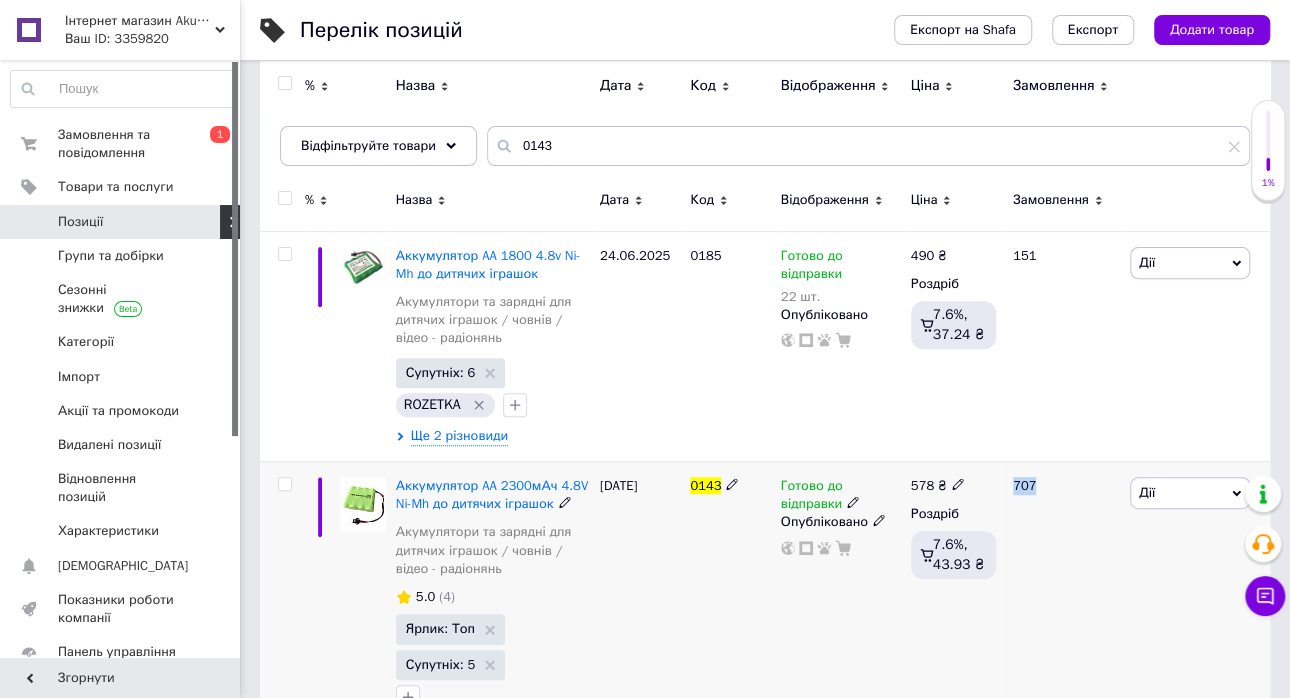 drag, startPoint x: 1054, startPoint y: 484, endPoint x: 1003, endPoint y: 489, distance: 51.24451 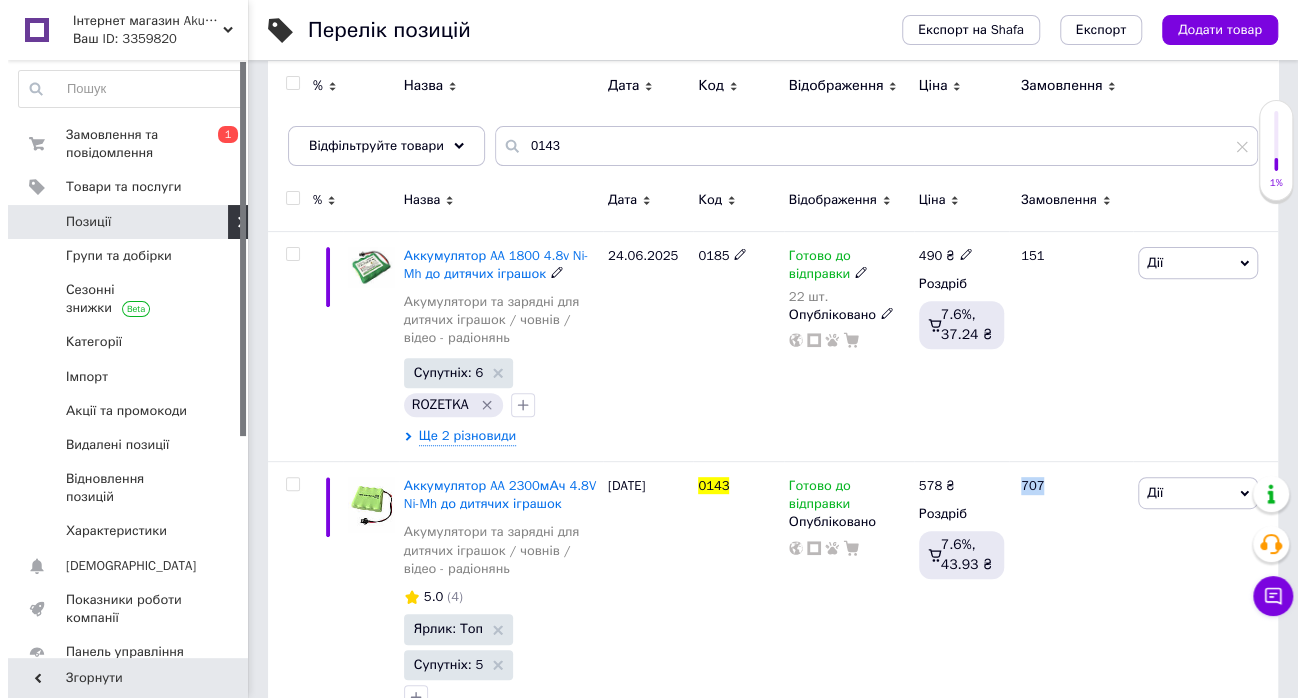 scroll, scrollTop: 0, scrollLeft: 0, axis: both 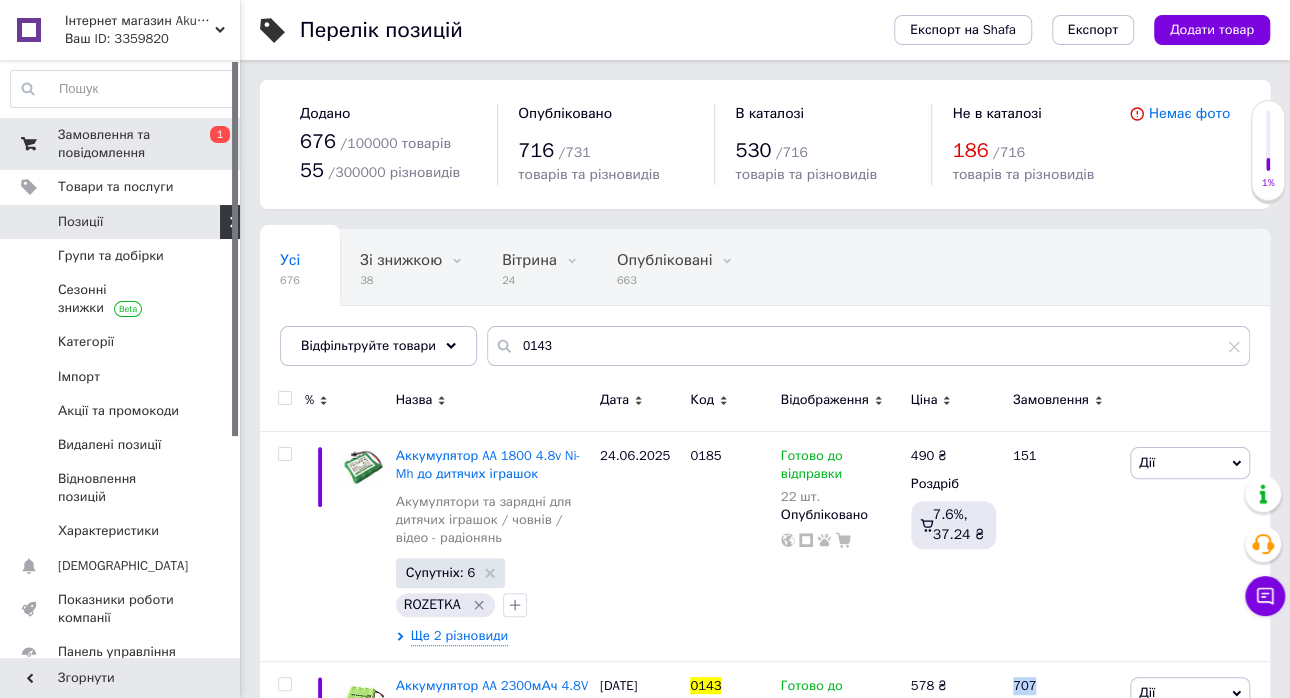 click on "0 1" at bounding box center (212, 144) 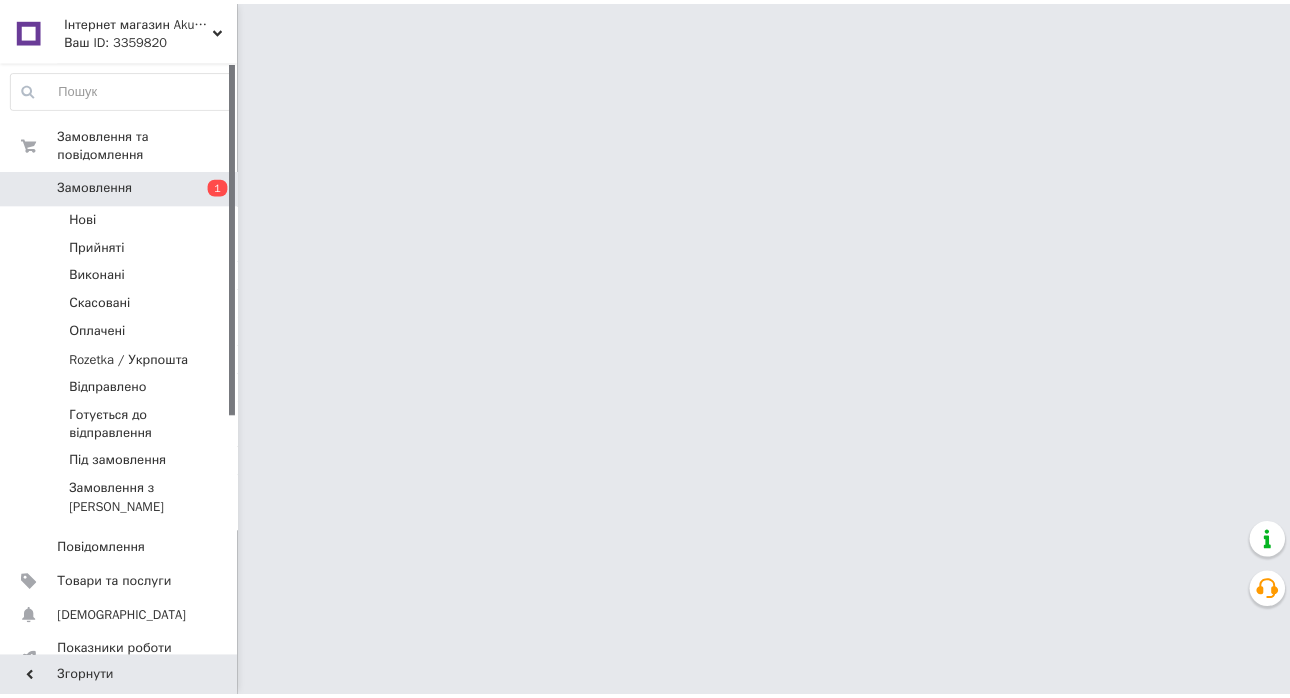 scroll, scrollTop: 0, scrollLeft: 0, axis: both 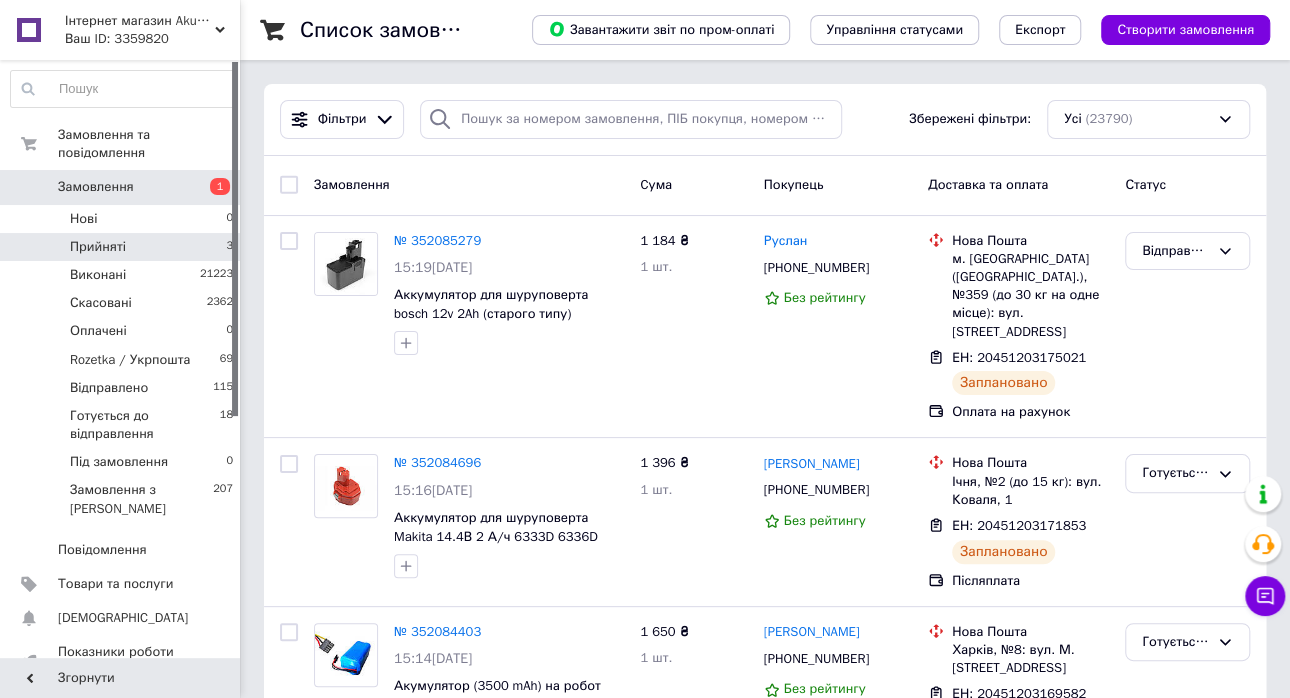 click on "Прийняті 3" at bounding box center (122, 247) 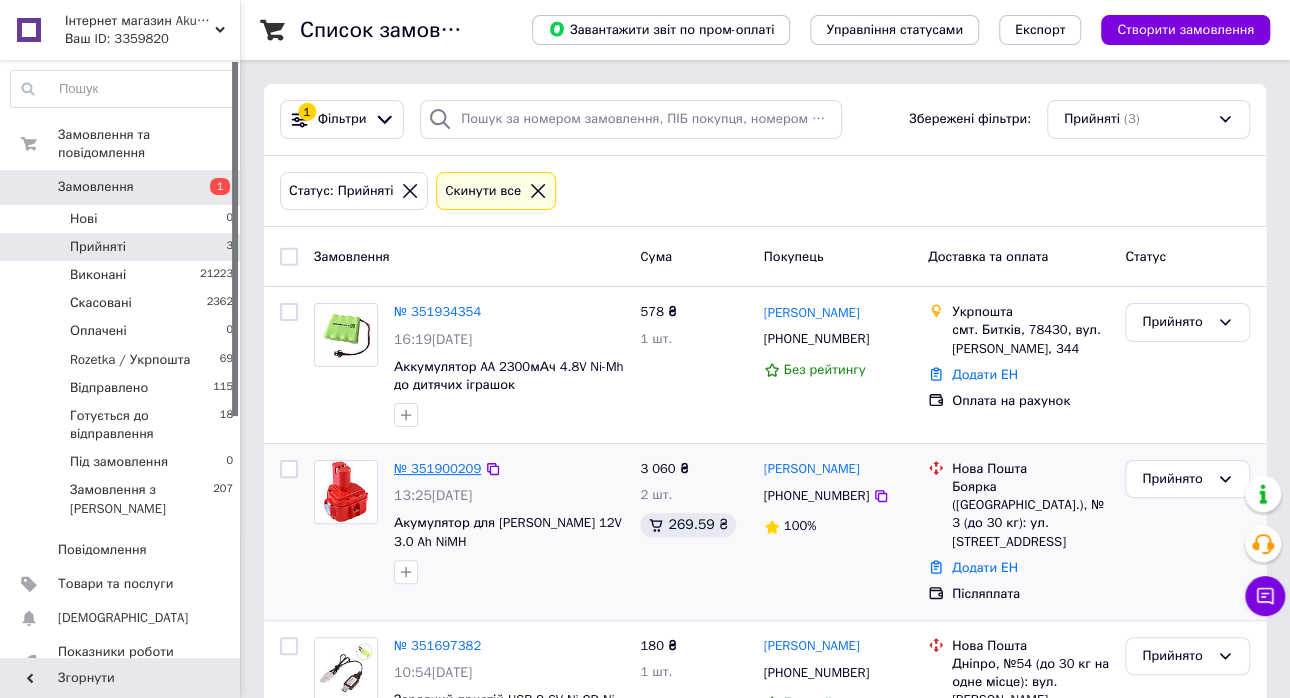 click on "№ 351900209" at bounding box center [437, 468] 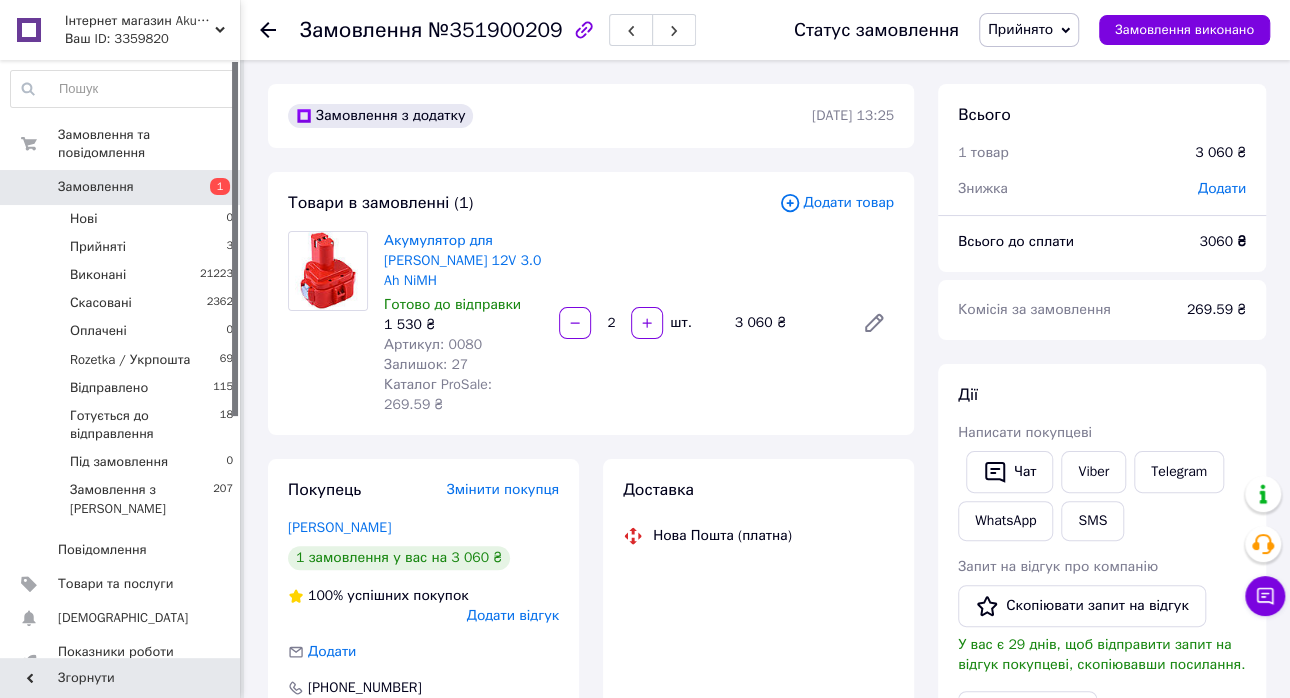 click on "Прийнято" at bounding box center [1020, 29] 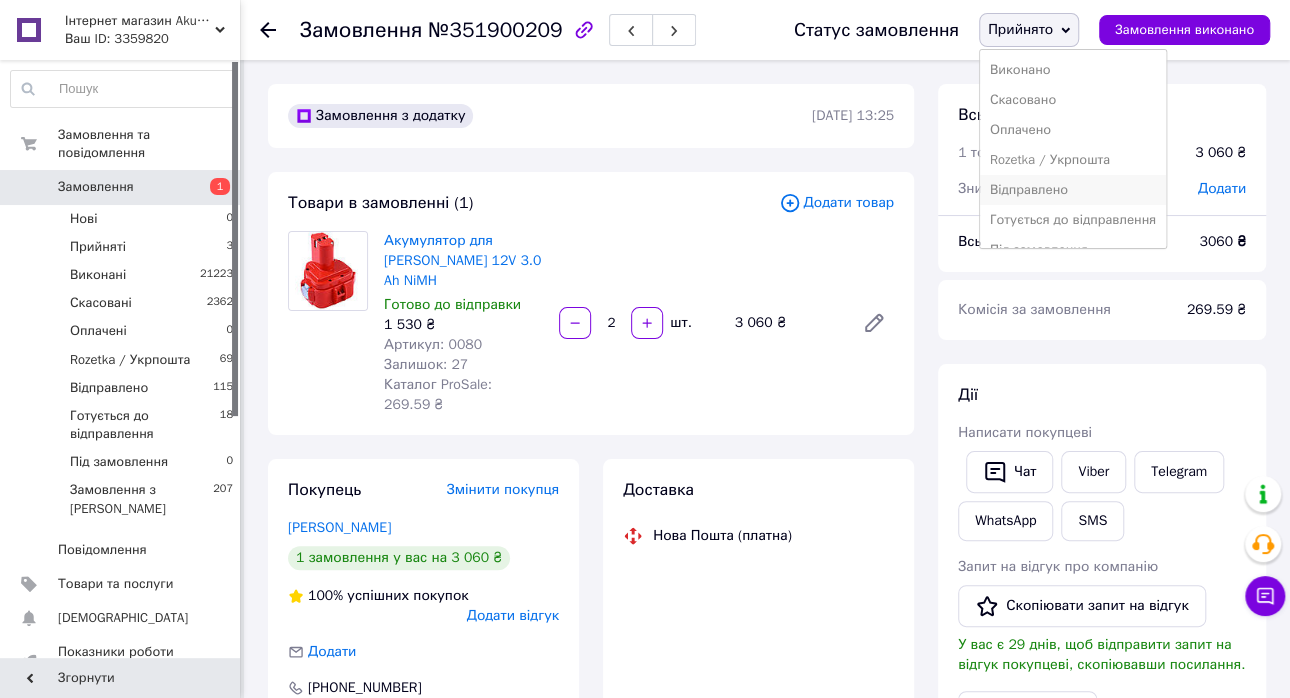 scroll, scrollTop: 21, scrollLeft: 0, axis: vertical 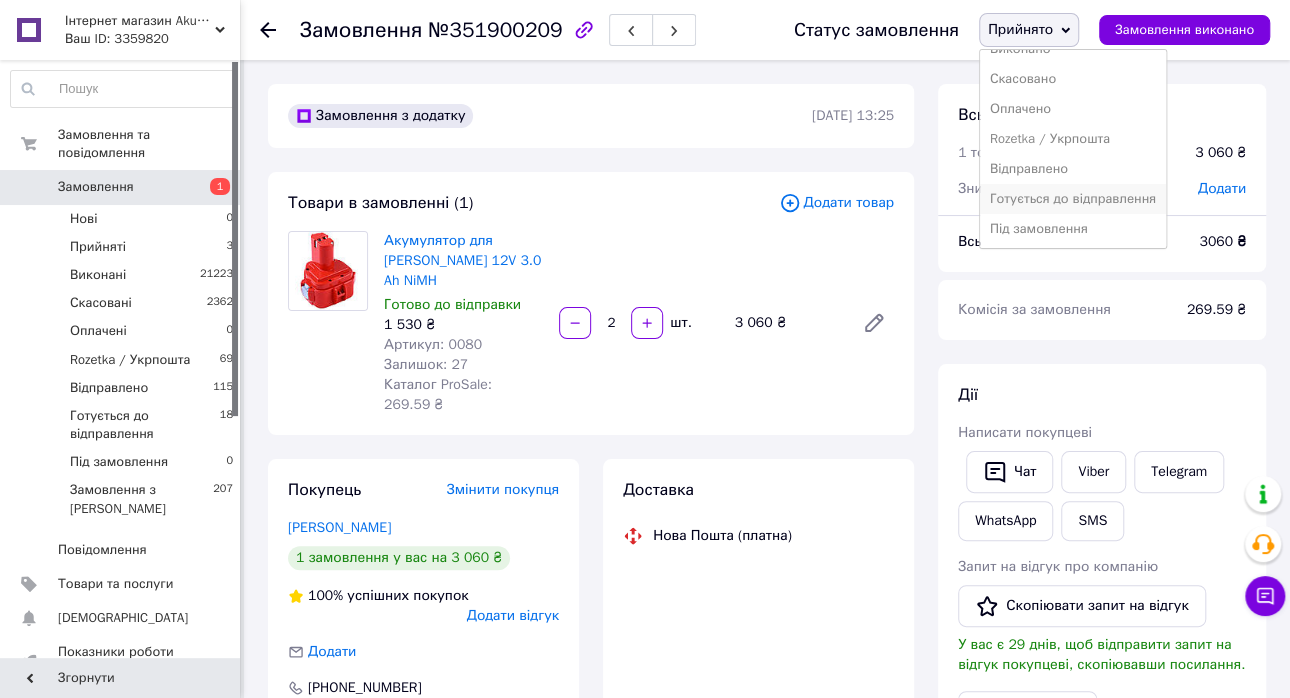 click on "Готується до відправлення" at bounding box center [1073, 199] 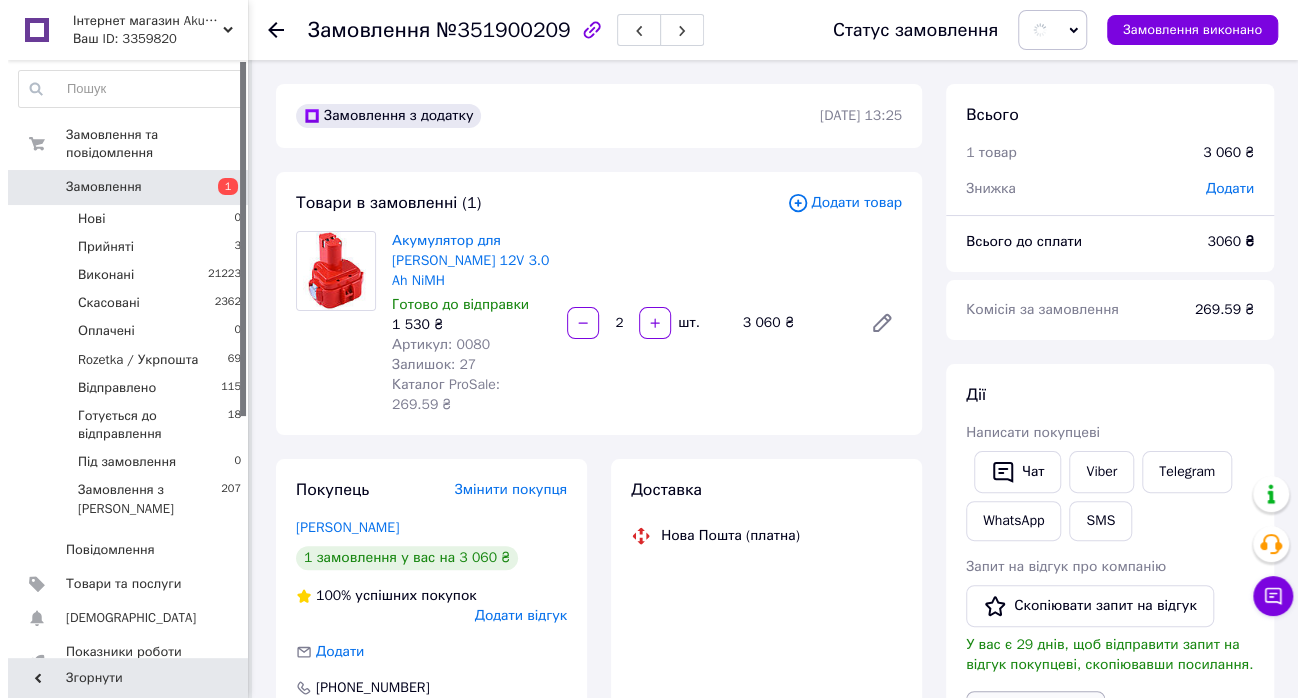 scroll, scrollTop: 299, scrollLeft: 0, axis: vertical 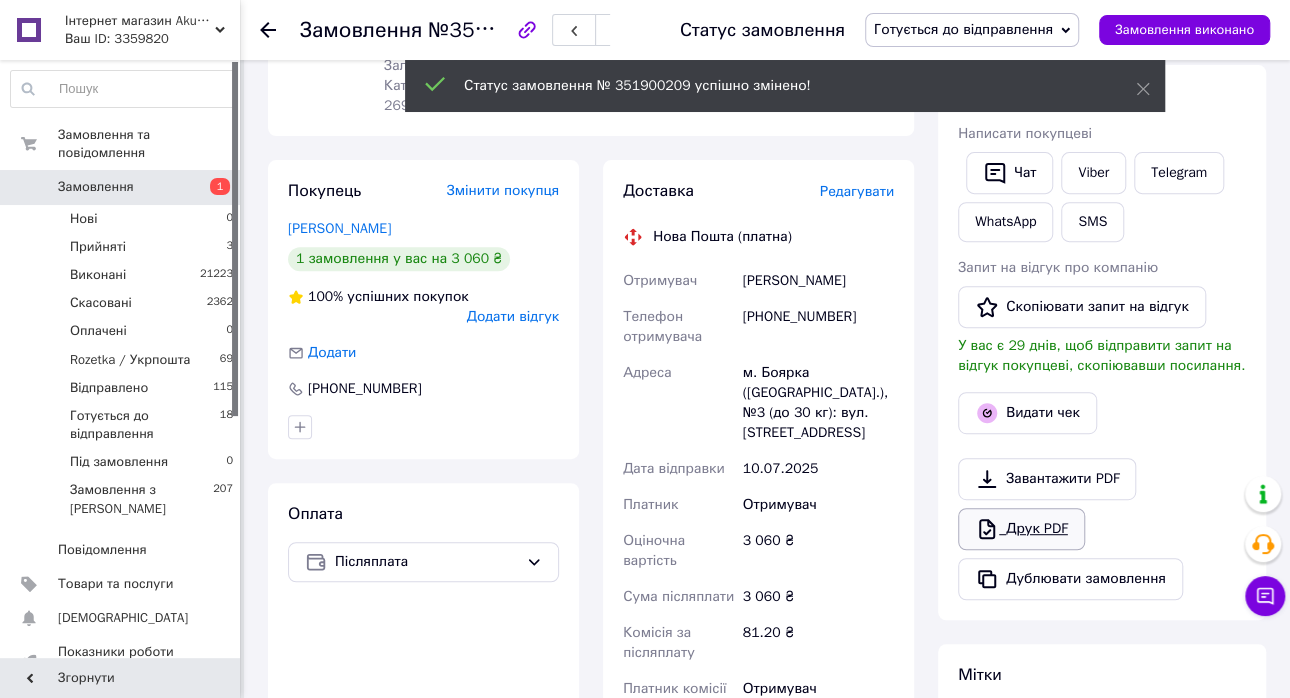 click on "Друк PDF" at bounding box center [1021, 529] 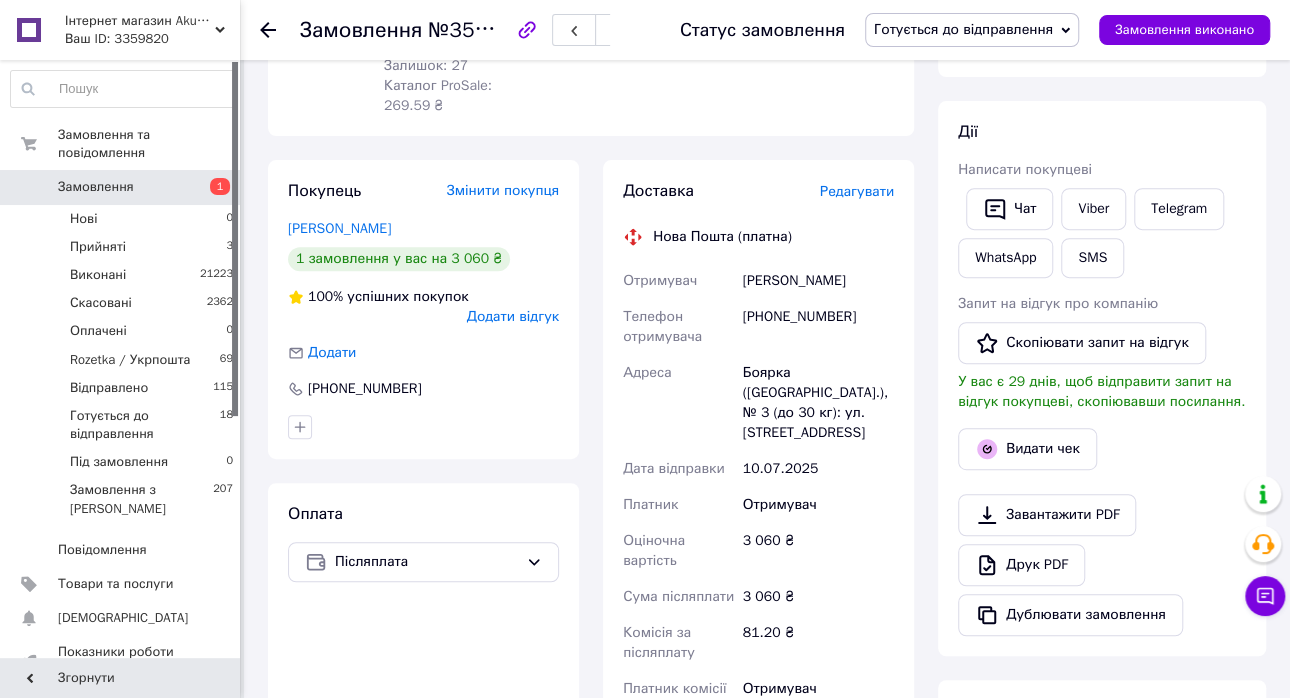 click on "Редагувати" at bounding box center (857, 191) 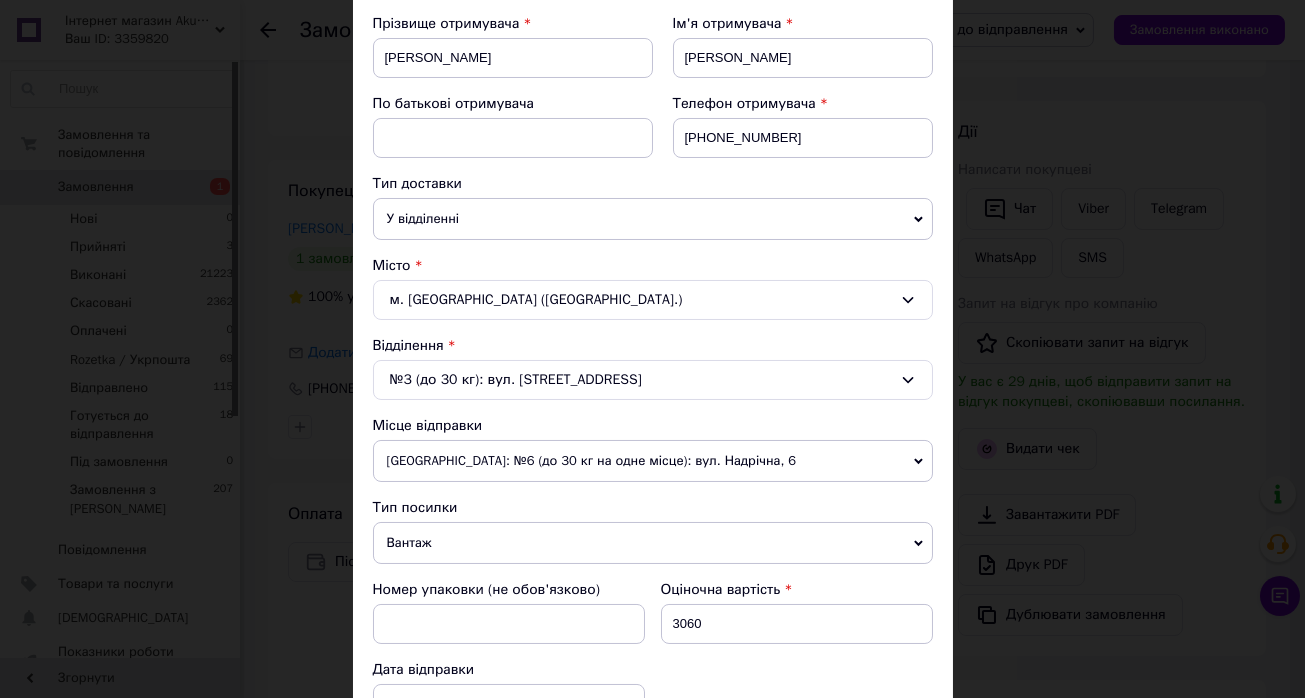 scroll, scrollTop: 600, scrollLeft: 0, axis: vertical 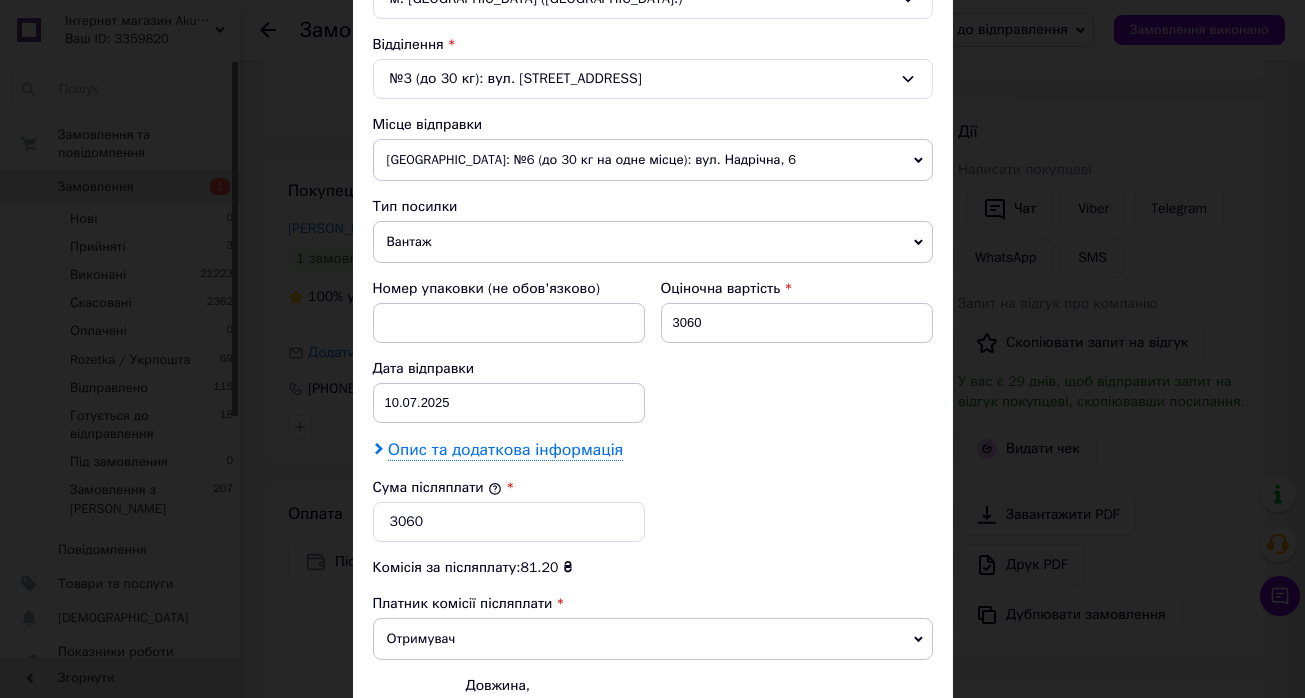 click on "Опис та додаткова інформація" at bounding box center [505, 450] 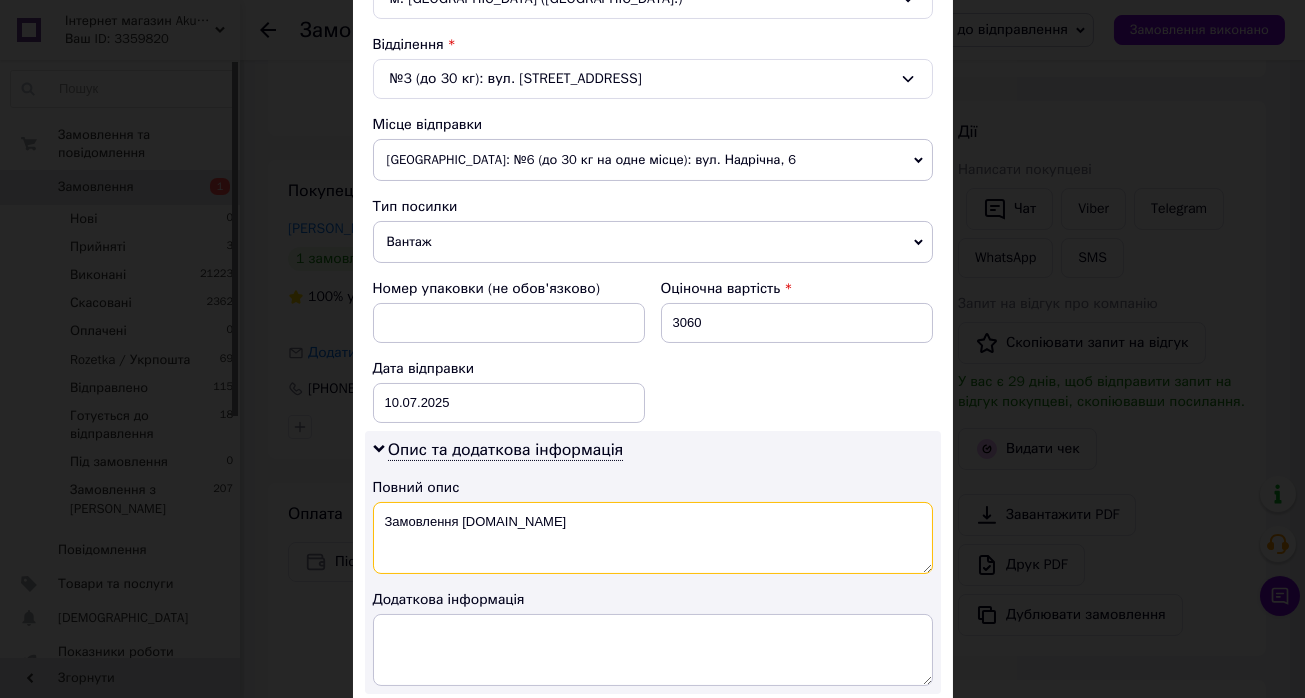 click on "Замовлення Prom.ua" at bounding box center (653, 538) 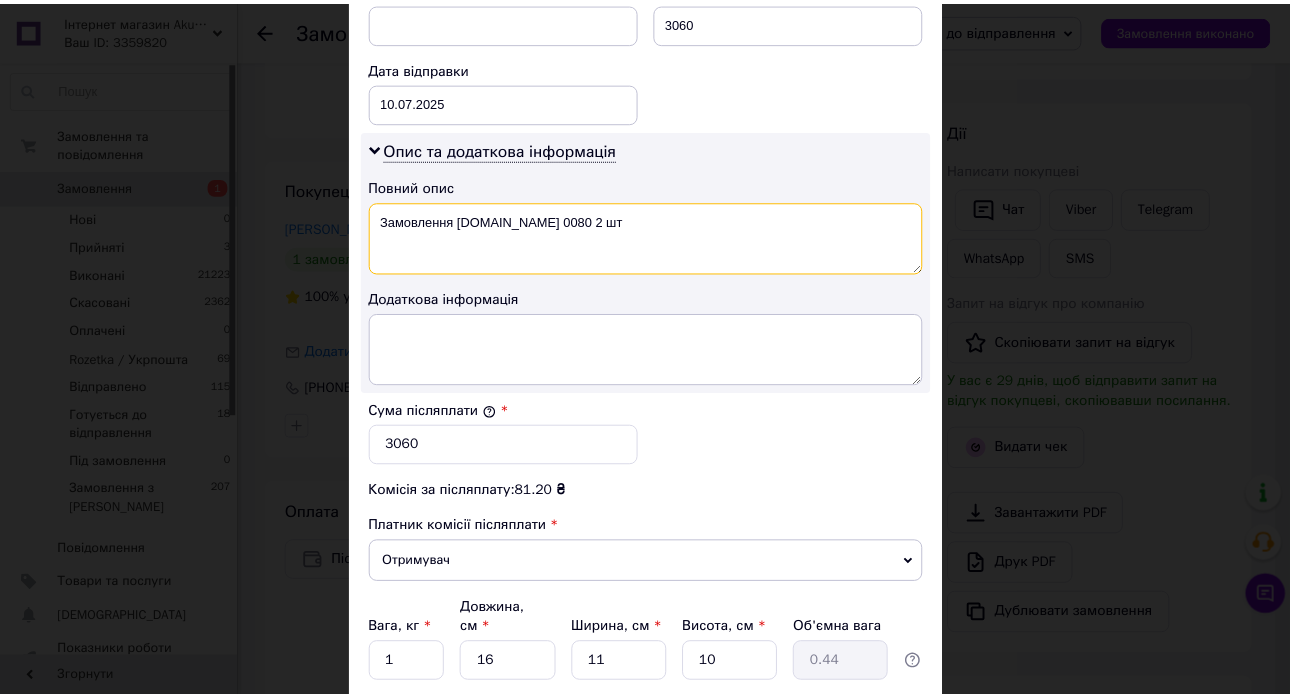 scroll, scrollTop: 999, scrollLeft: 0, axis: vertical 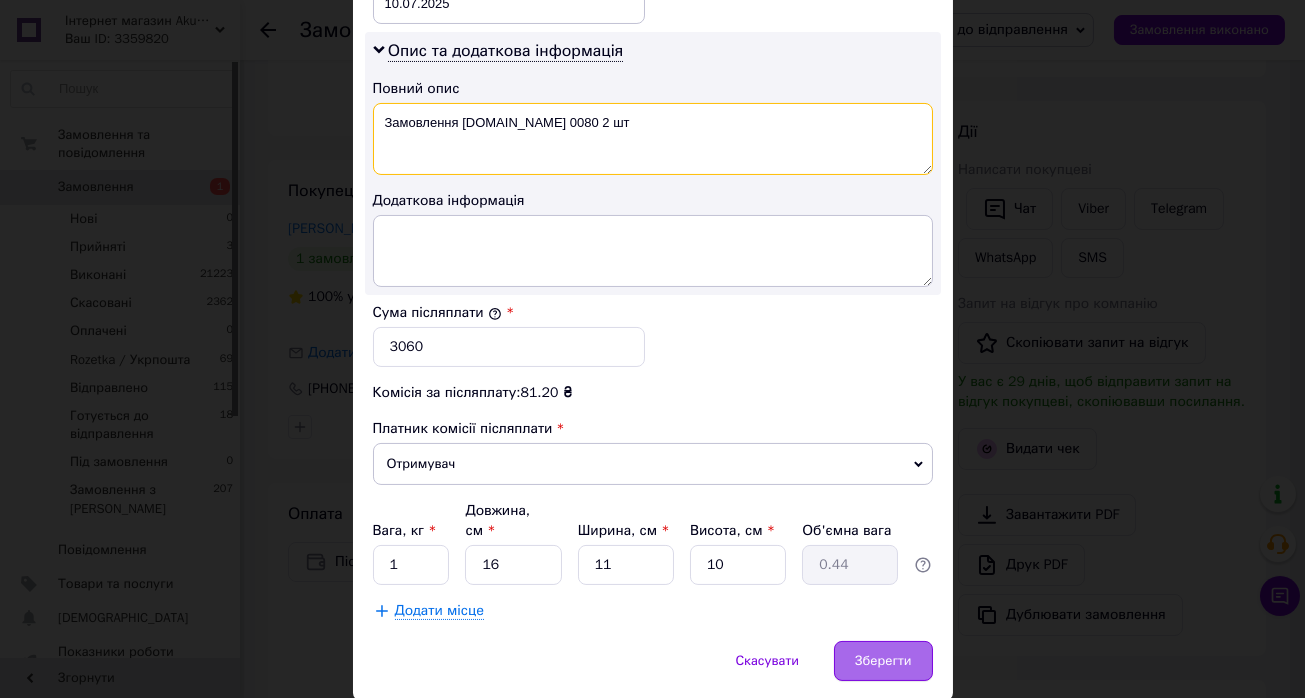 type on "Замовлення Prom.ua 0080 2 шт" 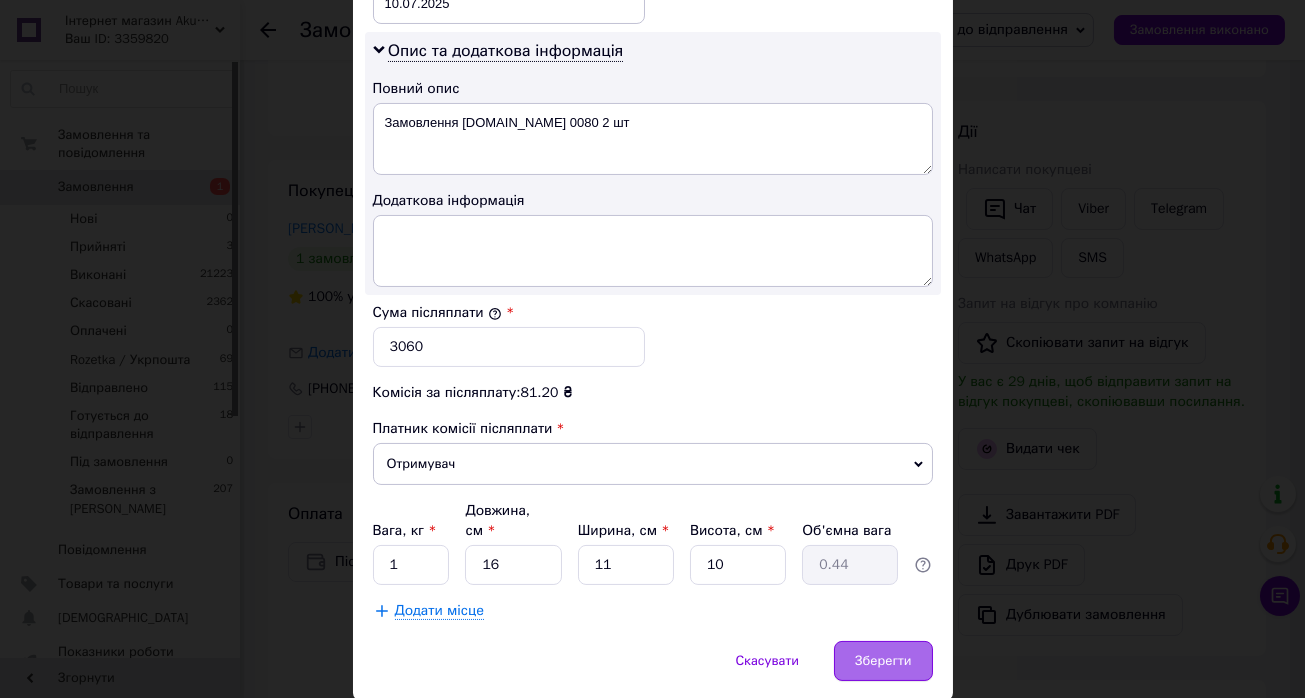 click on "Зберегти" at bounding box center [883, 661] 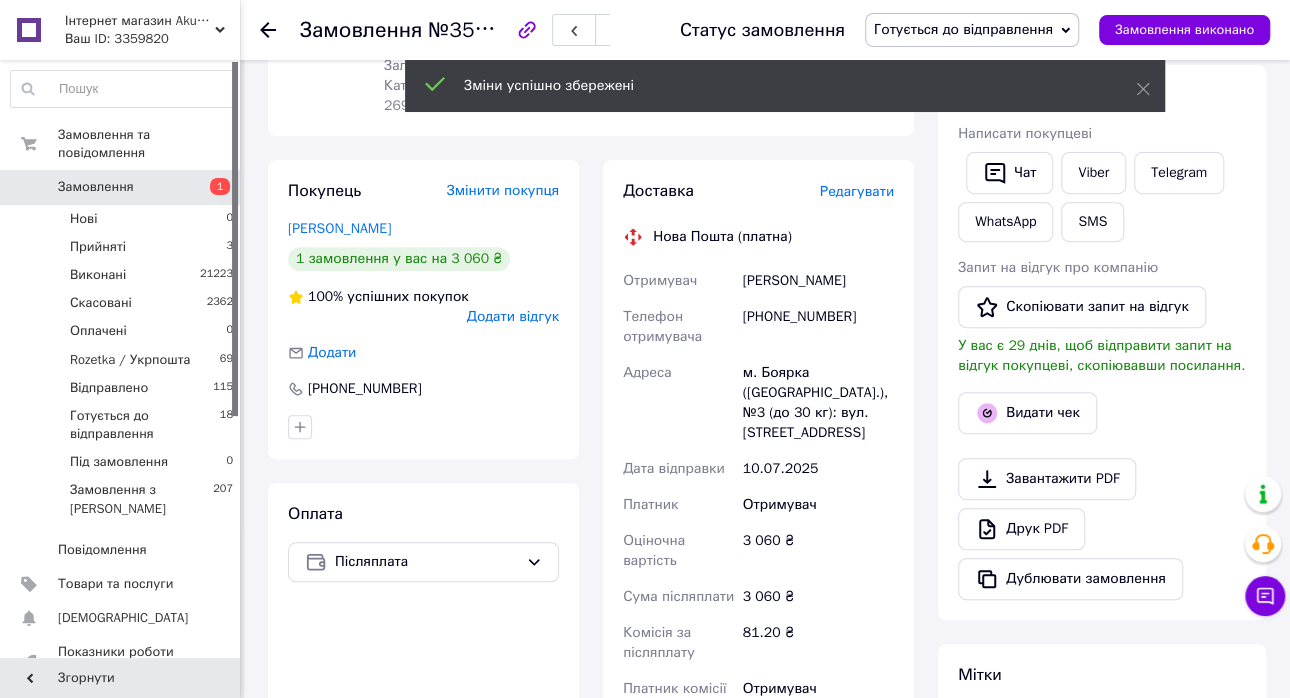 scroll, scrollTop: 700, scrollLeft: 0, axis: vertical 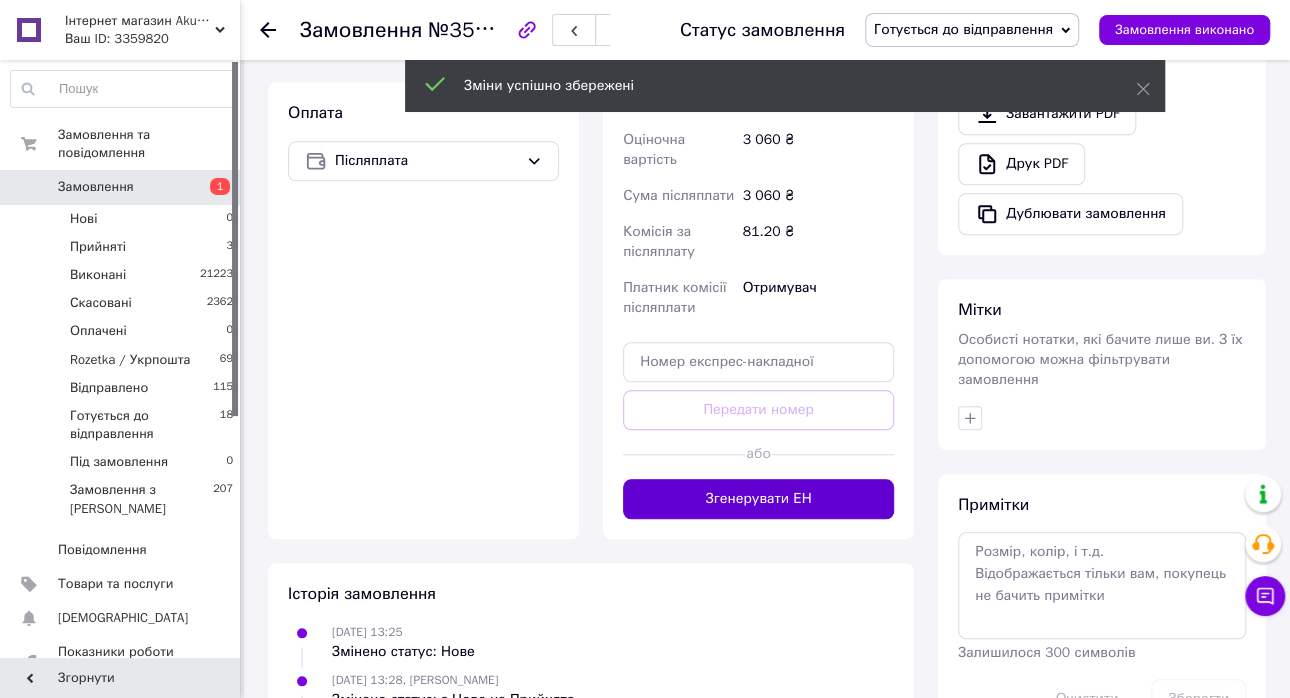 click on "Згенерувати ЕН" at bounding box center (758, 499) 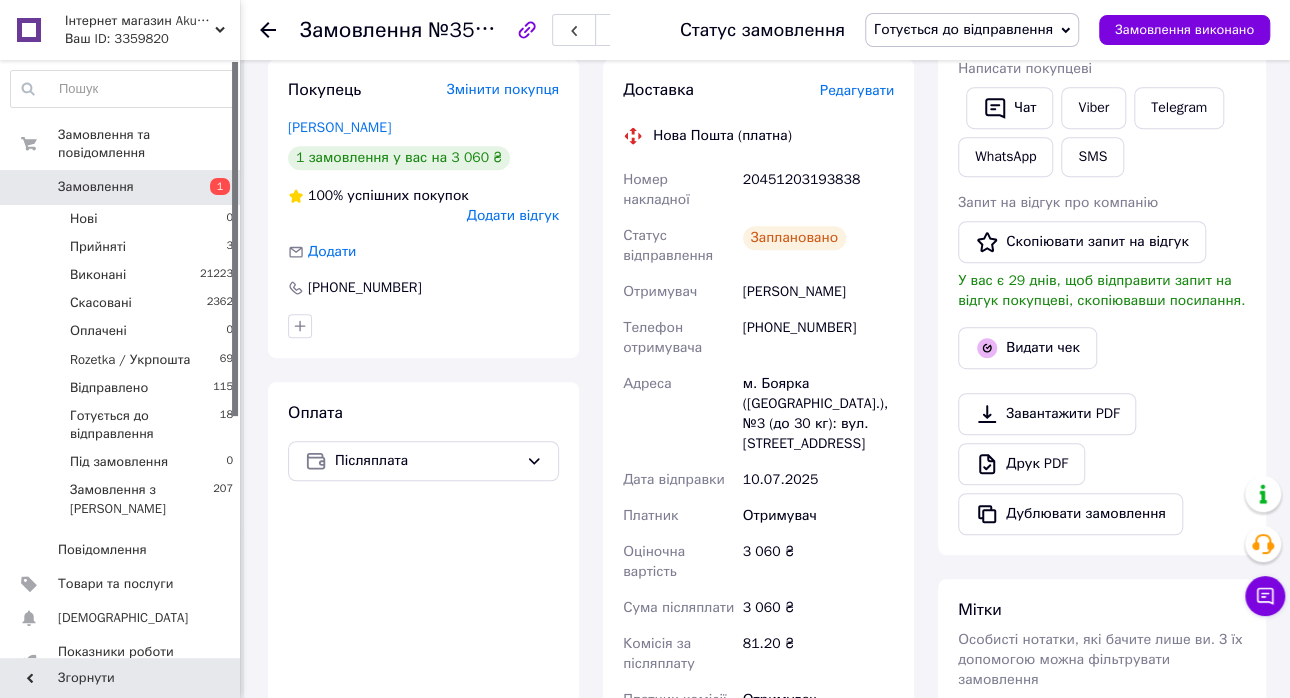 scroll, scrollTop: 0, scrollLeft: 0, axis: both 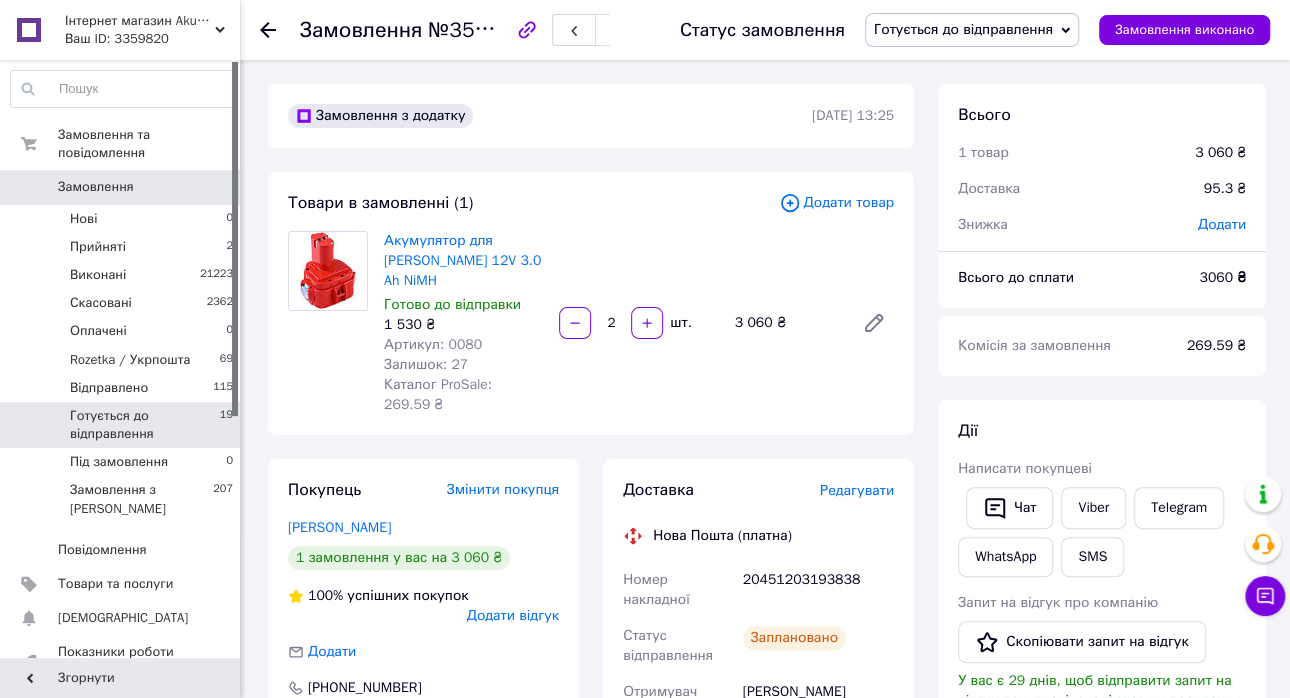 click on "Готується до відправлення" at bounding box center (145, 425) 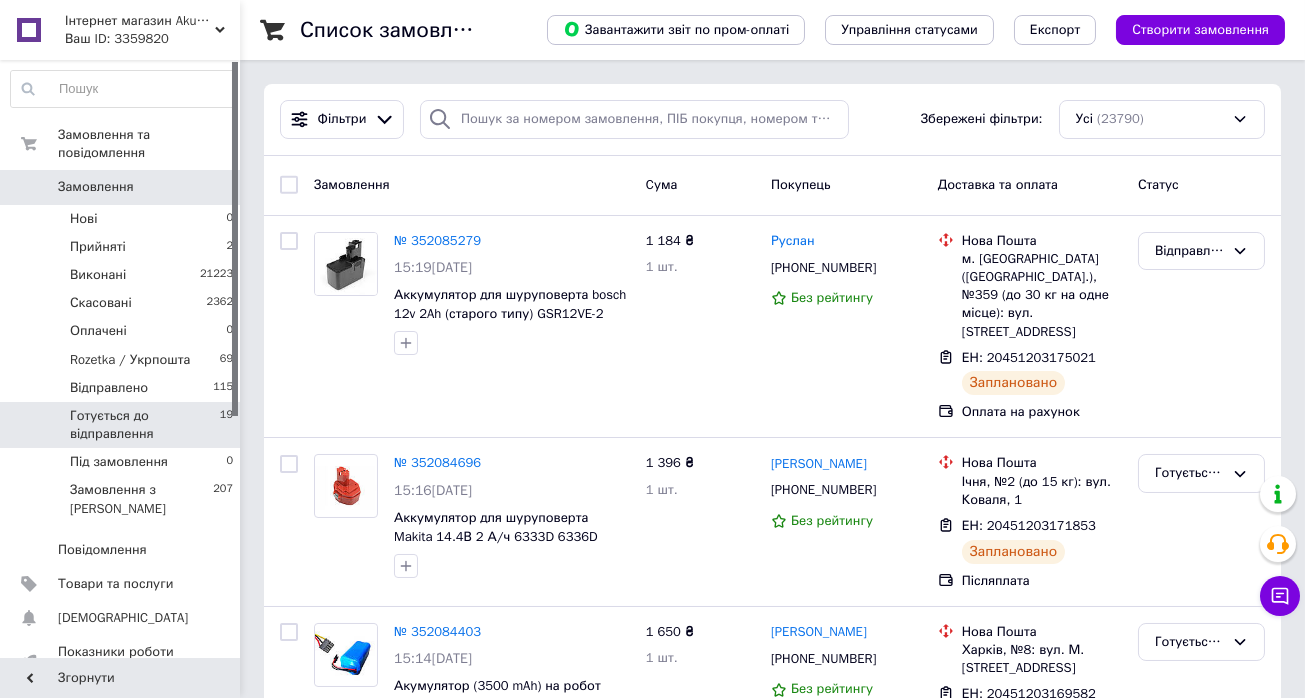 click on "Готується до відправлення" at bounding box center [145, 425] 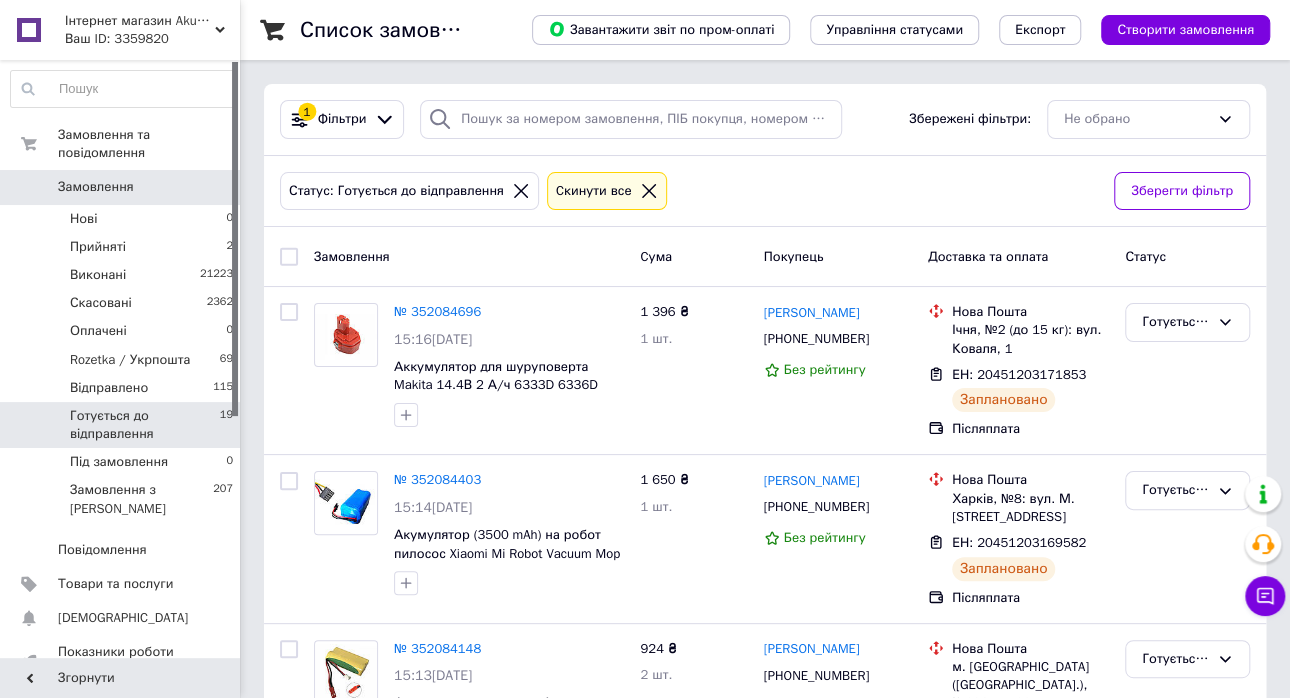 click at bounding box center (289, 257) 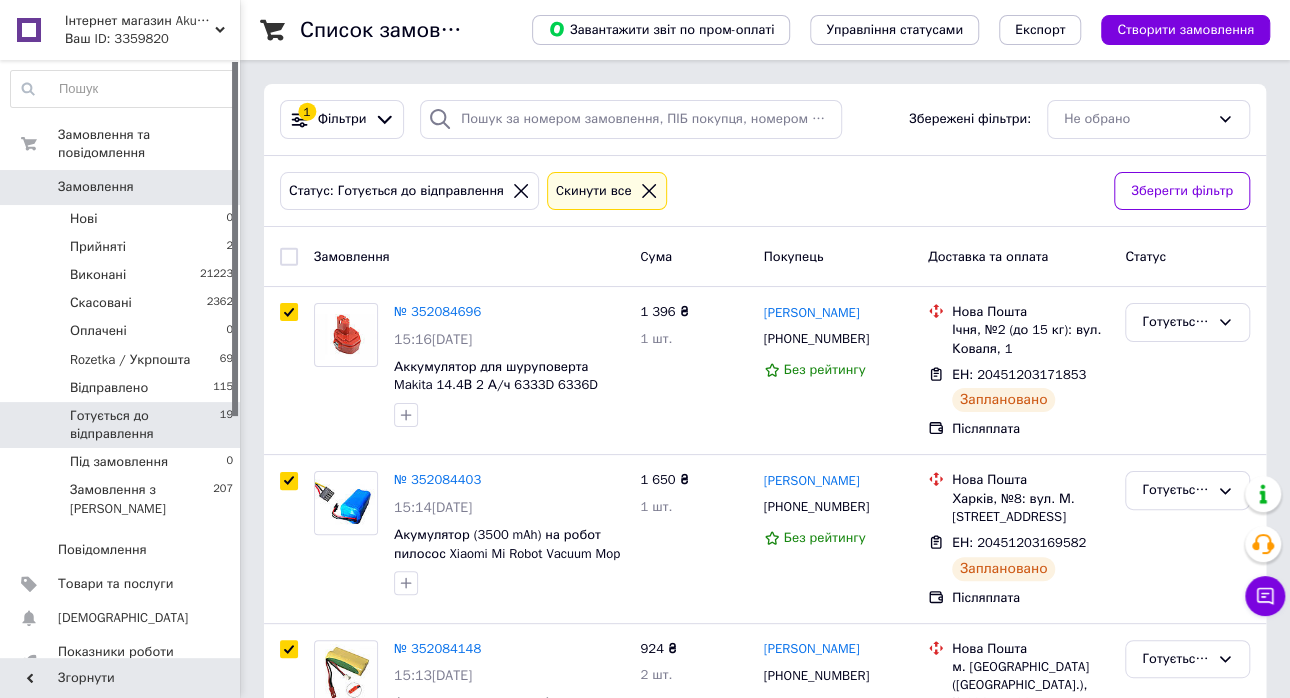 checkbox on "true" 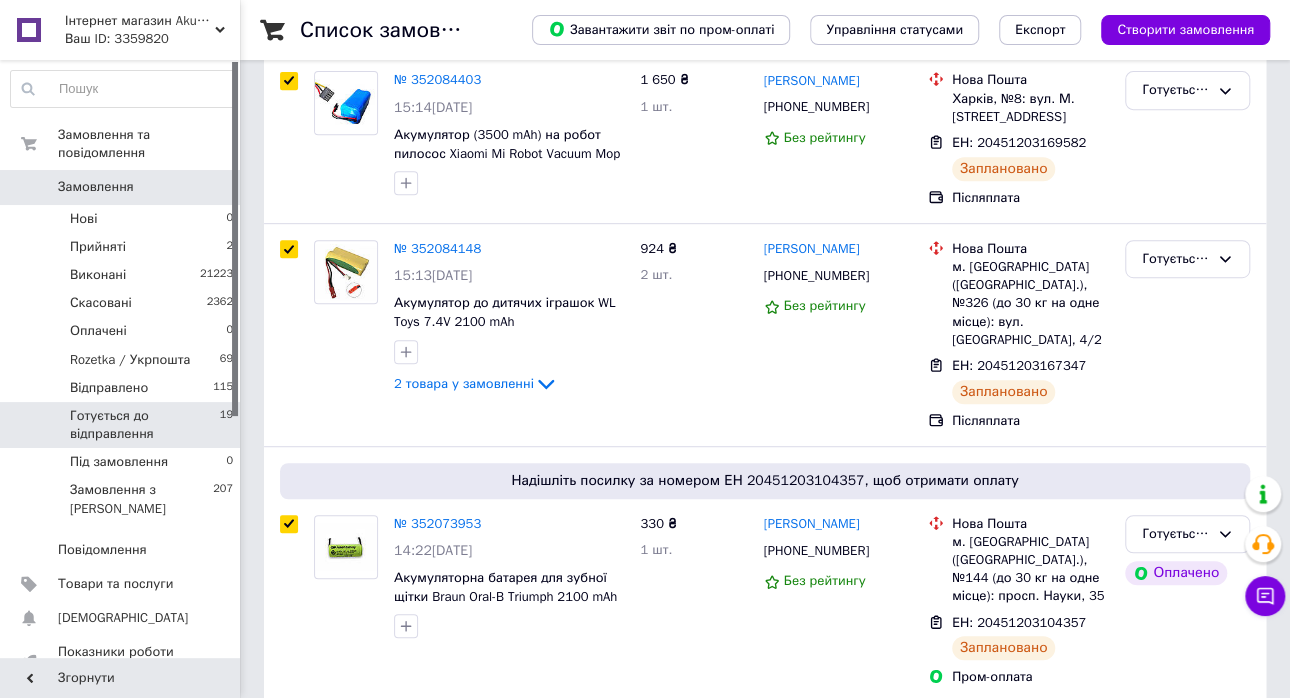 scroll, scrollTop: 499, scrollLeft: 0, axis: vertical 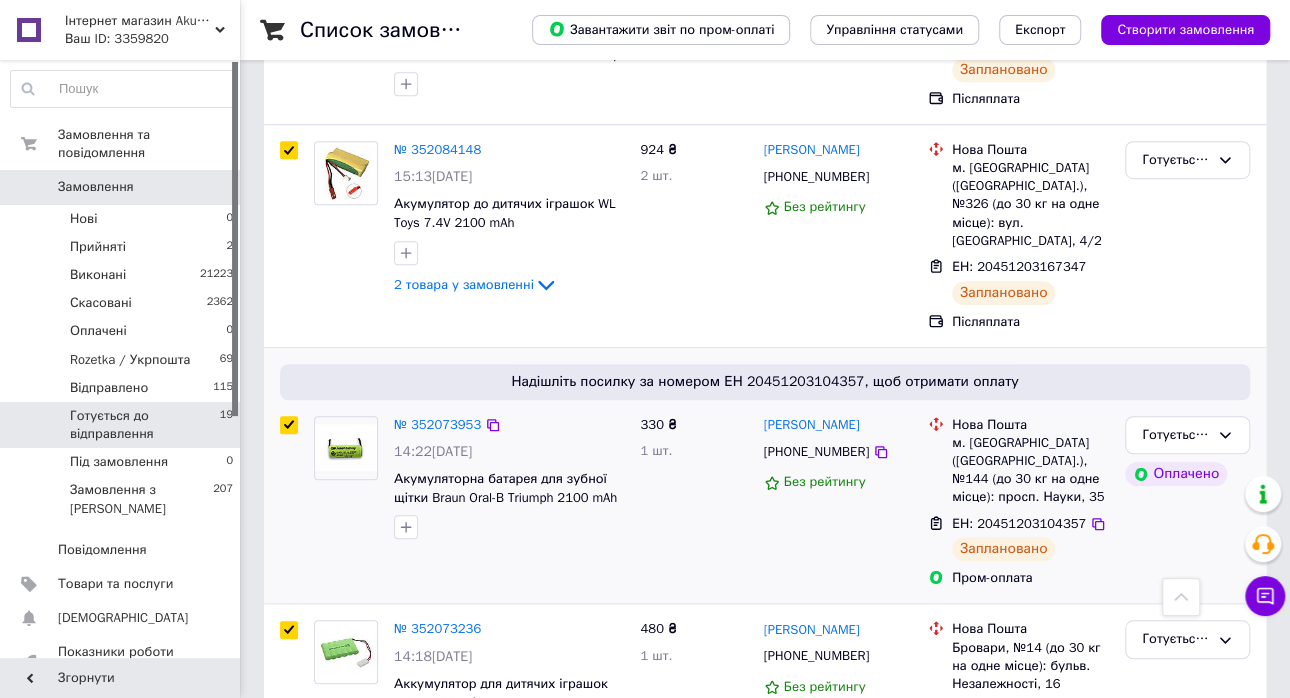 click at bounding box center (289, 425) 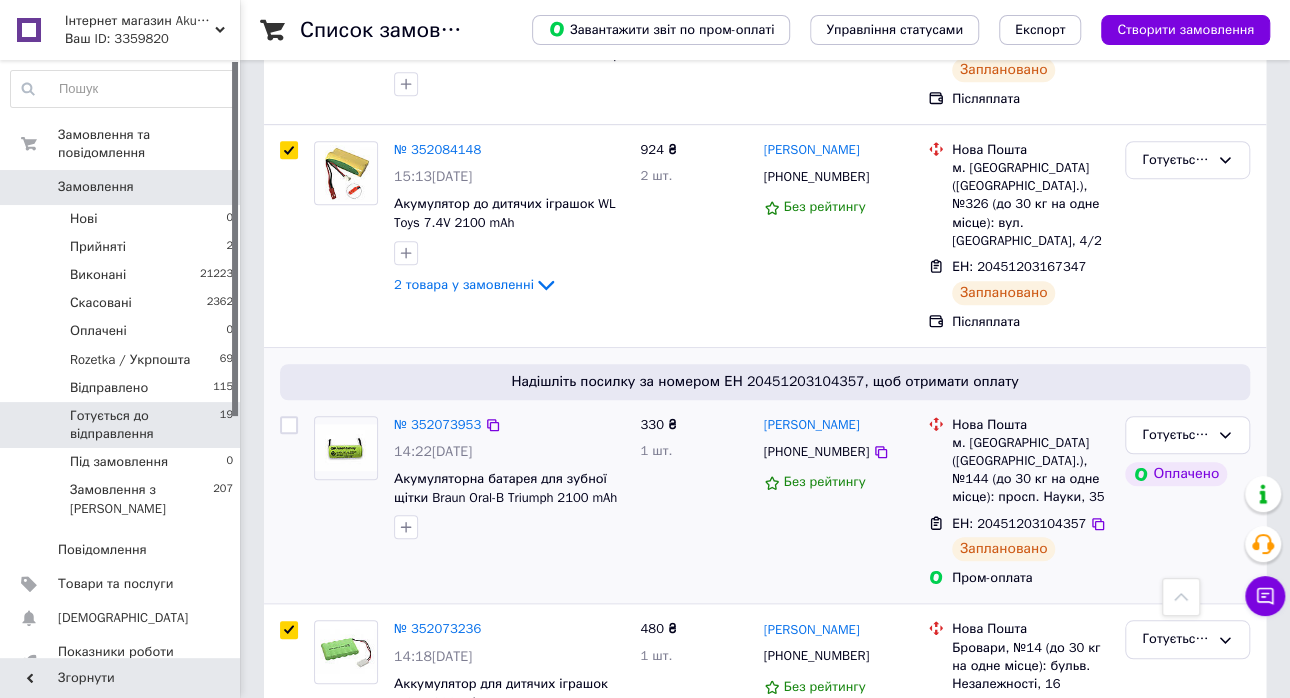 checkbox on "false" 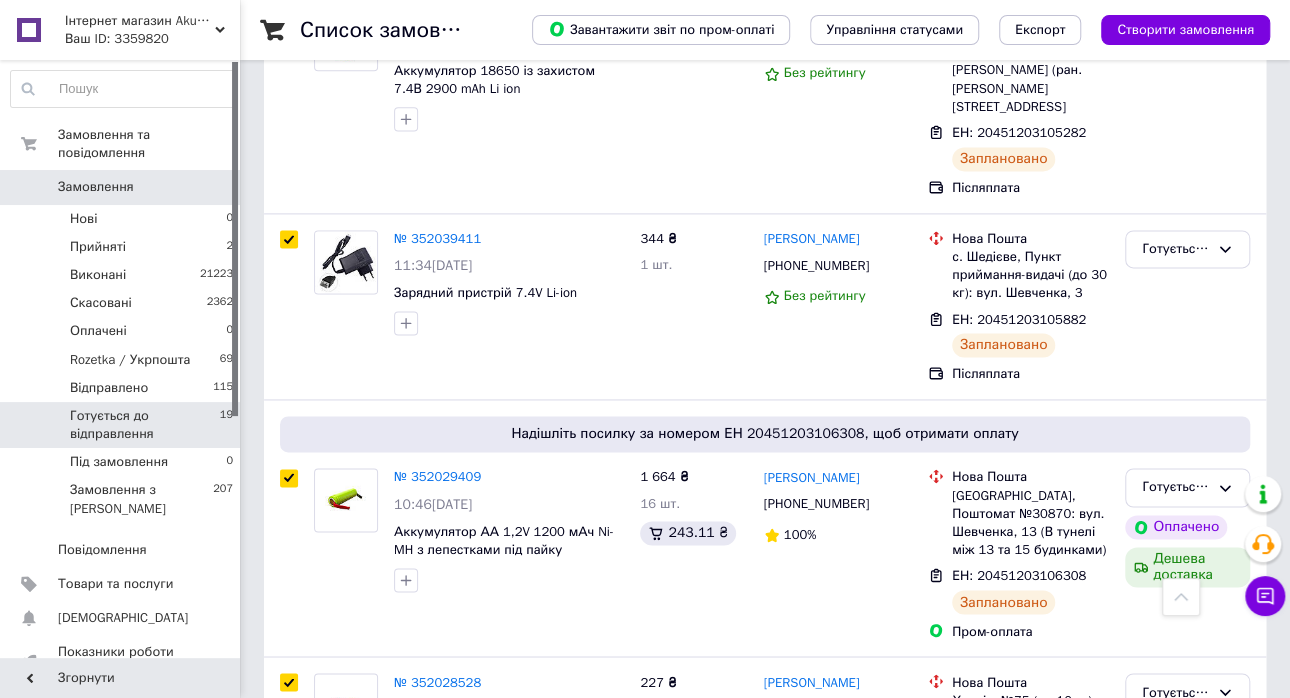scroll, scrollTop: 1499, scrollLeft: 0, axis: vertical 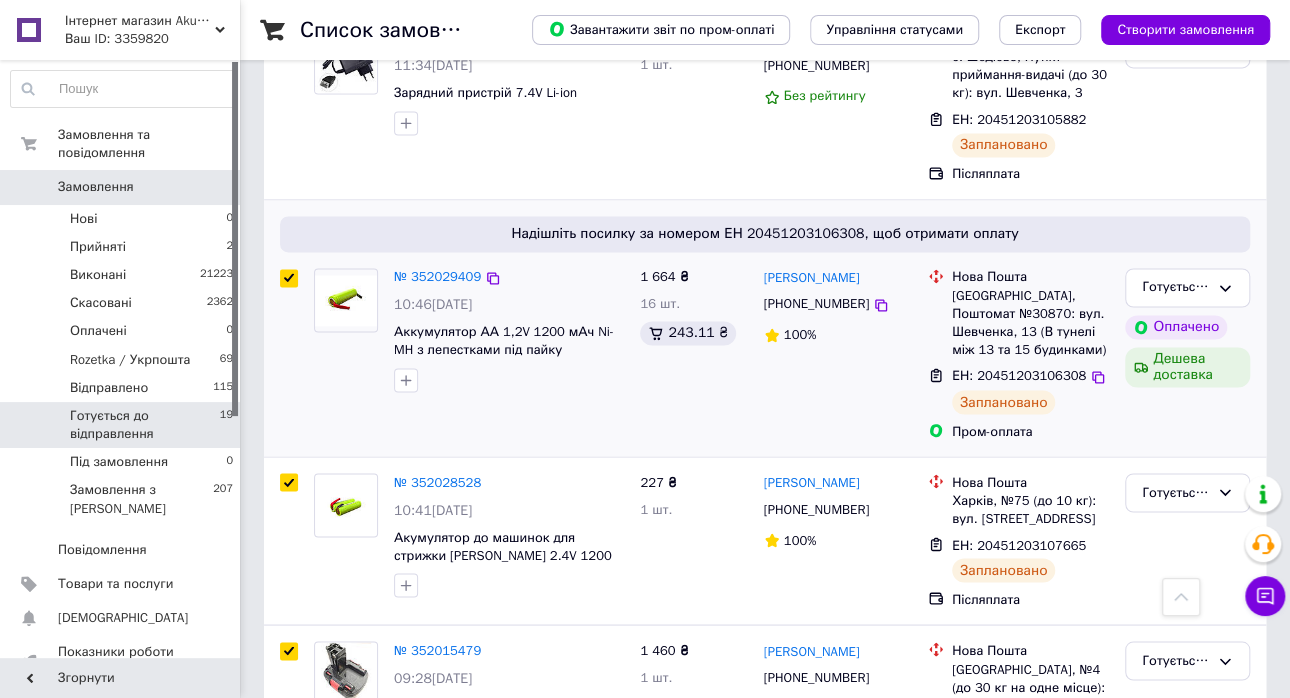 click at bounding box center [289, 278] 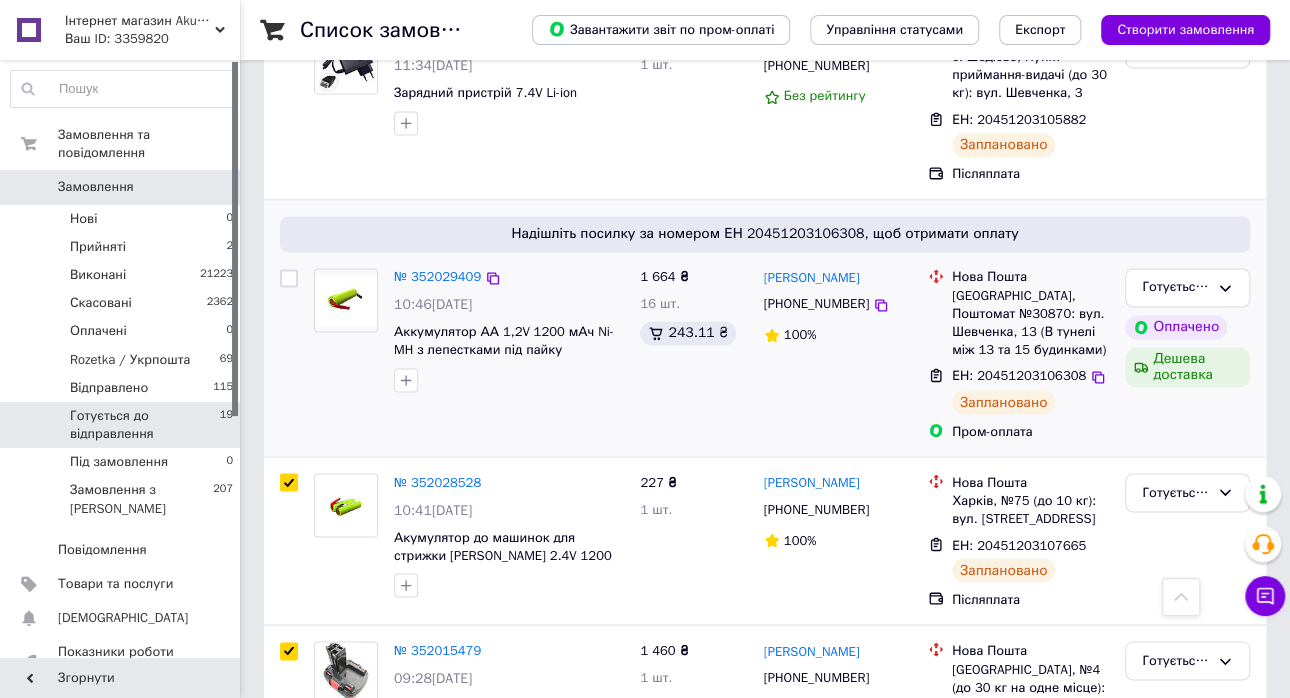 checkbox on "false" 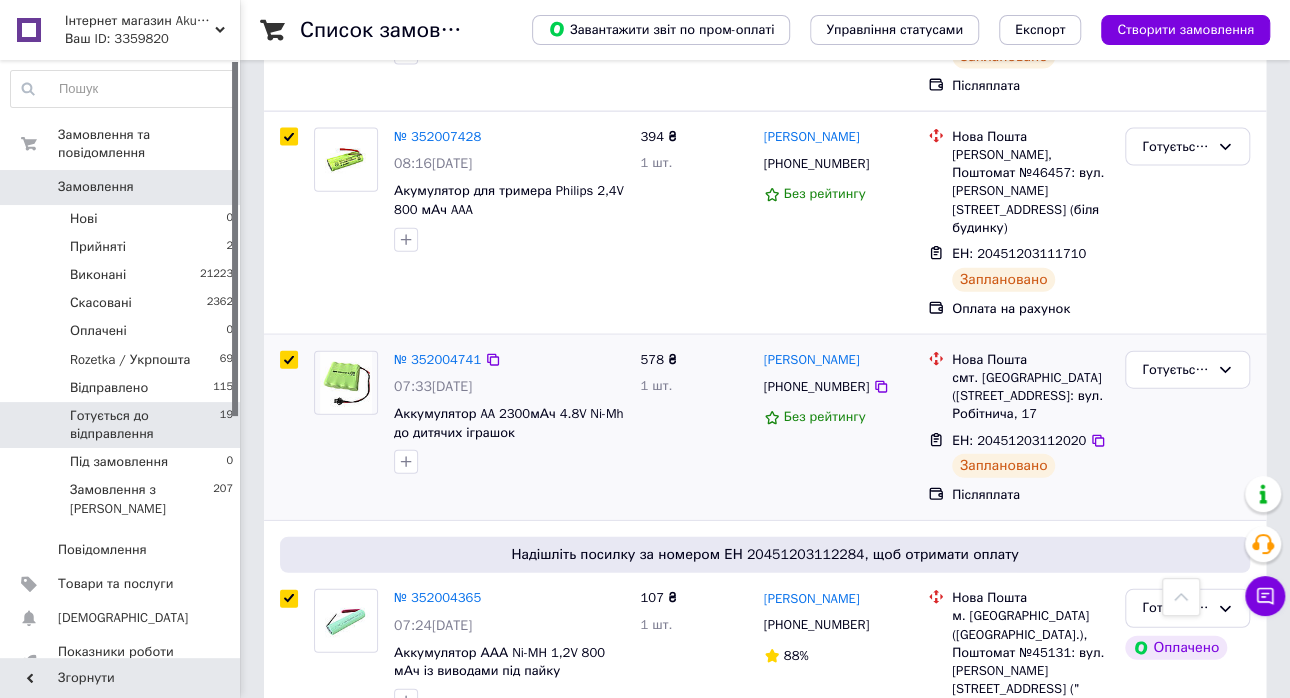 scroll, scrollTop: 1999, scrollLeft: 0, axis: vertical 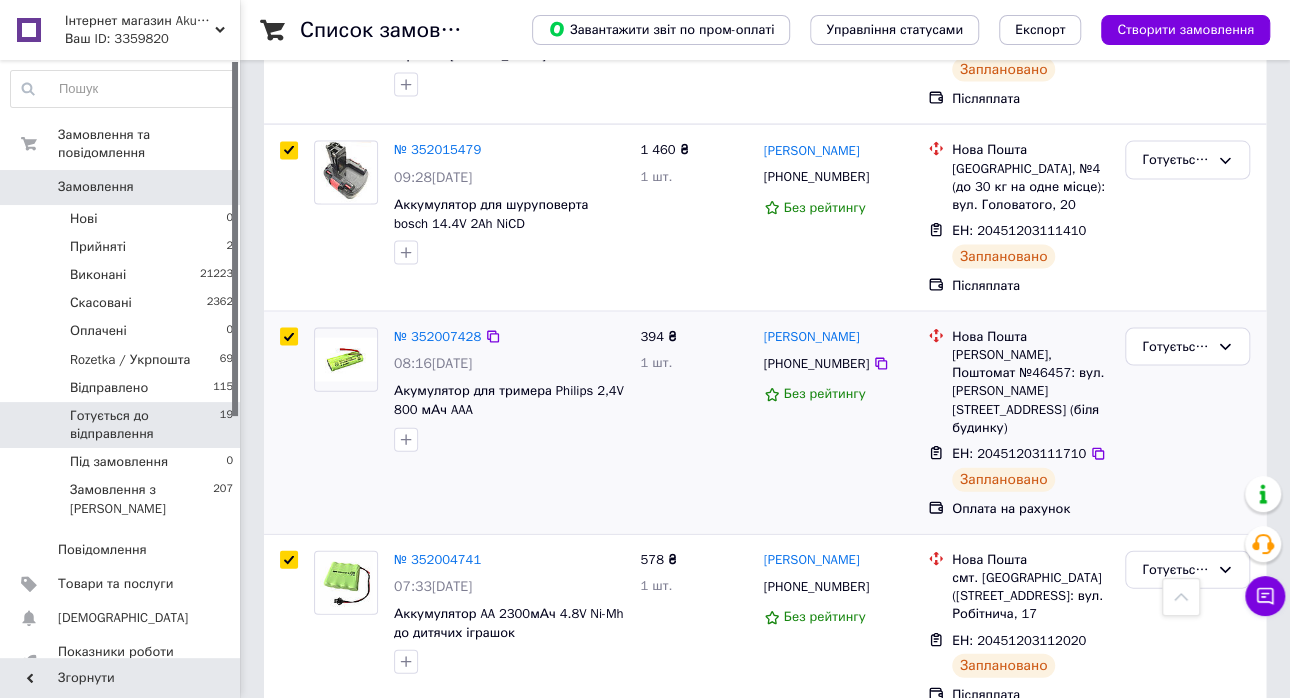 click at bounding box center (289, 337) 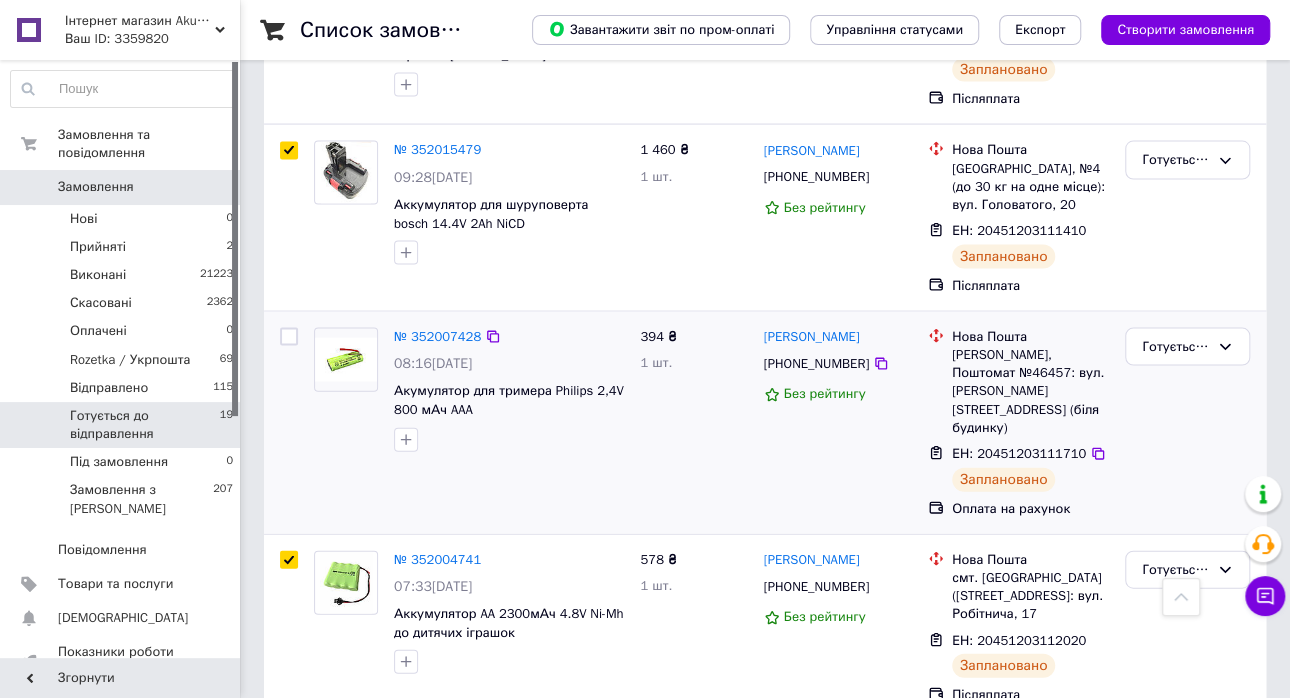 checkbox on "false" 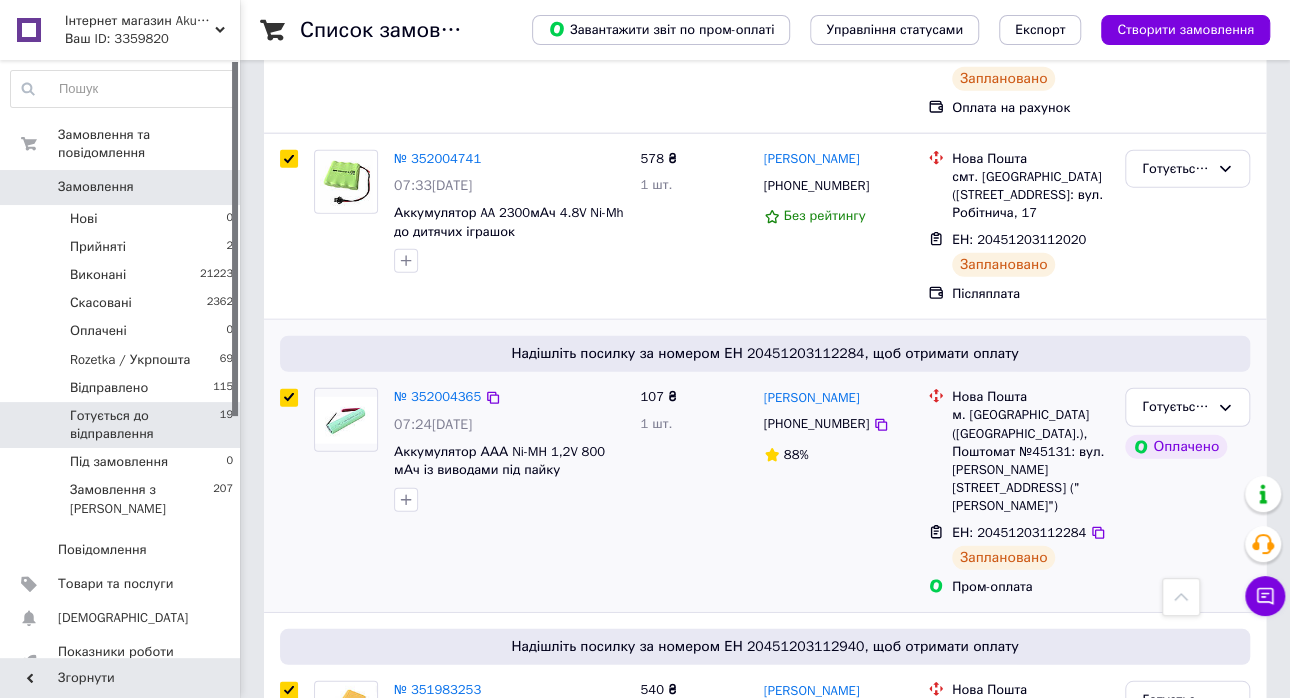 scroll, scrollTop: 2600, scrollLeft: 0, axis: vertical 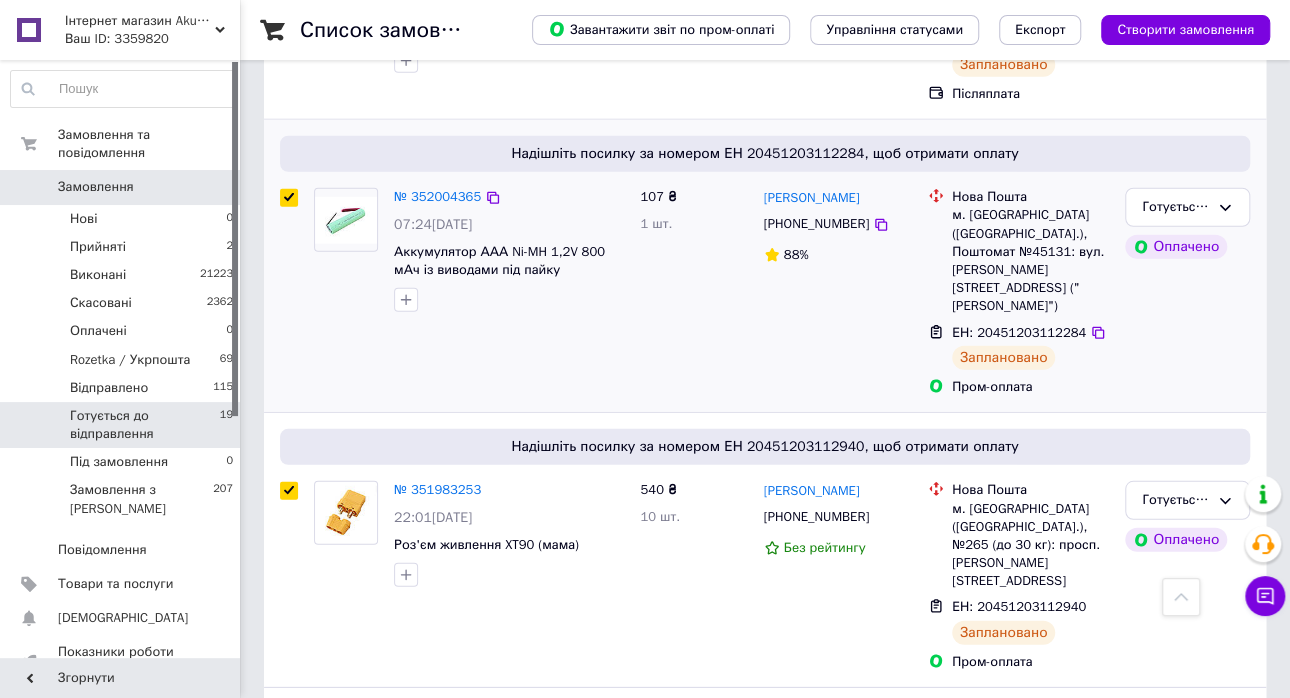click at bounding box center (289, 198) 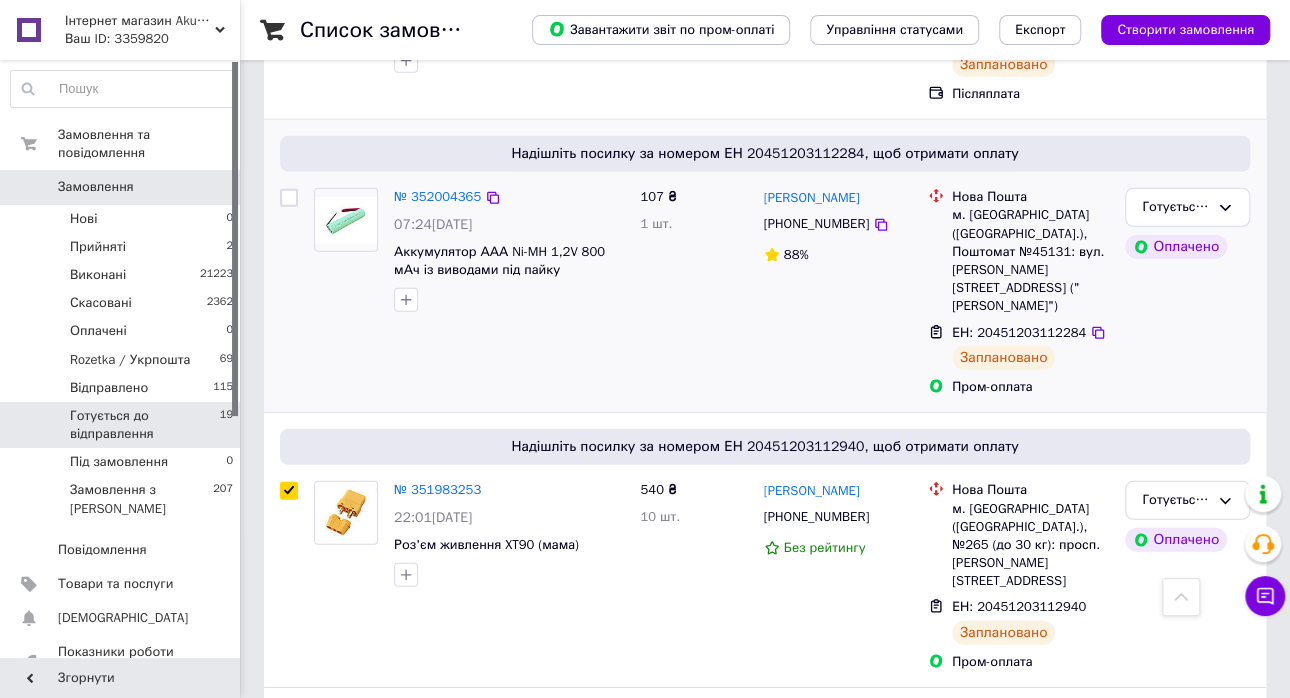 checkbox on "false" 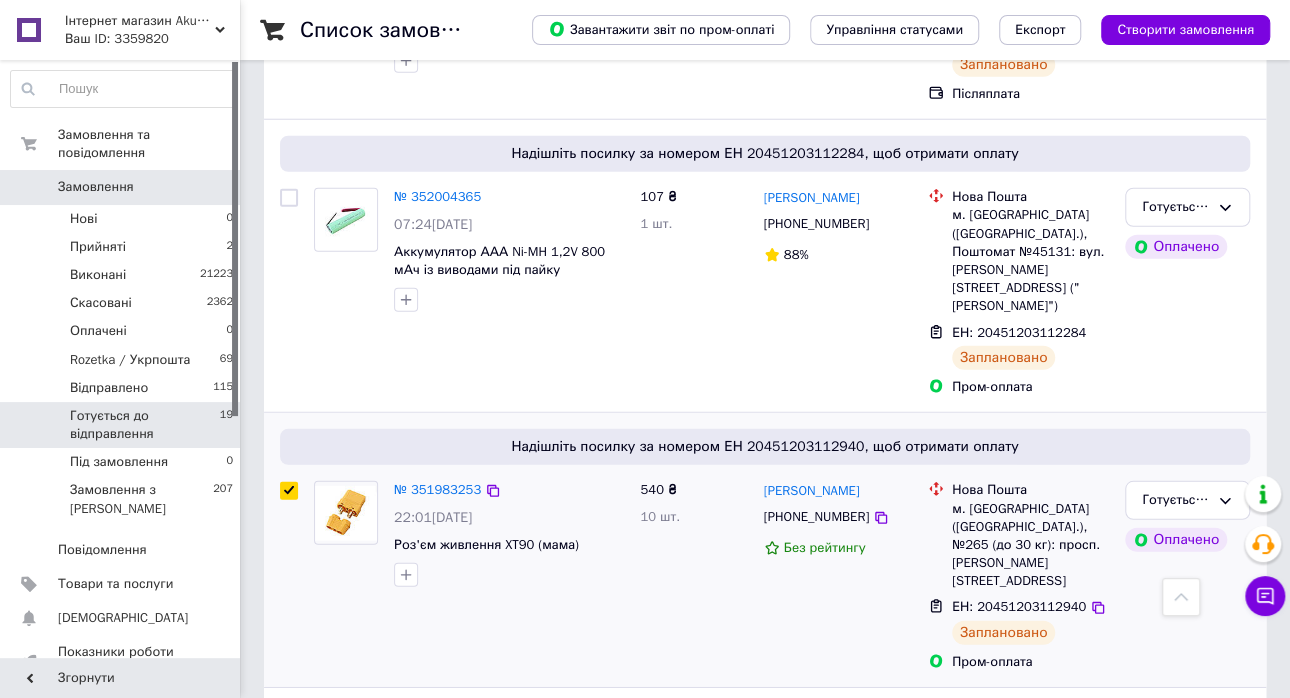 click at bounding box center (289, 491) 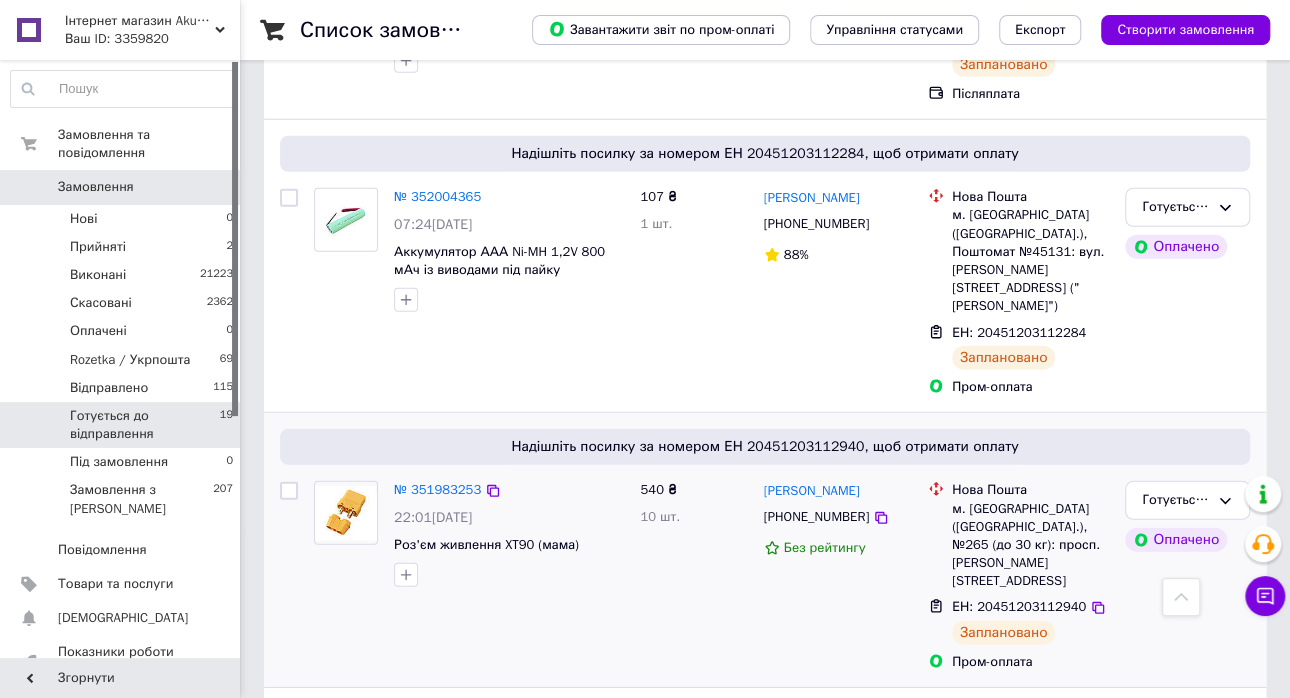 checkbox on "false" 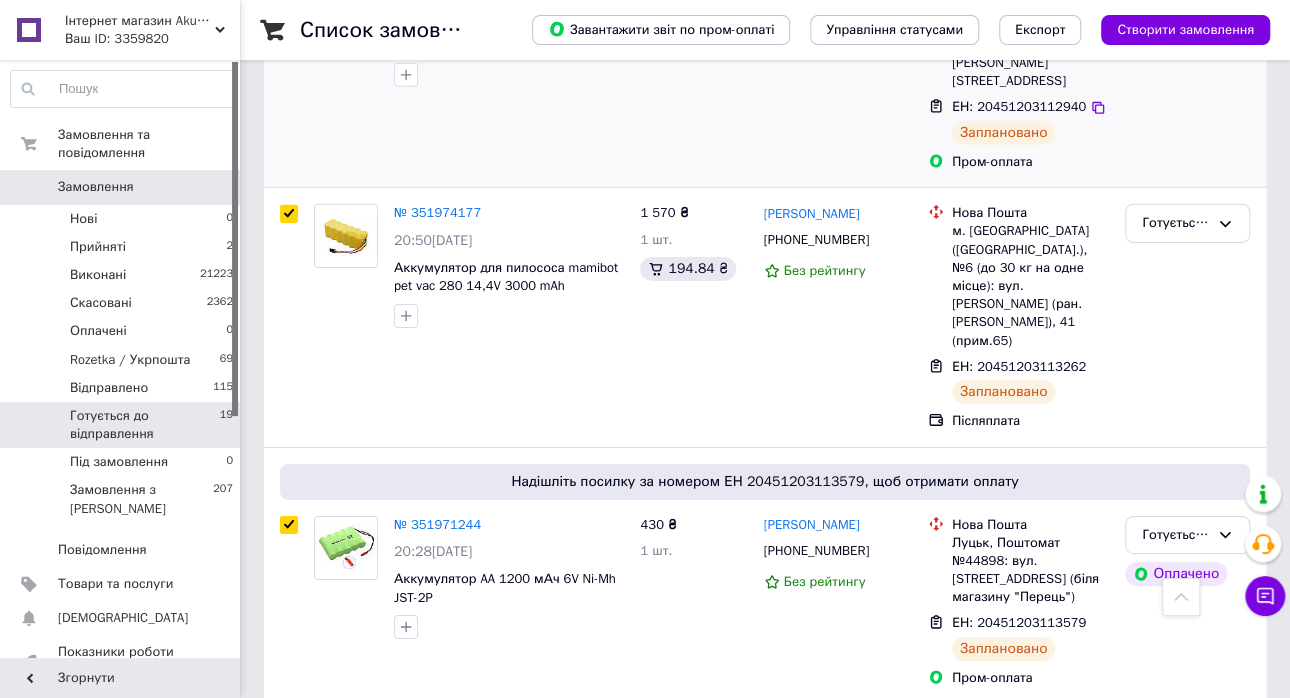 scroll, scrollTop: 3300, scrollLeft: 0, axis: vertical 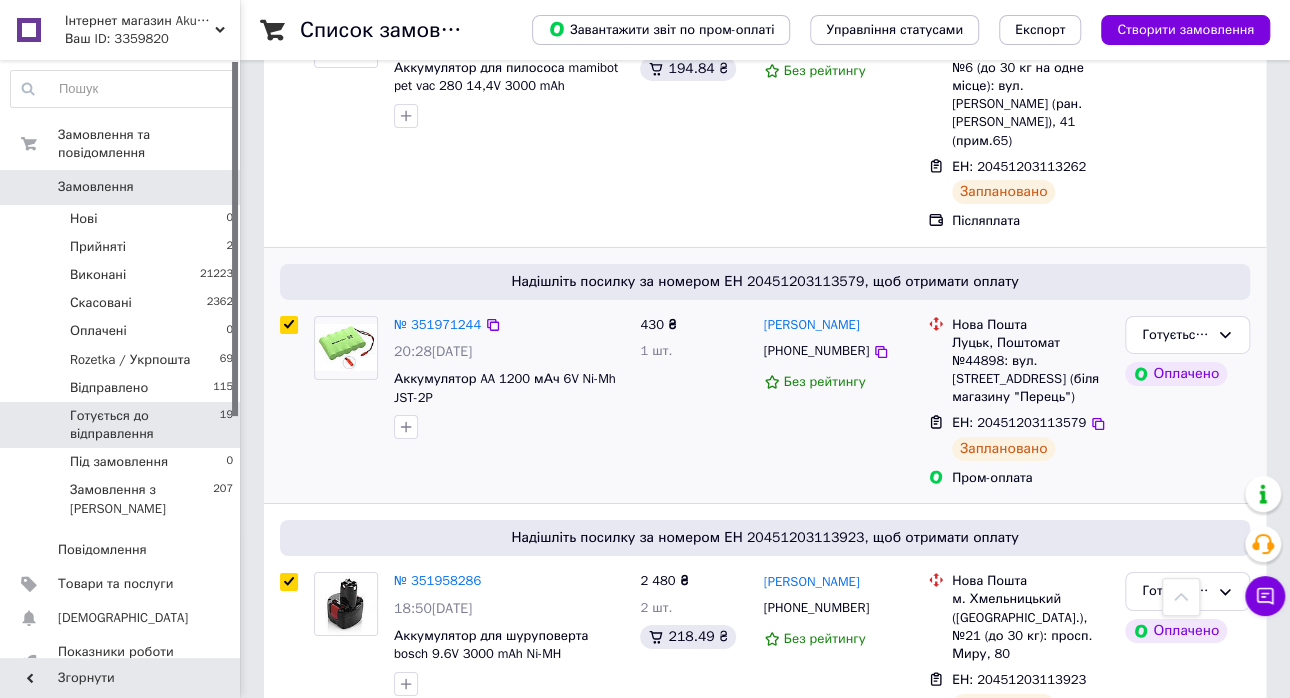 click at bounding box center (289, 325) 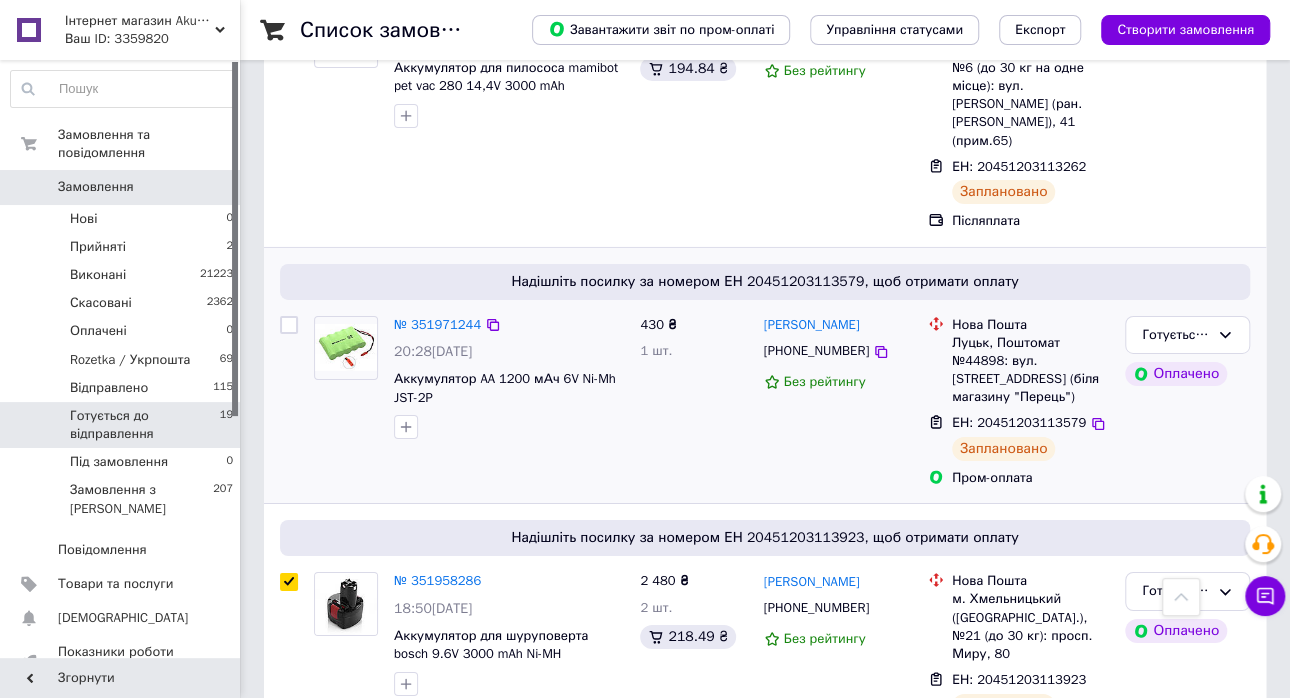 checkbox on "false" 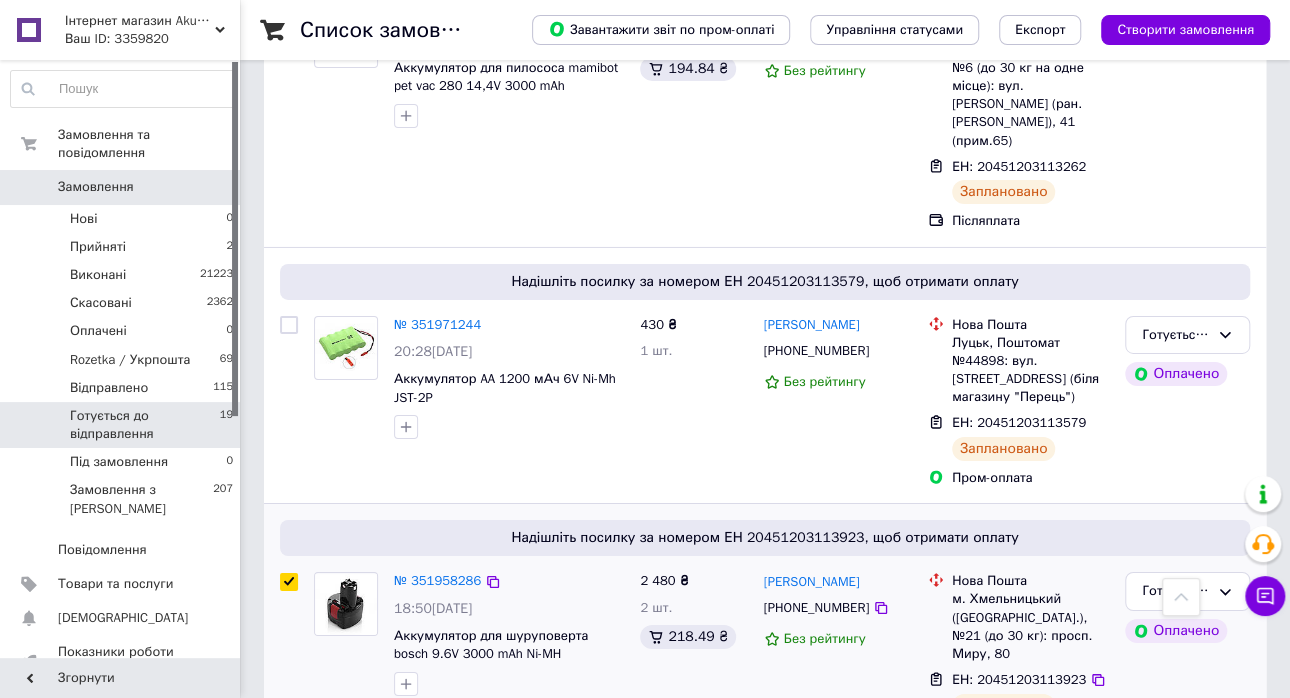 click at bounding box center [289, 582] 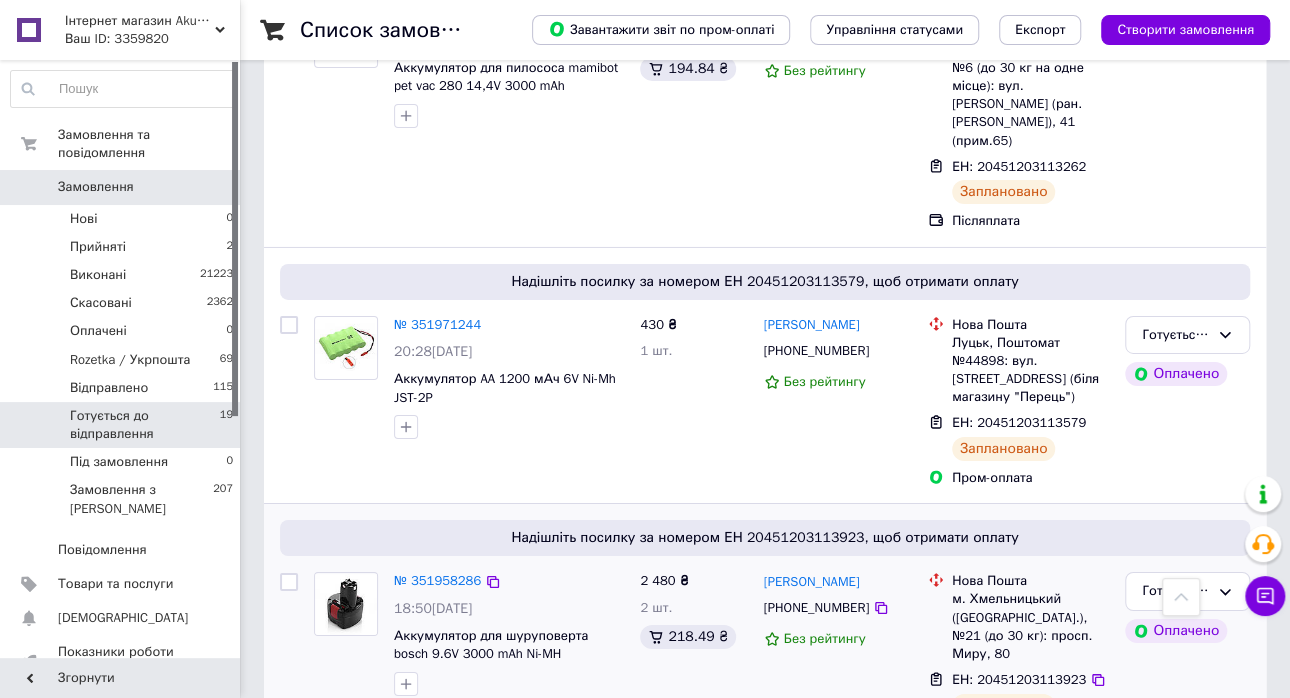 checkbox on "false" 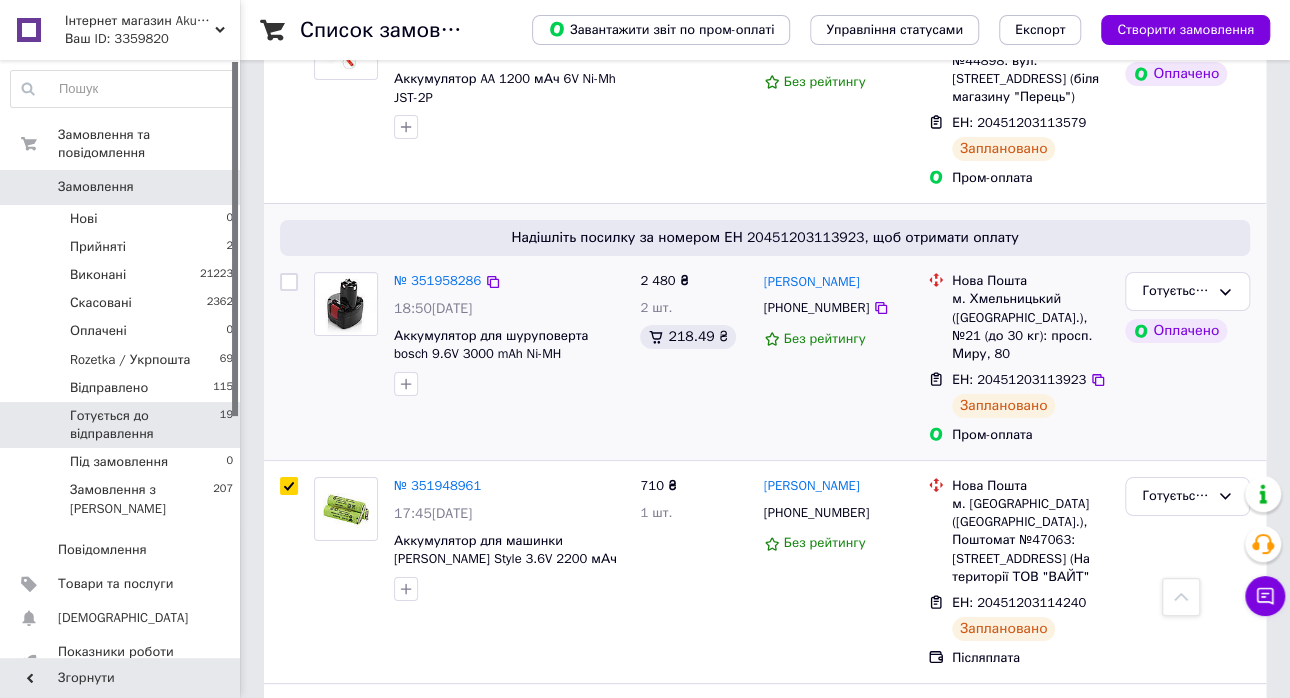 scroll, scrollTop: 3701, scrollLeft: 0, axis: vertical 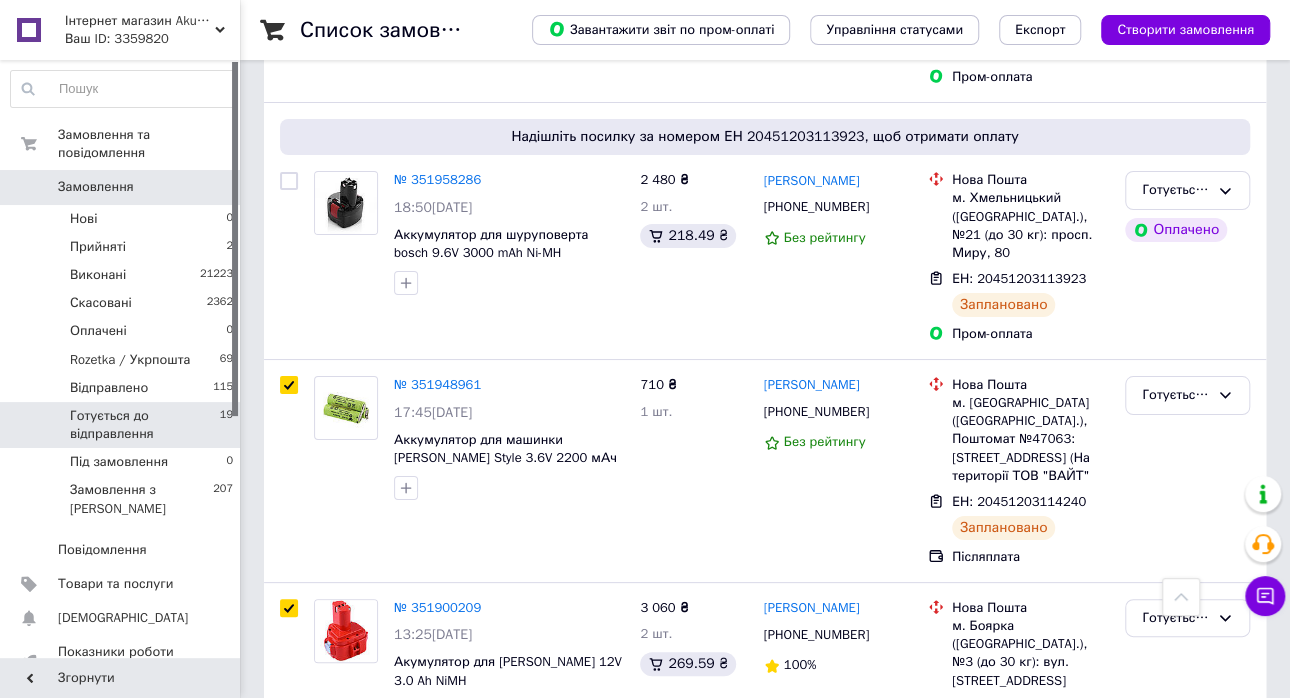 click at bounding box center (1181, 597) 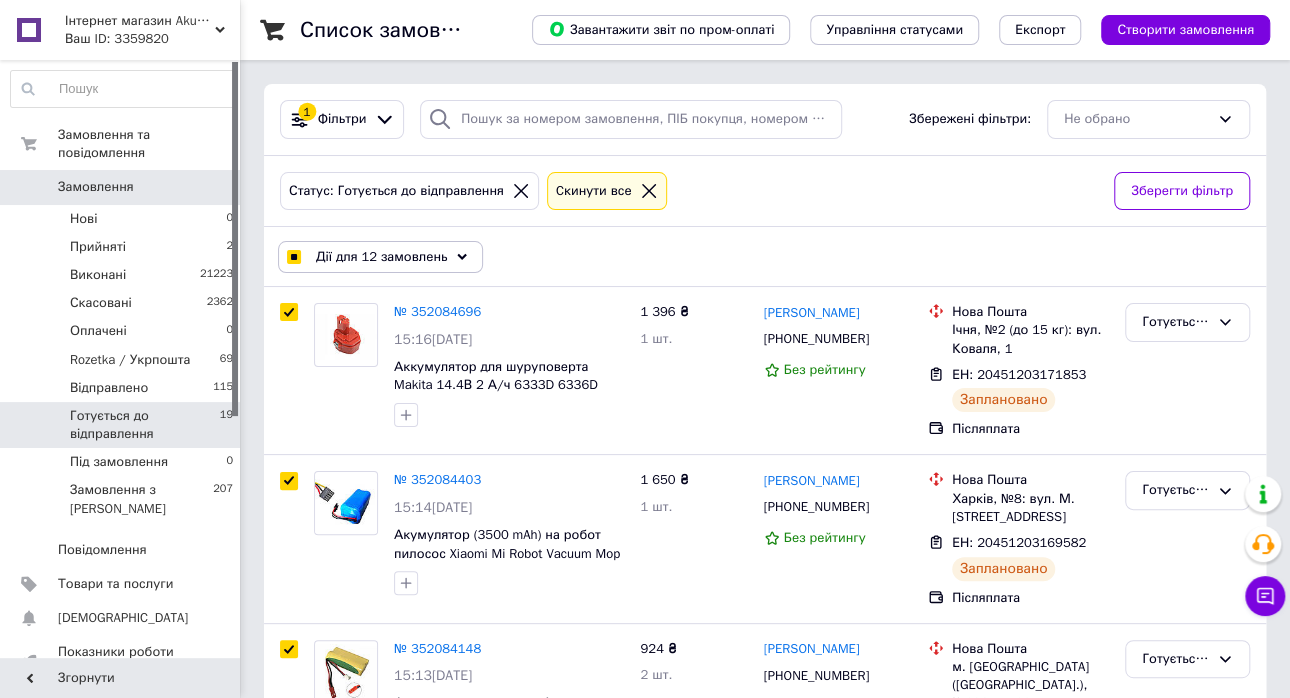 click on "Дії для 12 замовлень" at bounding box center [381, 257] 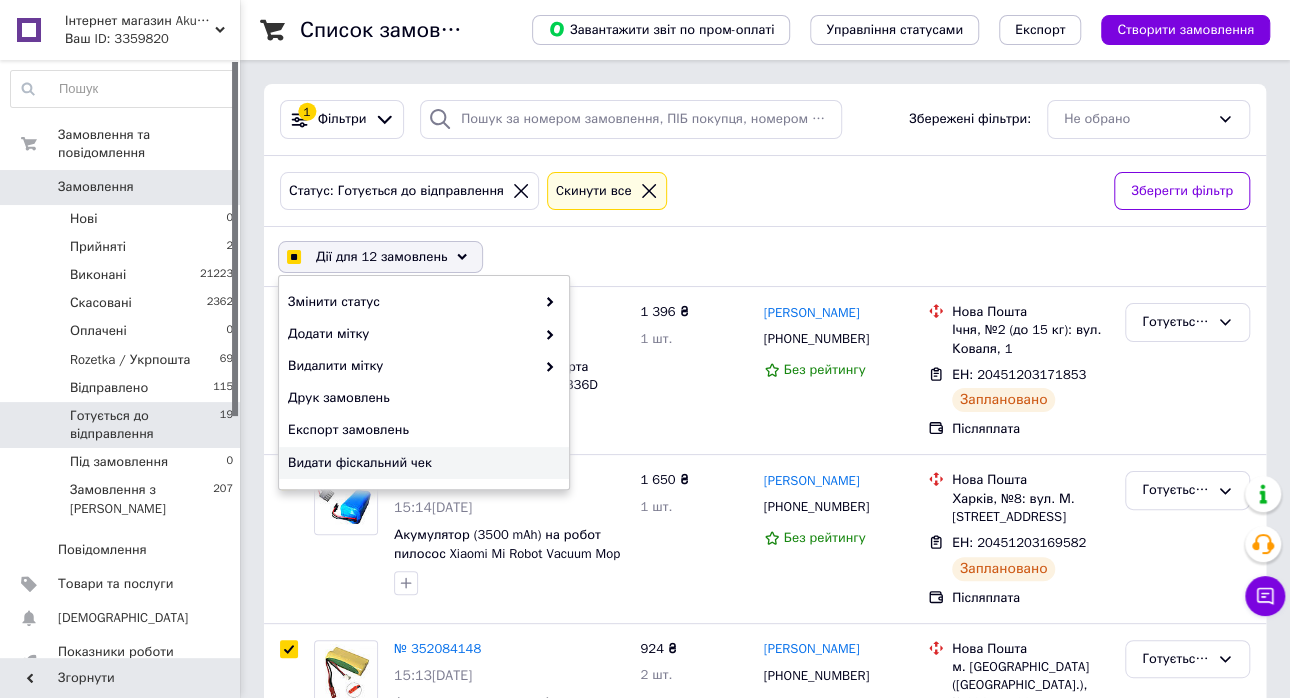 click on "Видати фіскальний чек" at bounding box center [421, 463] 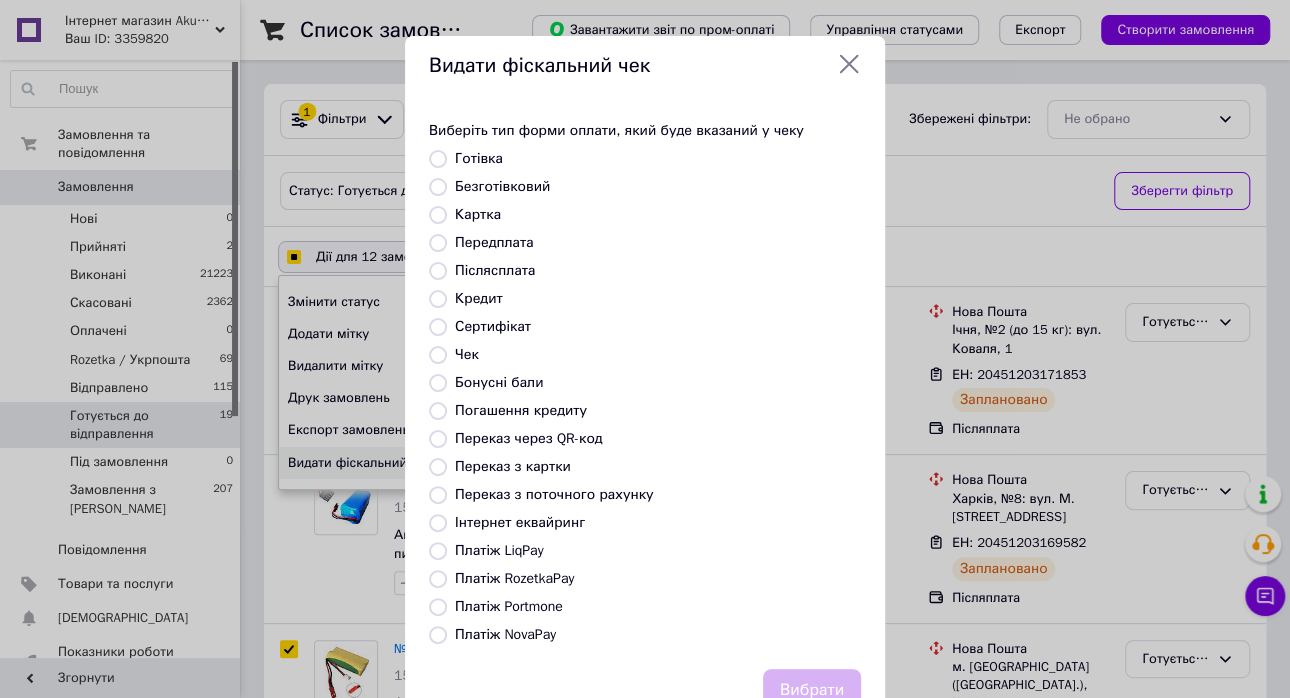 checkbox on "true" 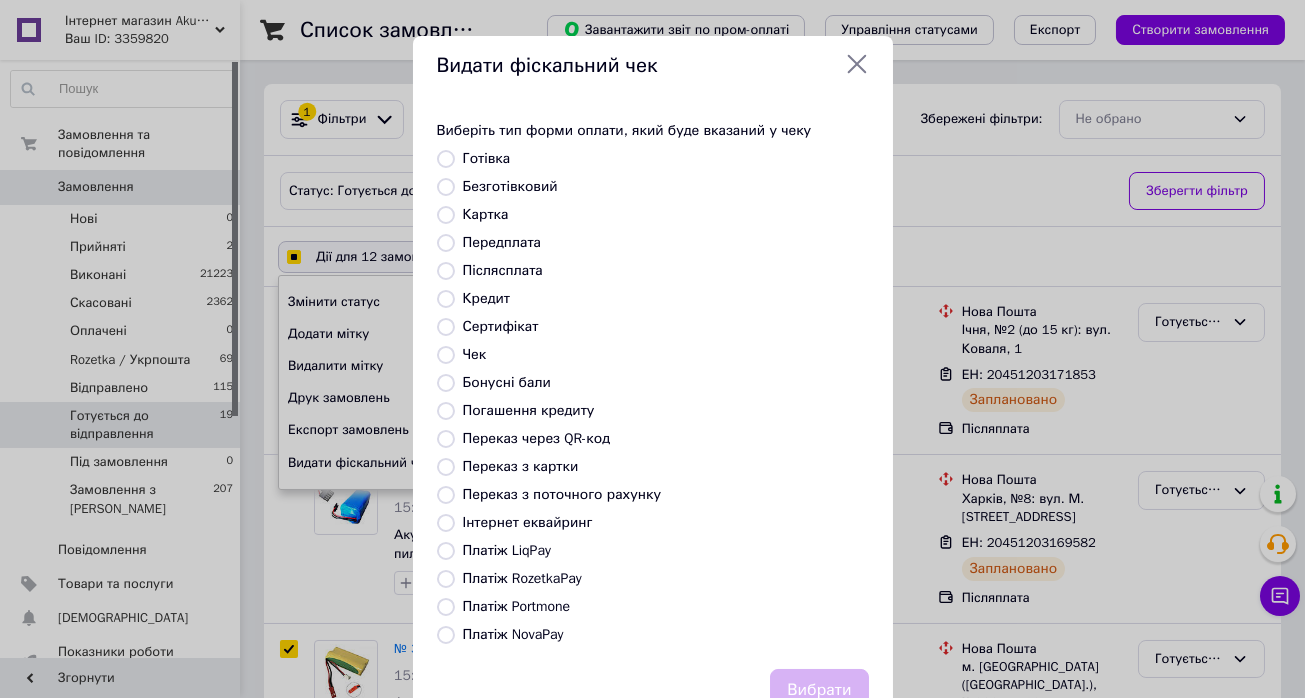 click on "Платіж NovaPay" at bounding box center [513, 634] 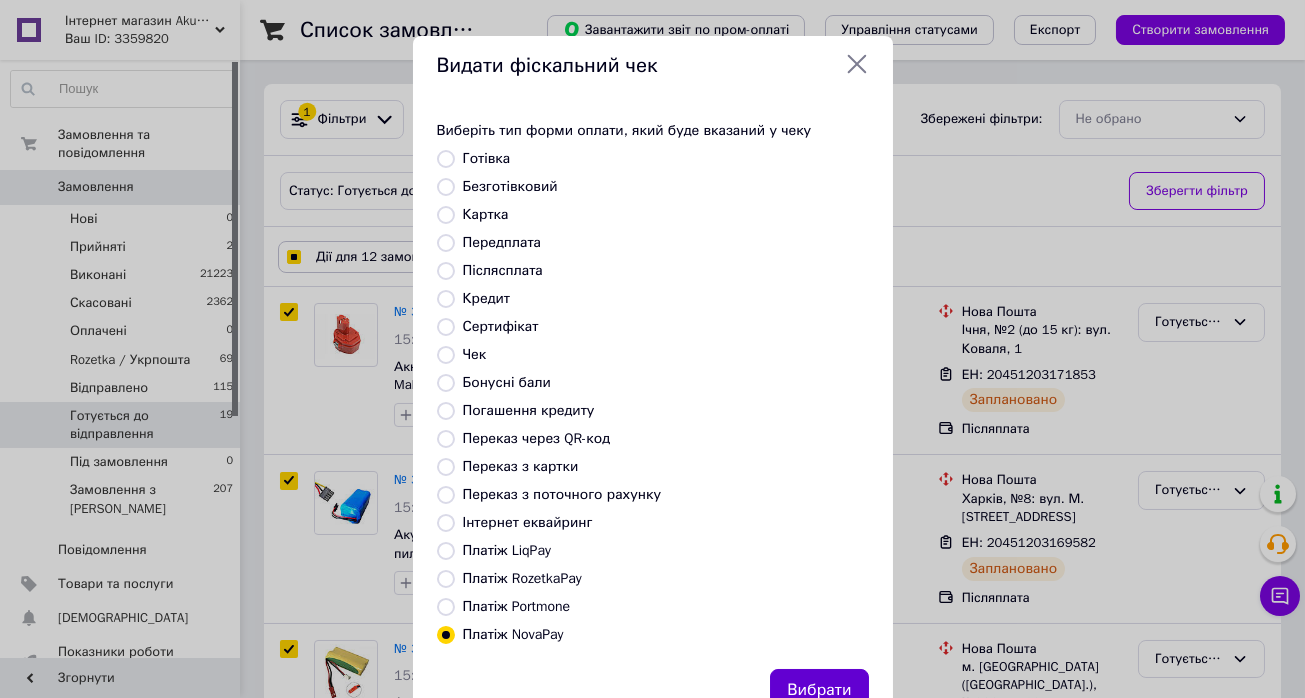 click on "Вибрати" at bounding box center (819, 690) 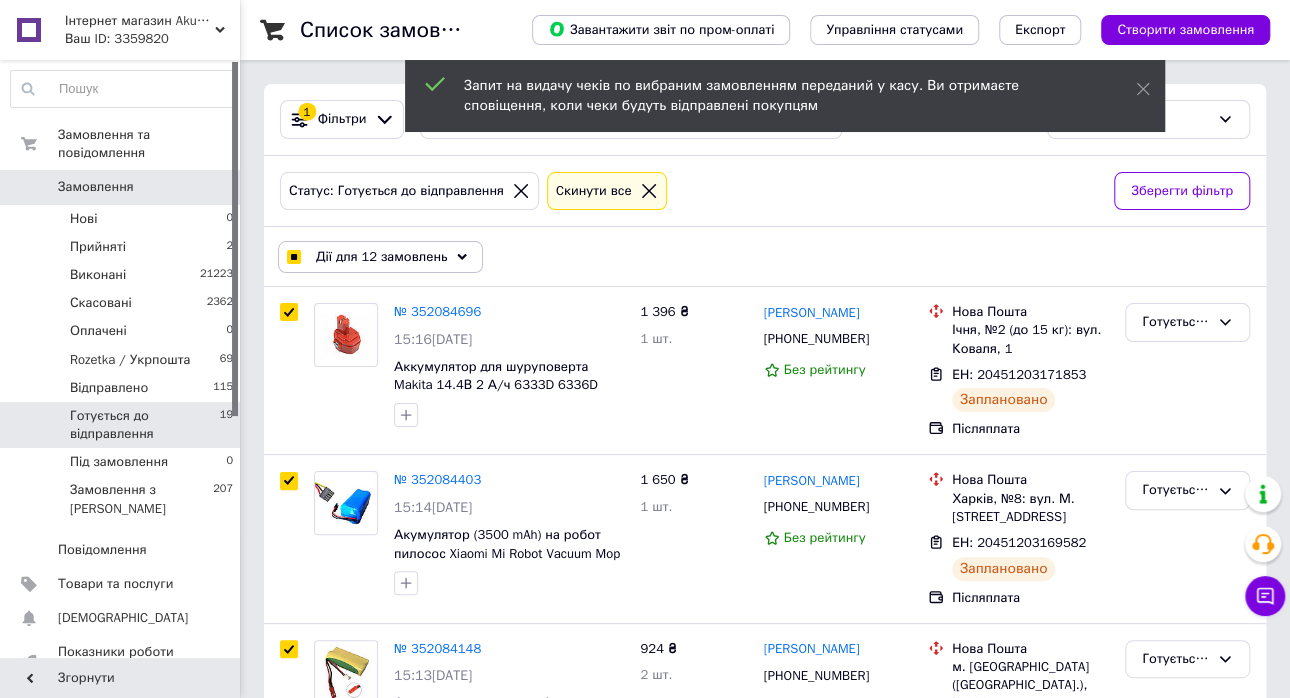 click on "Дії для 12 замовлень" at bounding box center [381, 257] 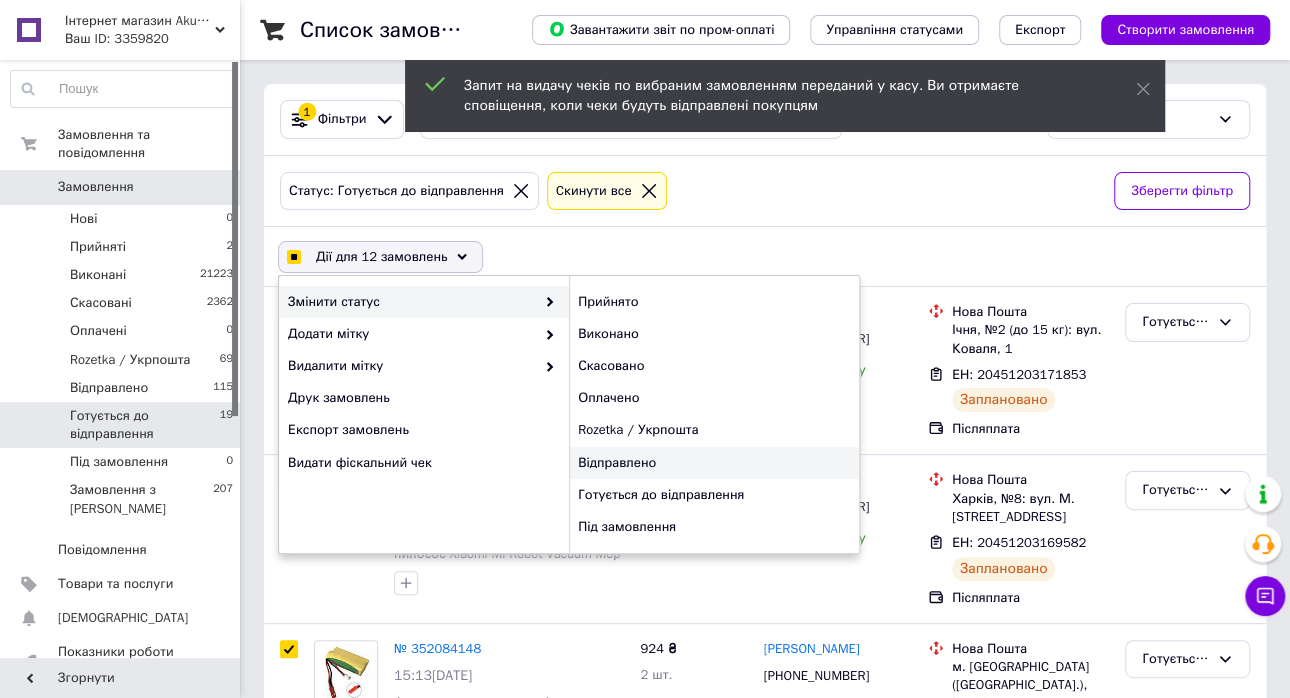 checkbox on "true" 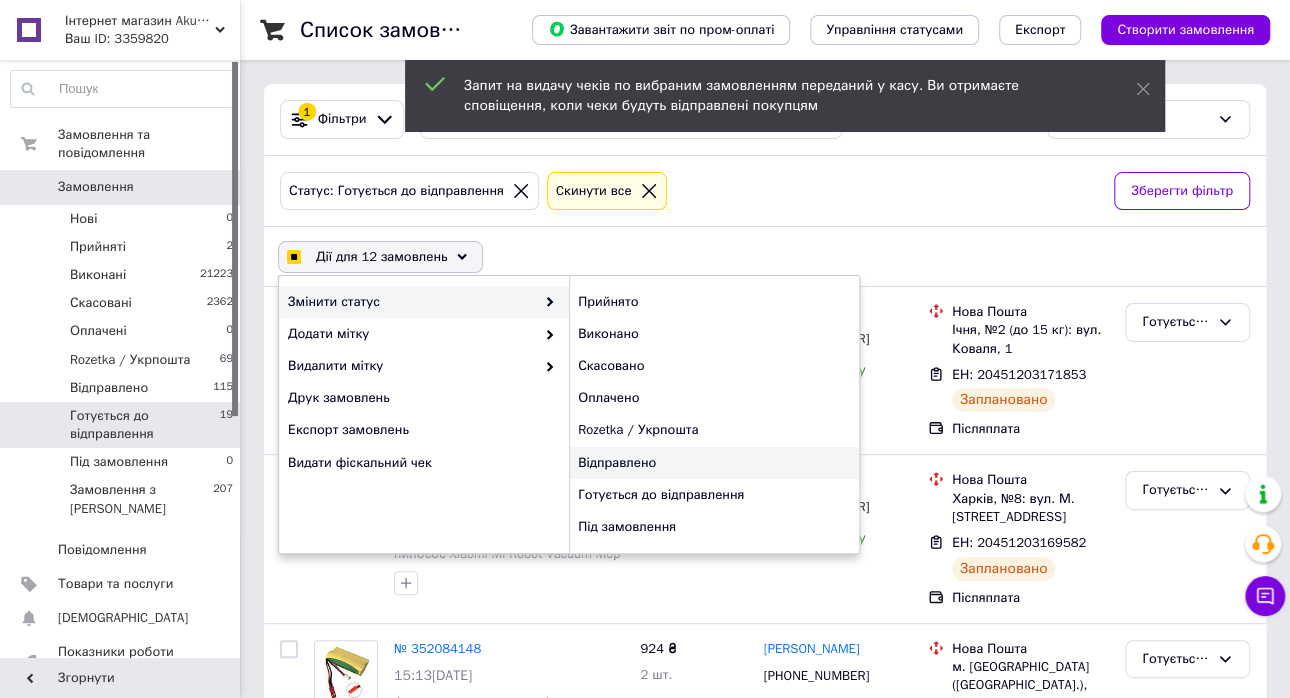 checkbox on "false" 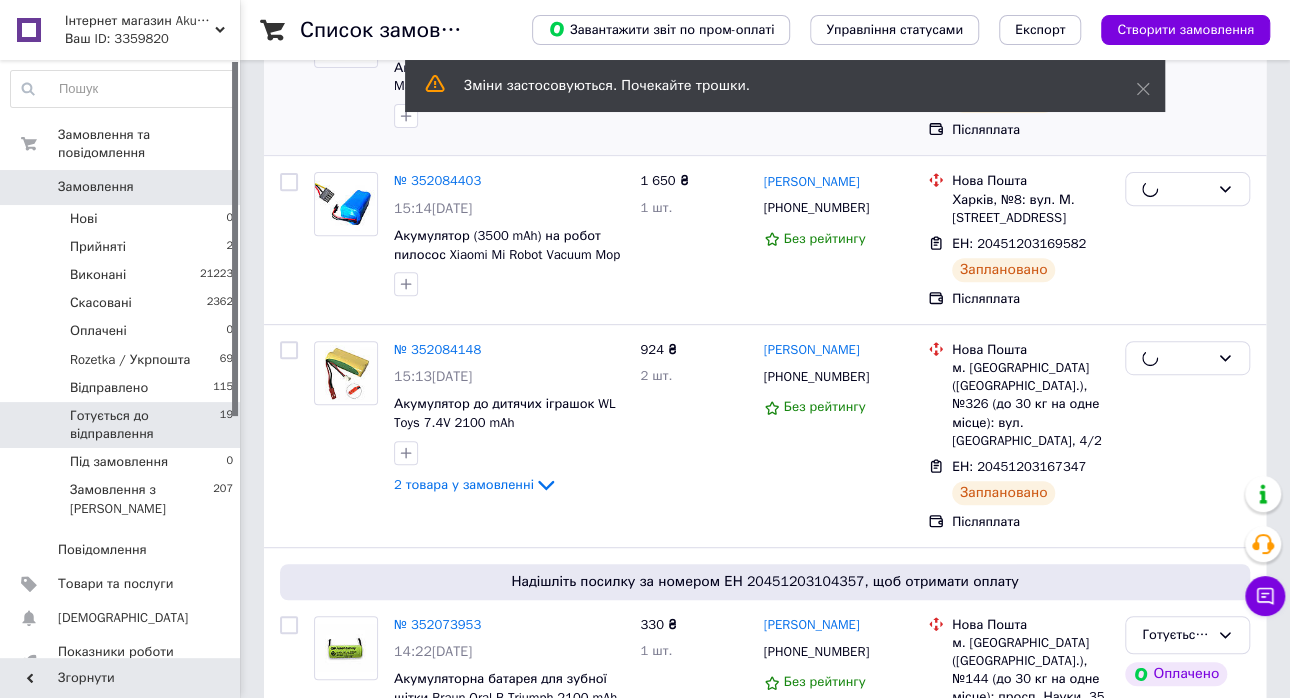scroll, scrollTop: 400, scrollLeft: 0, axis: vertical 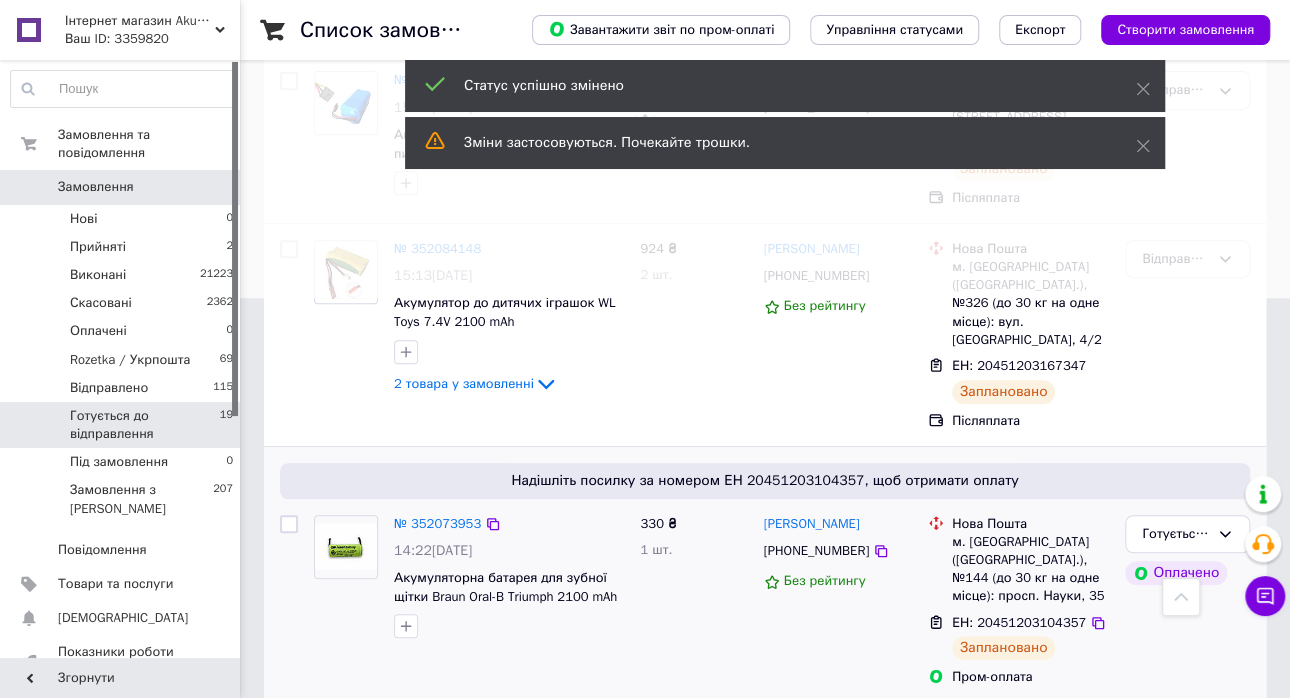 click at bounding box center (289, 524) 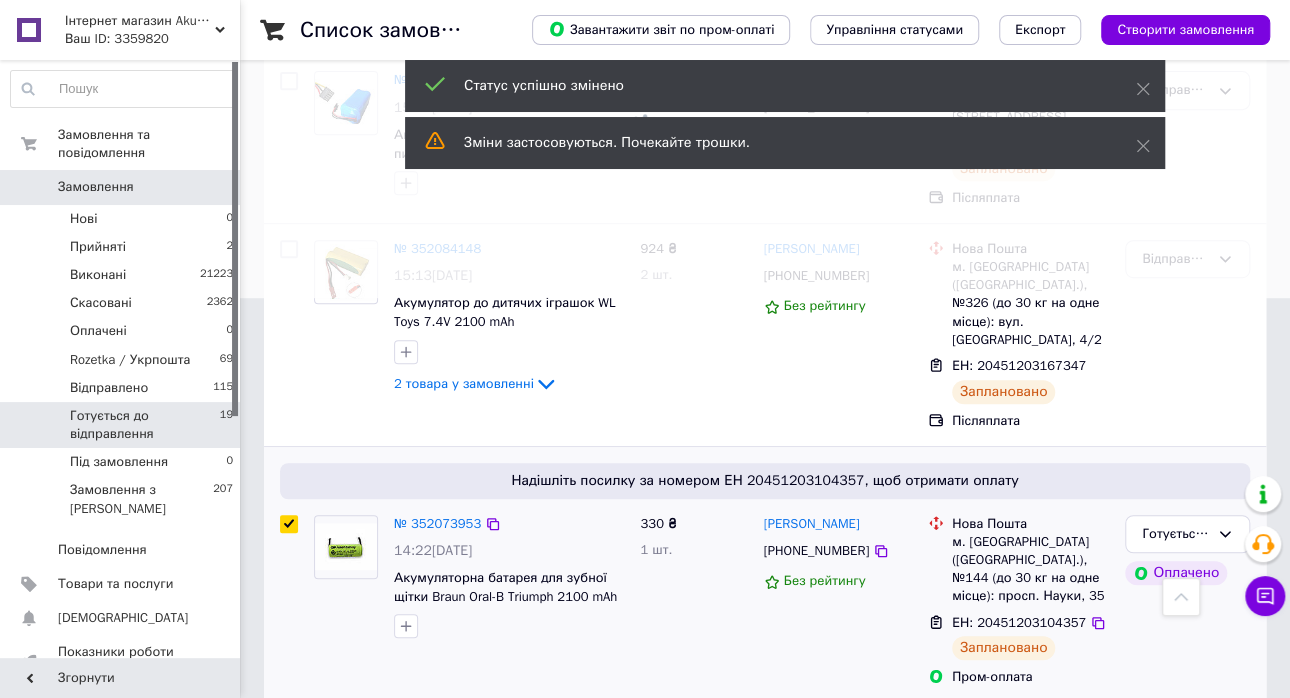 checkbox on "true" 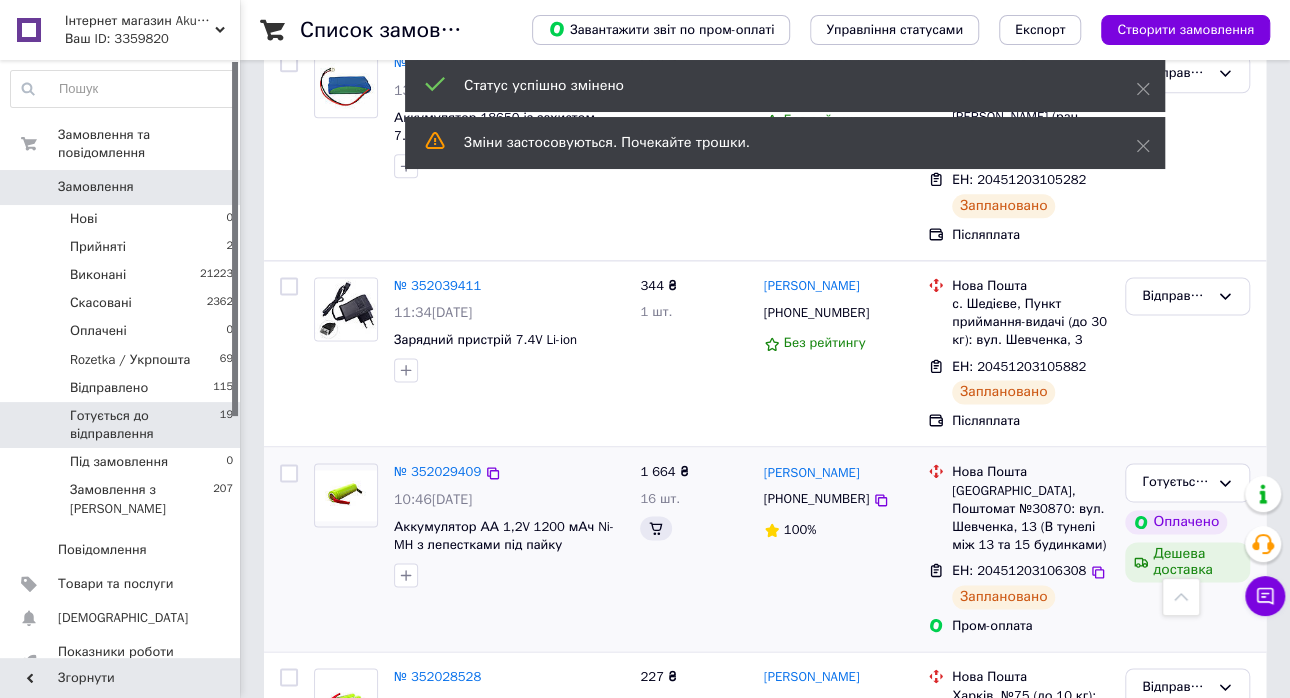 scroll, scrollTop: 1400, scrollLeft: 0, axis: vertical 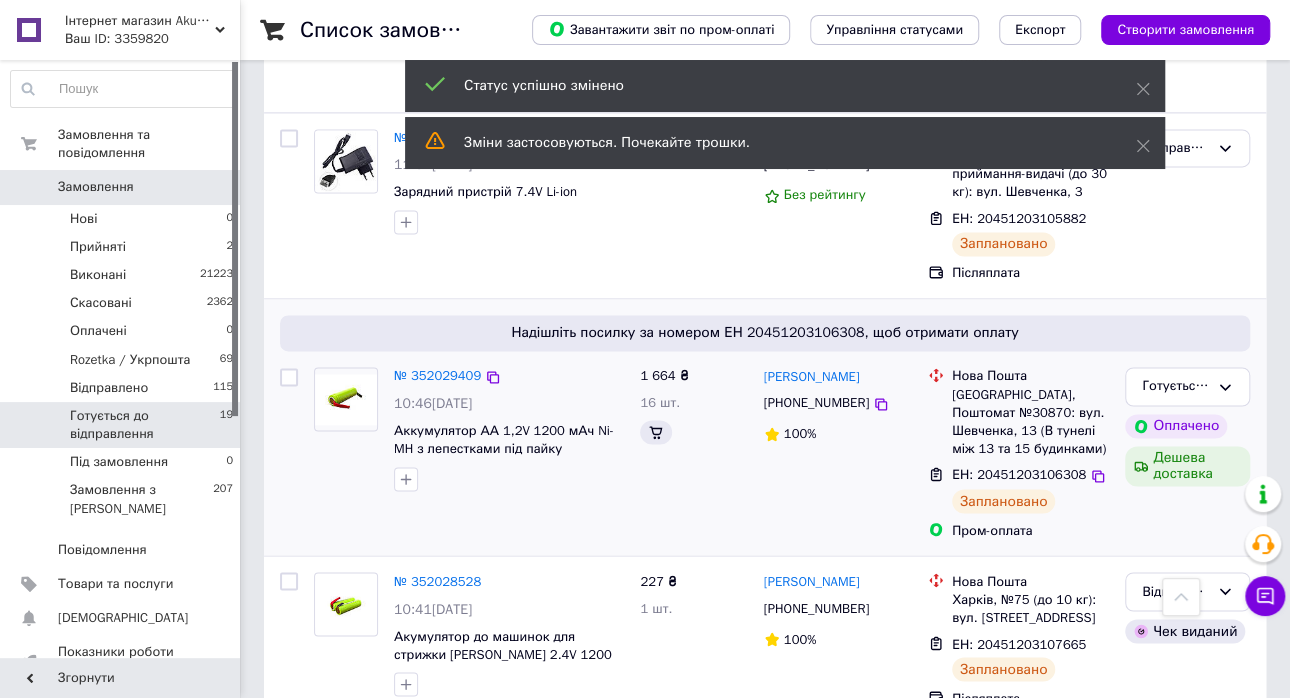 checkbox on "true" 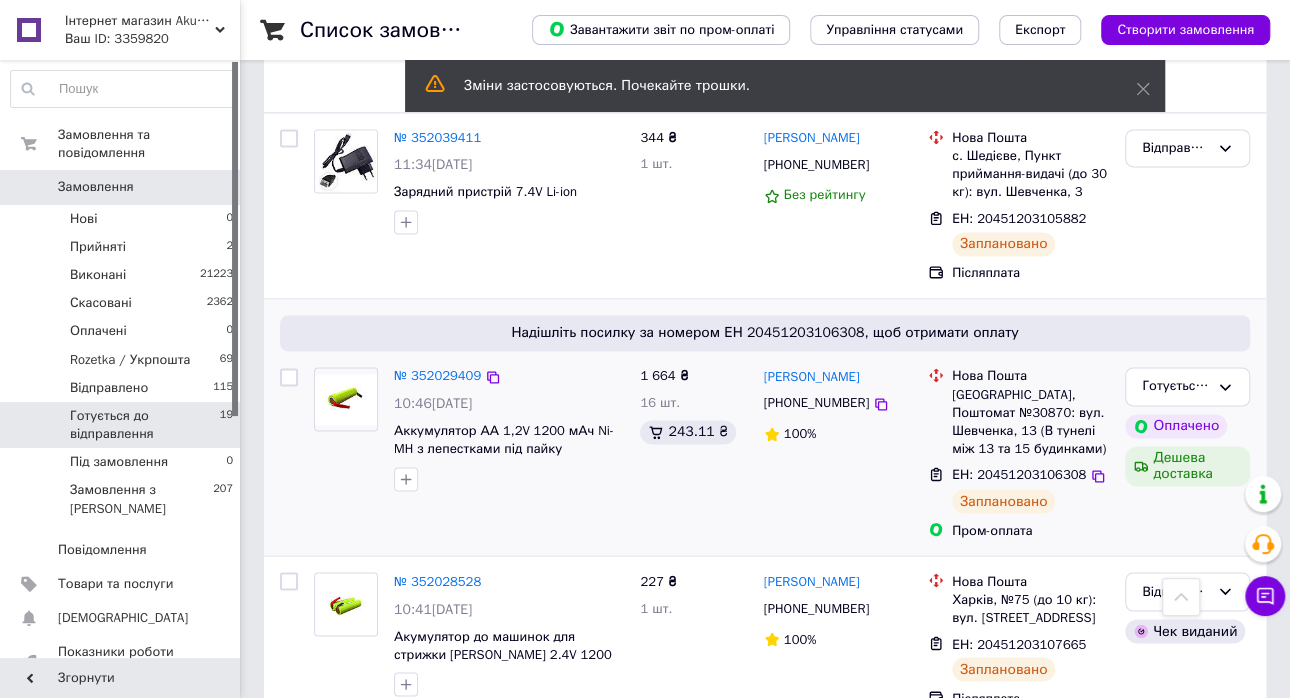 click at bounding box center [289, 377] 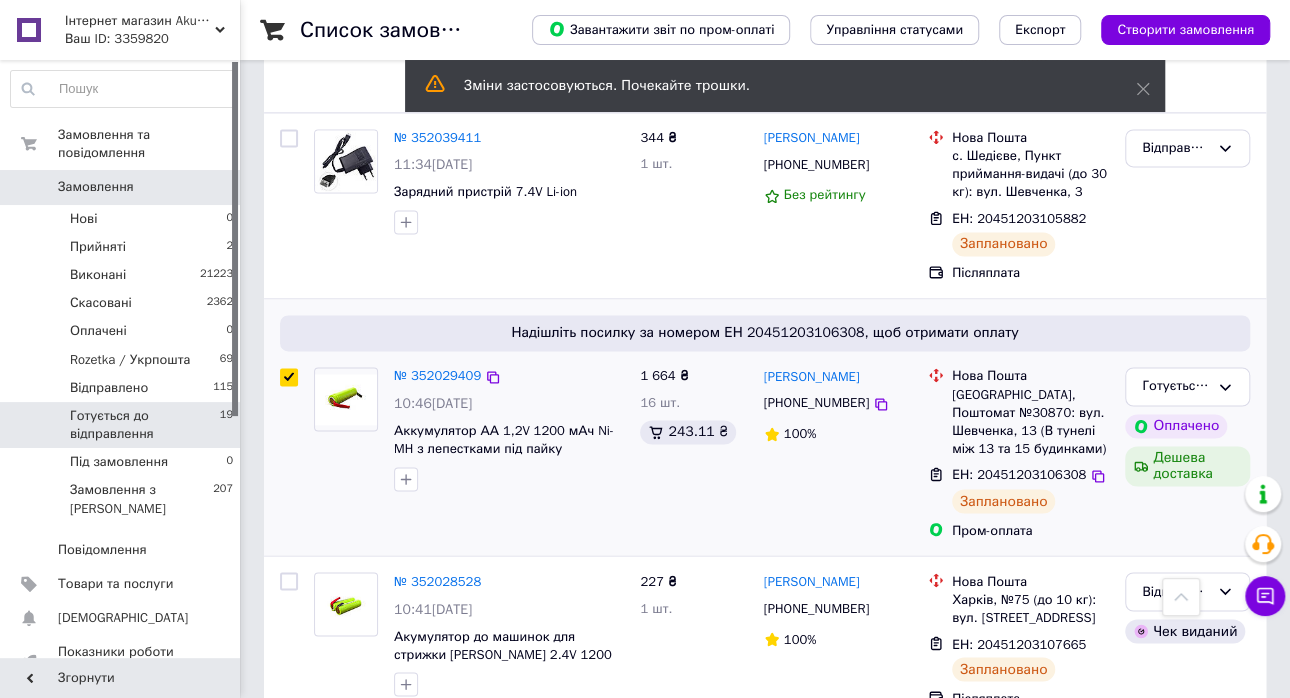 checkbox on "true" 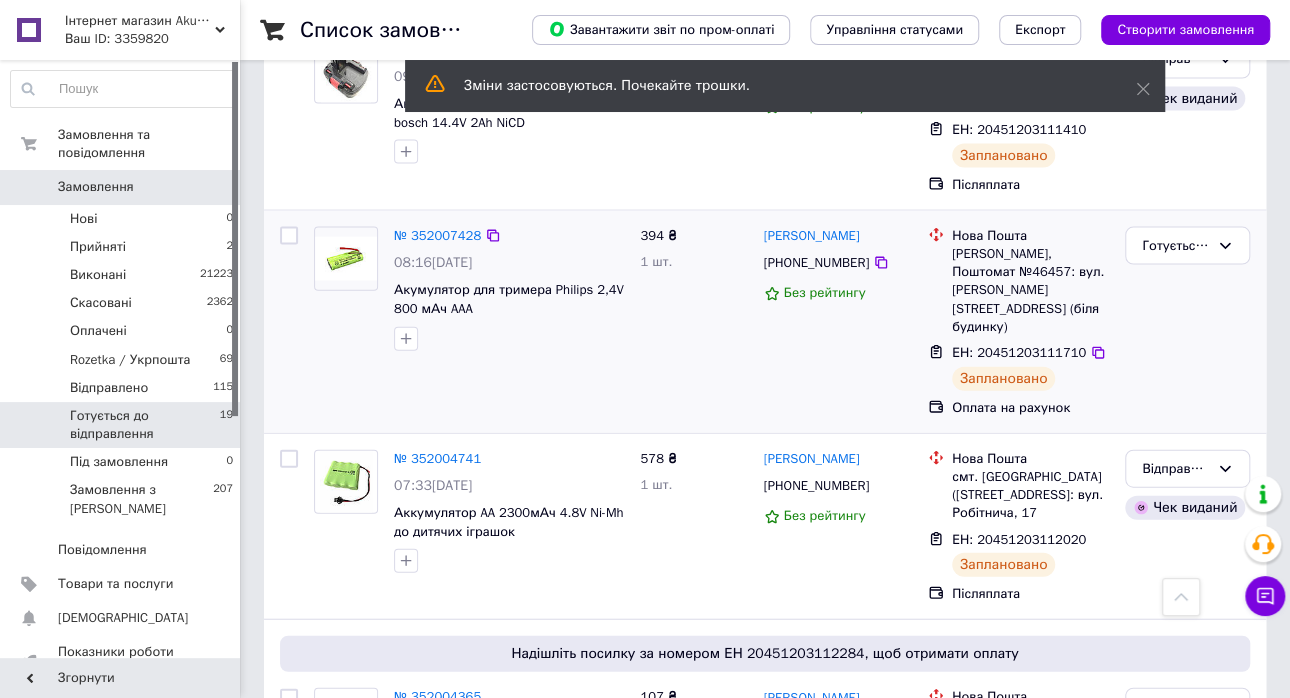 scroll, scrollTop: 2400, scrollLeft: 0, axis: vertical 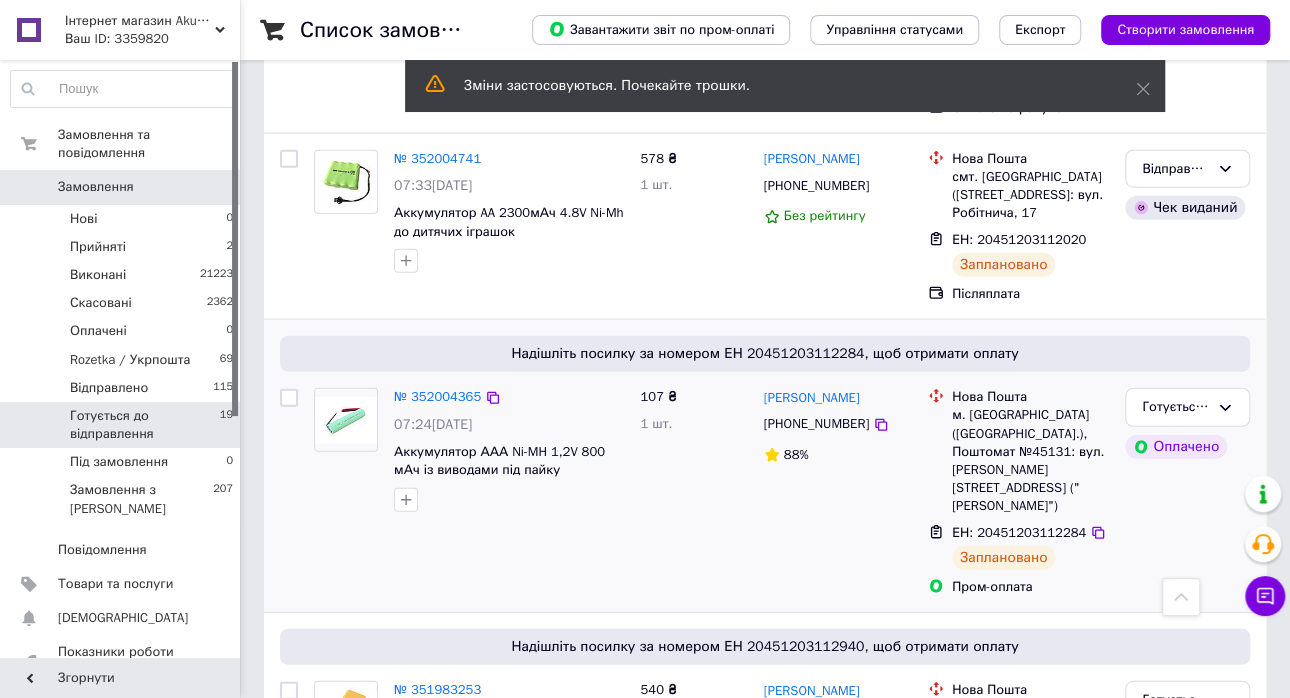 click at bounding box center (289, 398) 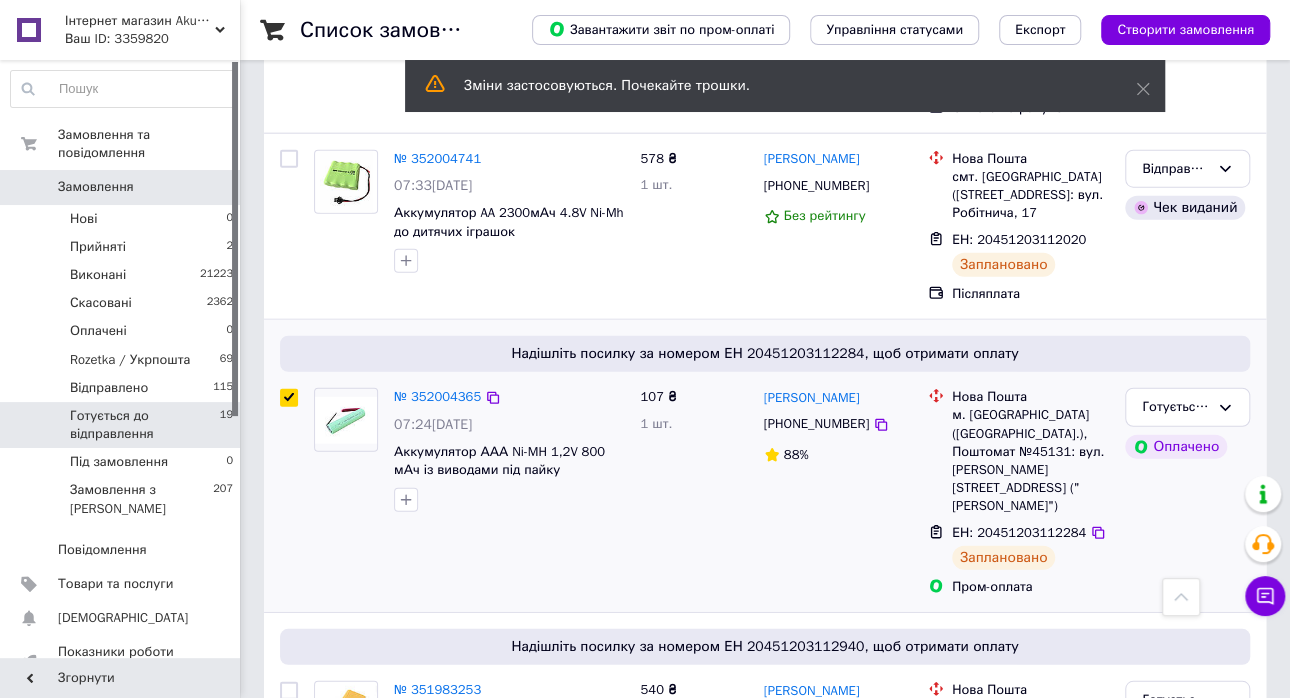 checkbox on "true" 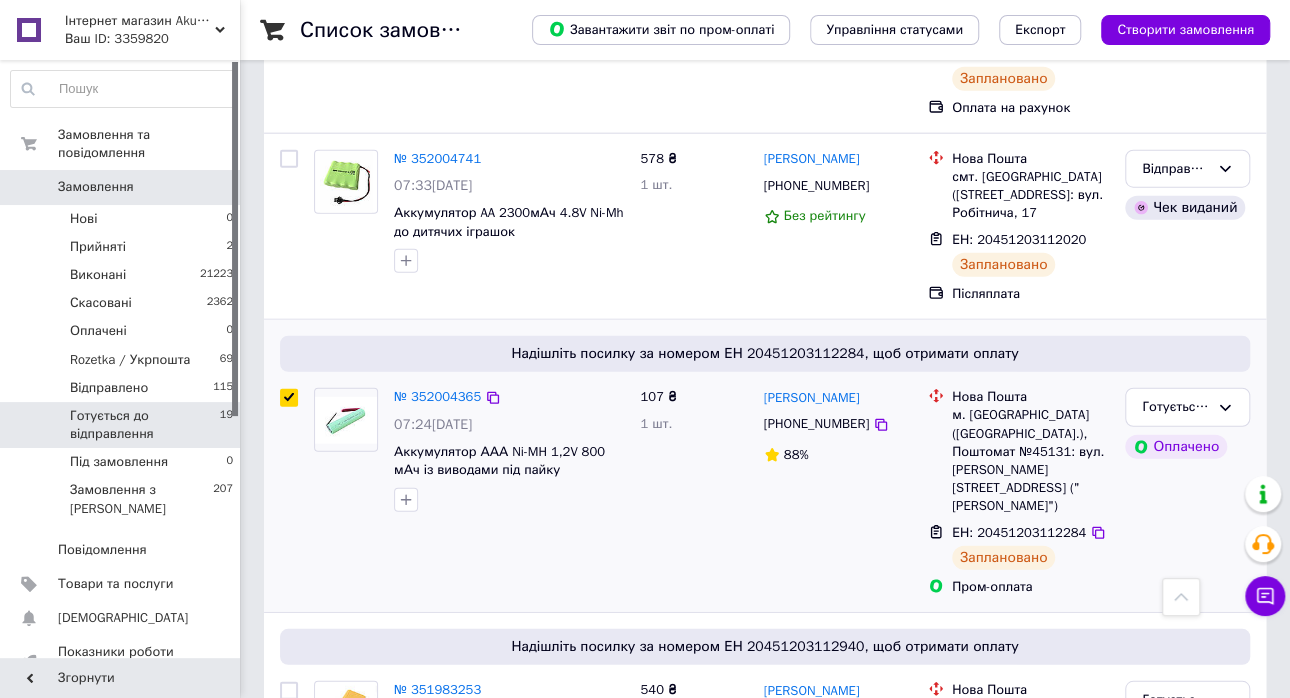 scroll, scrollTop: 2600, scrollLeft: 0, axis: vertical 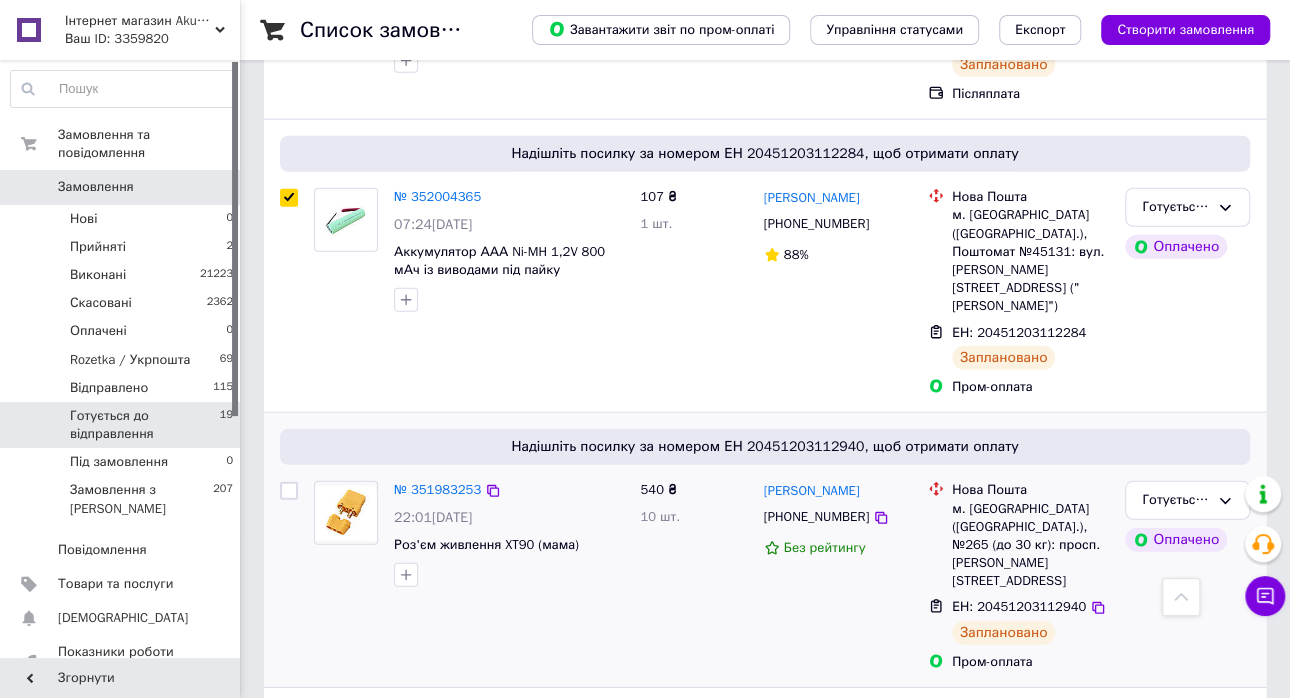 click at bounding box center (289, 491) 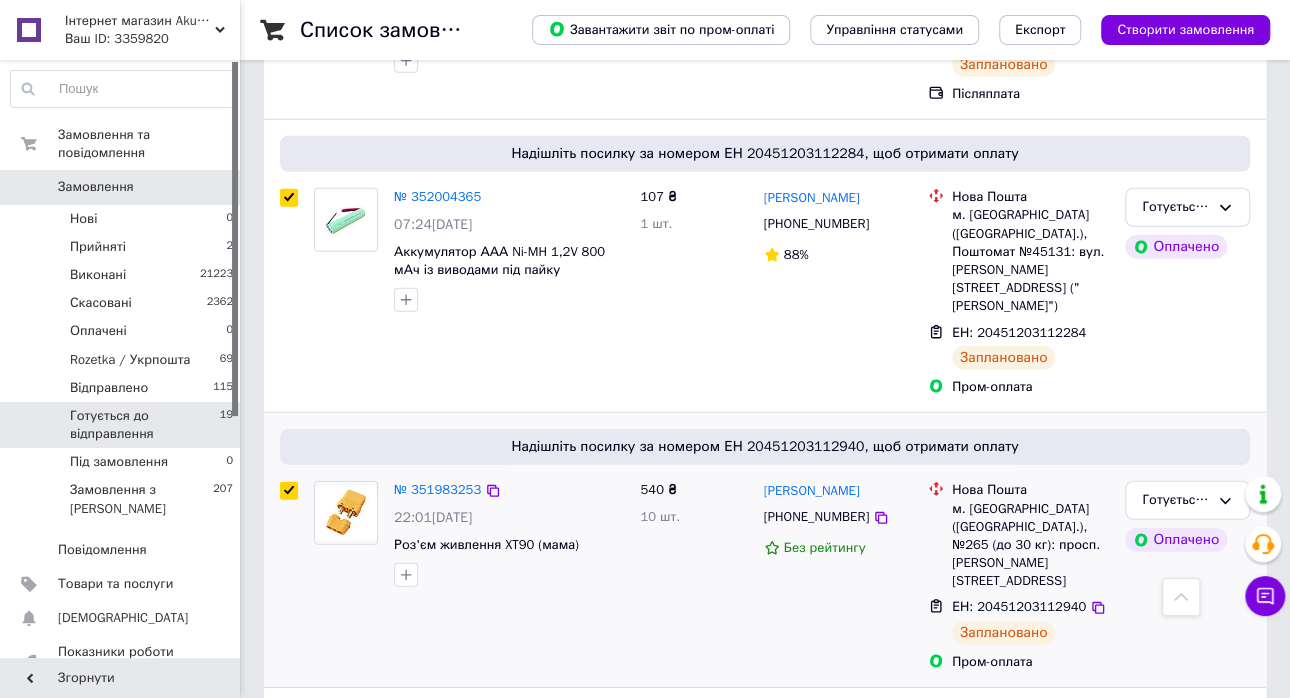 checkbox on "true" 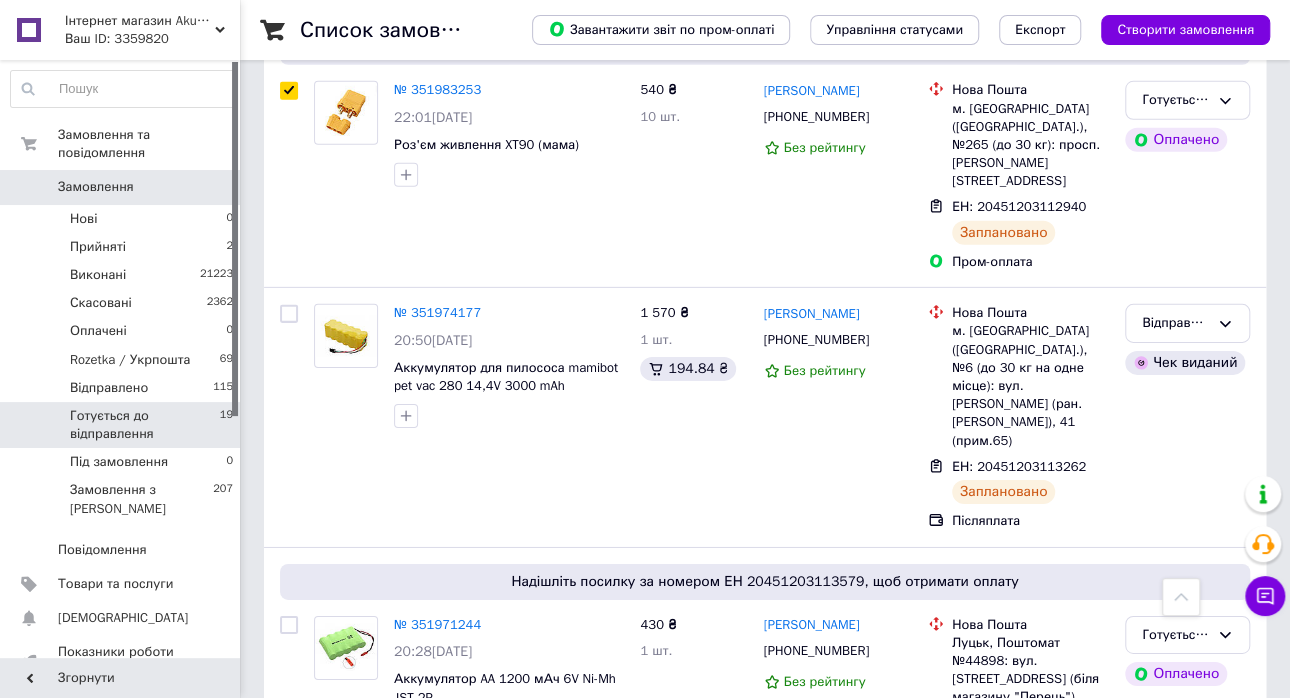 scroll, scrollTop: 3199, scrollLeft: 0, axis: vertical 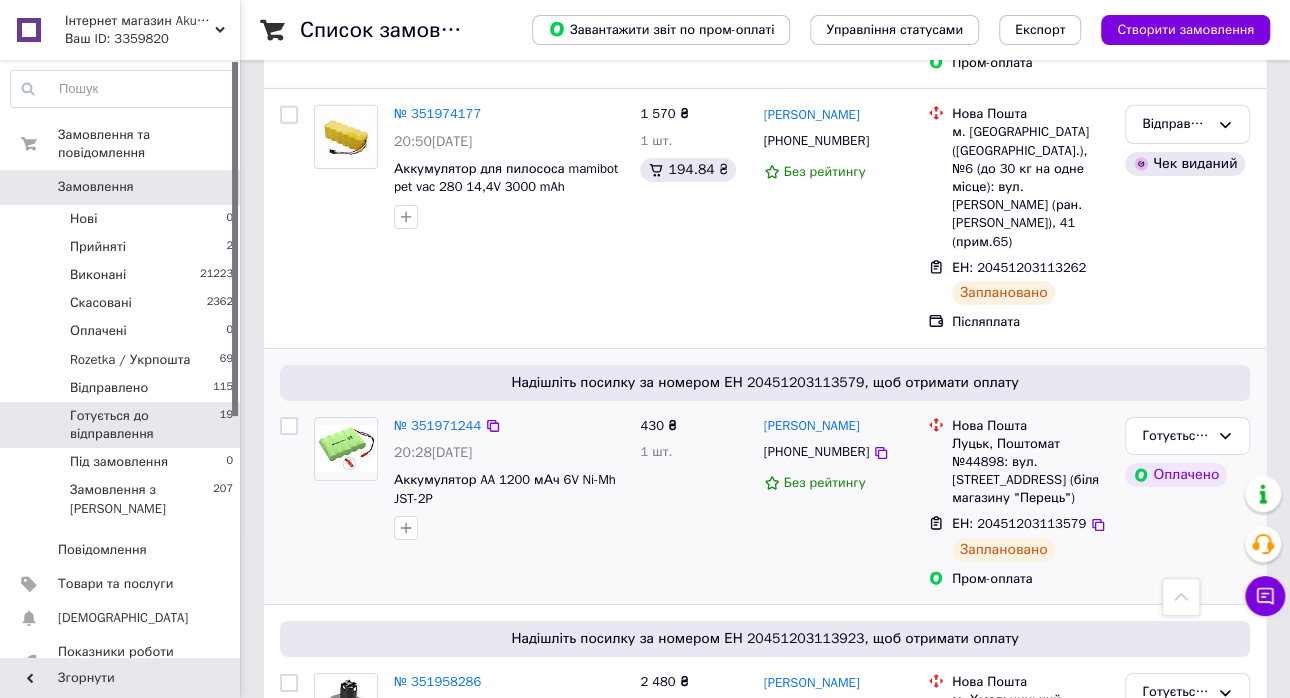 click at bounding box center (289, 426) 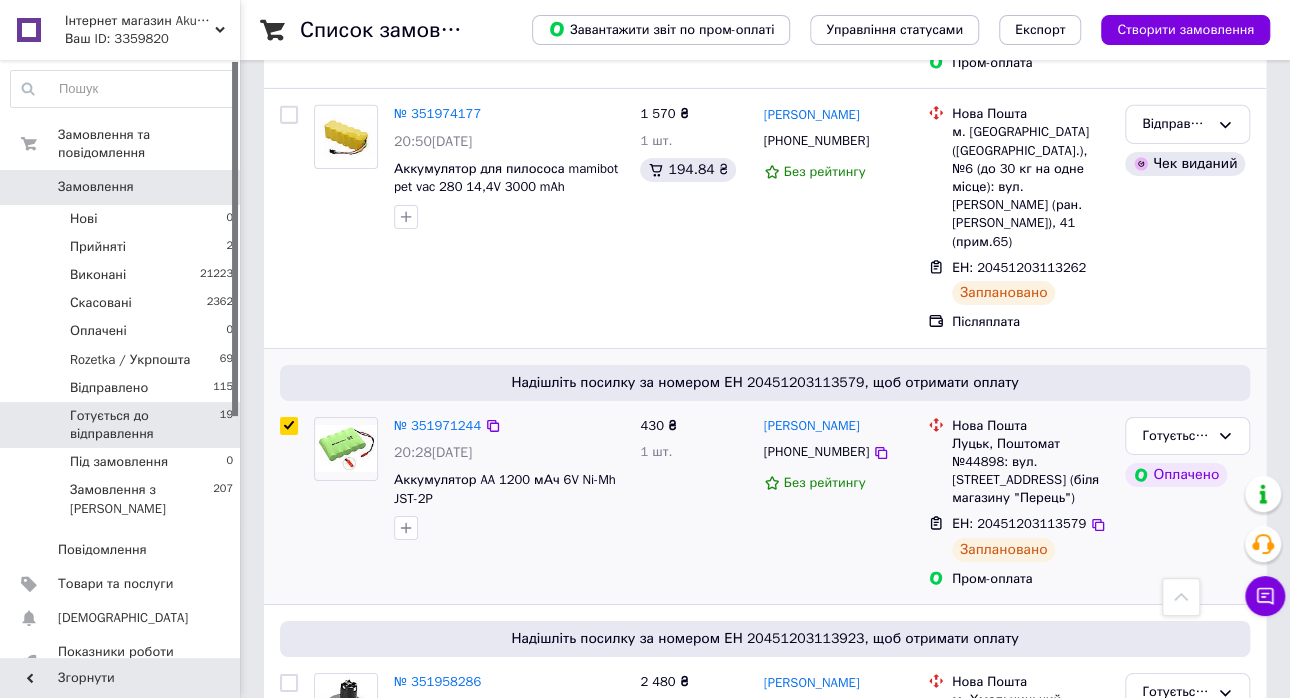 checkbox on "true" 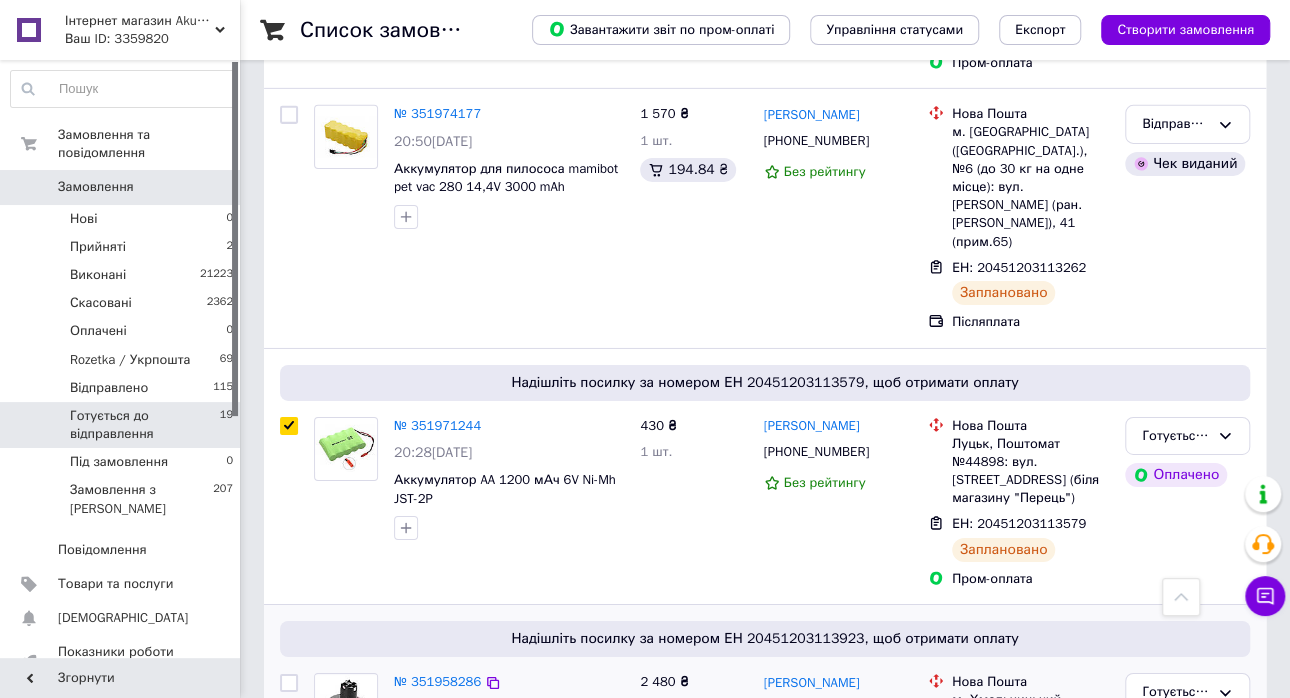 click at bounding box center [289, 759] 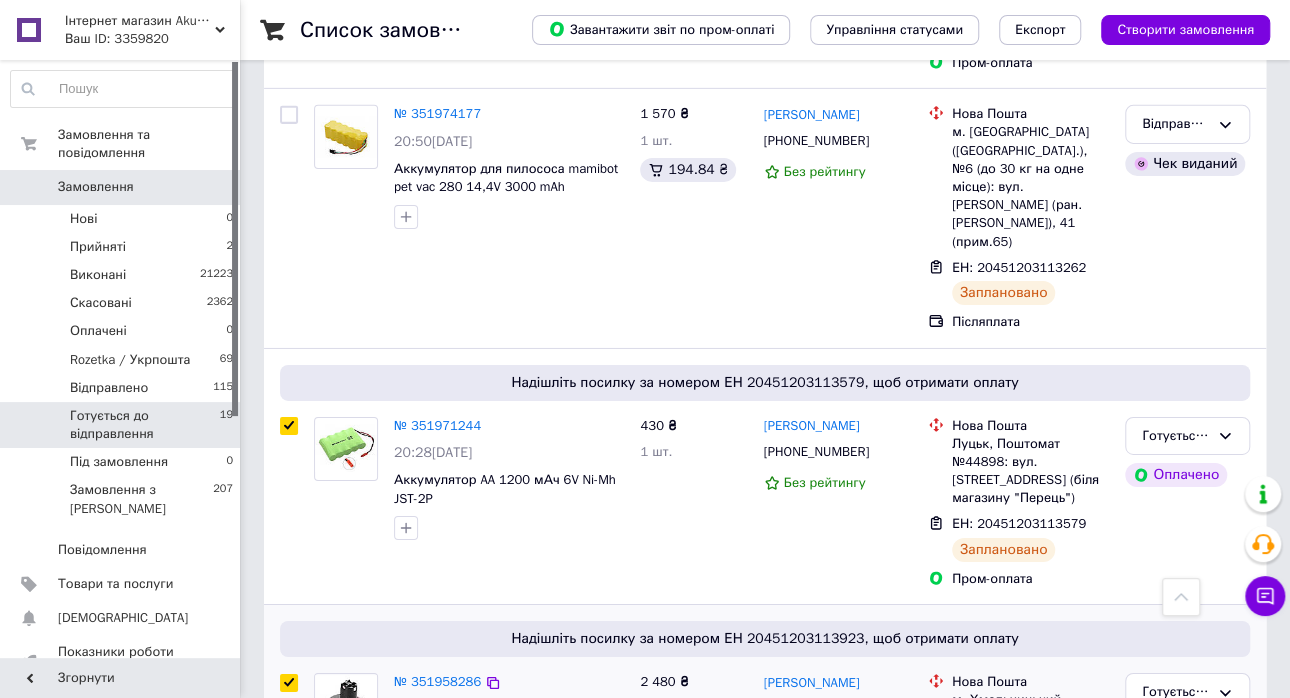 checkbox on "true" 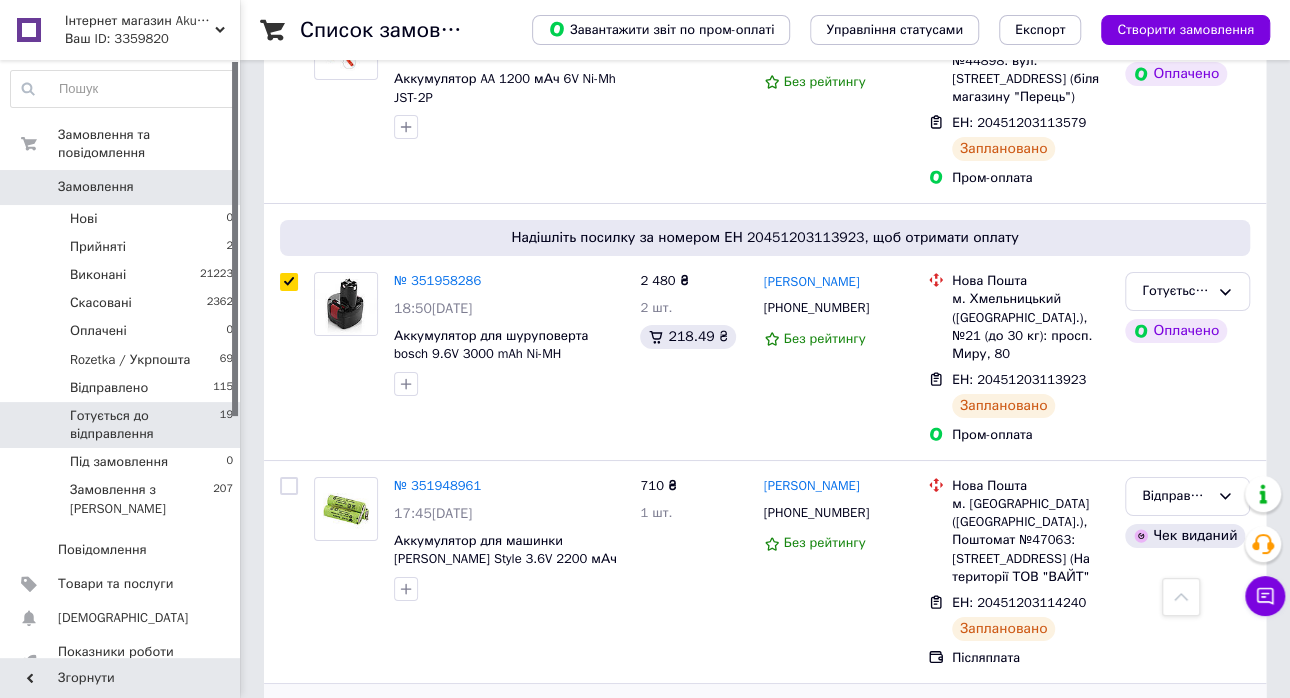 scroll, scrollTop: 3701, scrollLeft: 0, axis: vertical 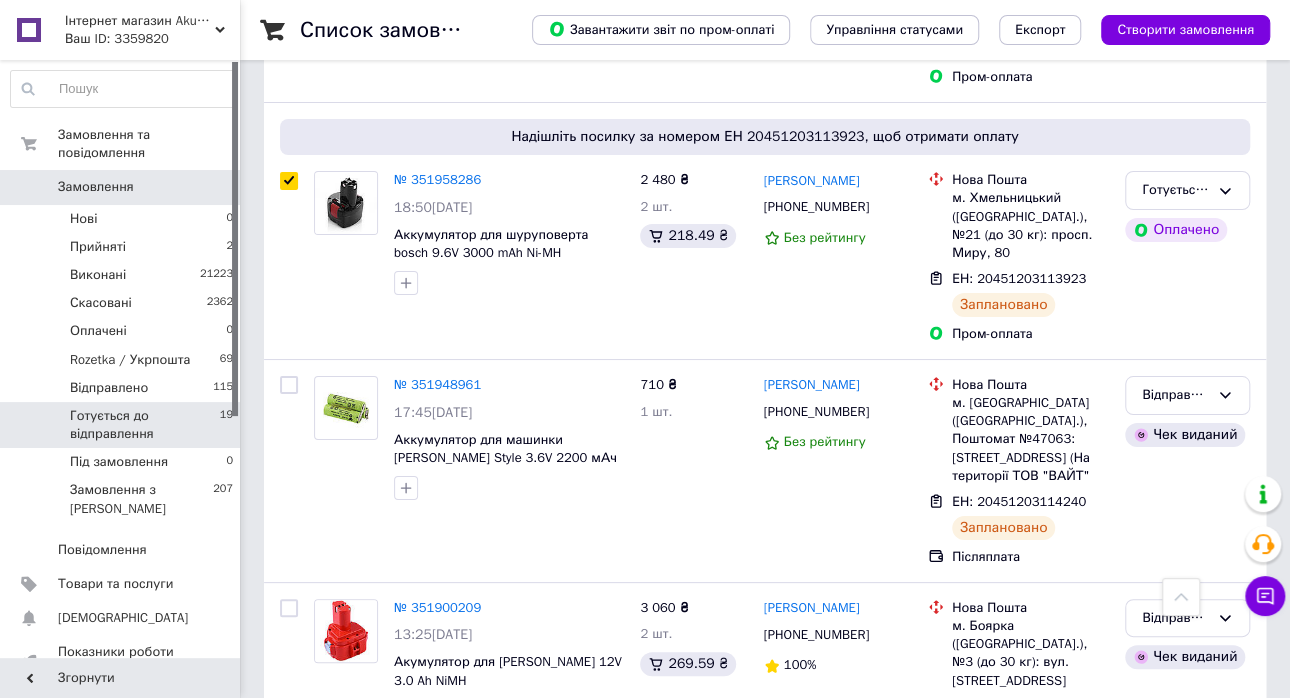 click 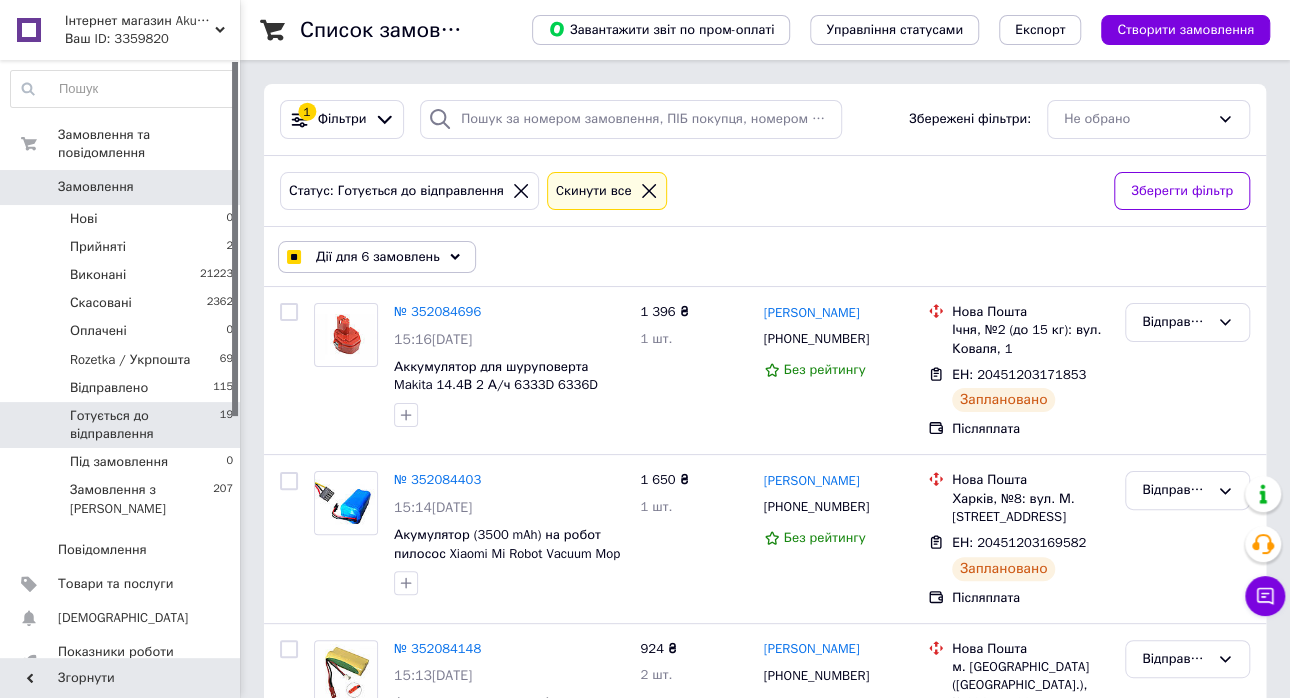 click on "Дії для 6 замовлень" at bounding box center [378, 257] 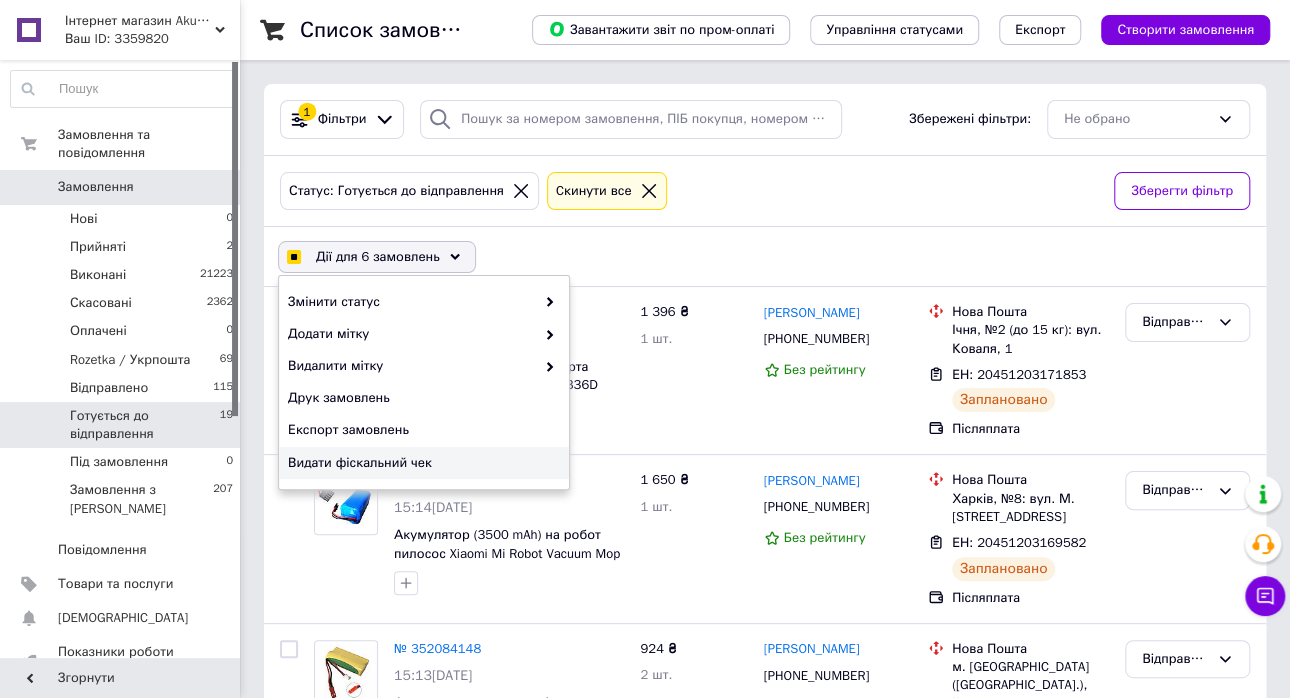 click on "Видати фіскальний чек" at bounding box center [421, 463] 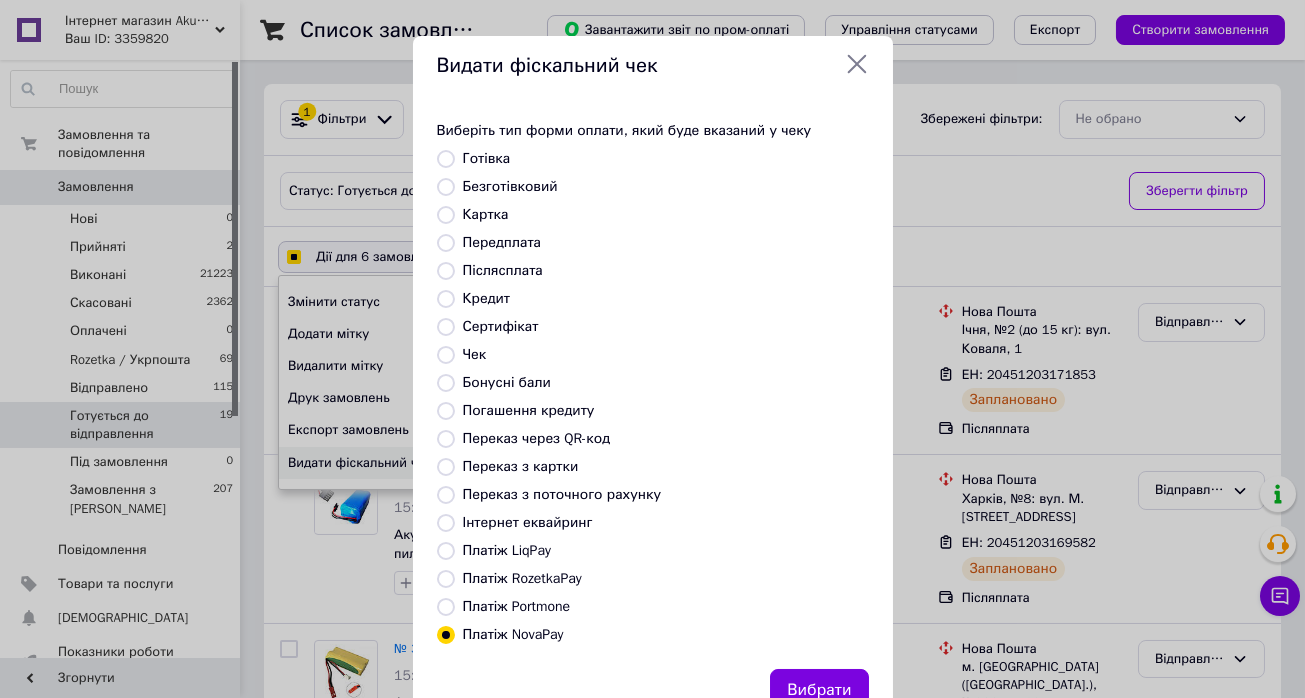 checkbox on "true" 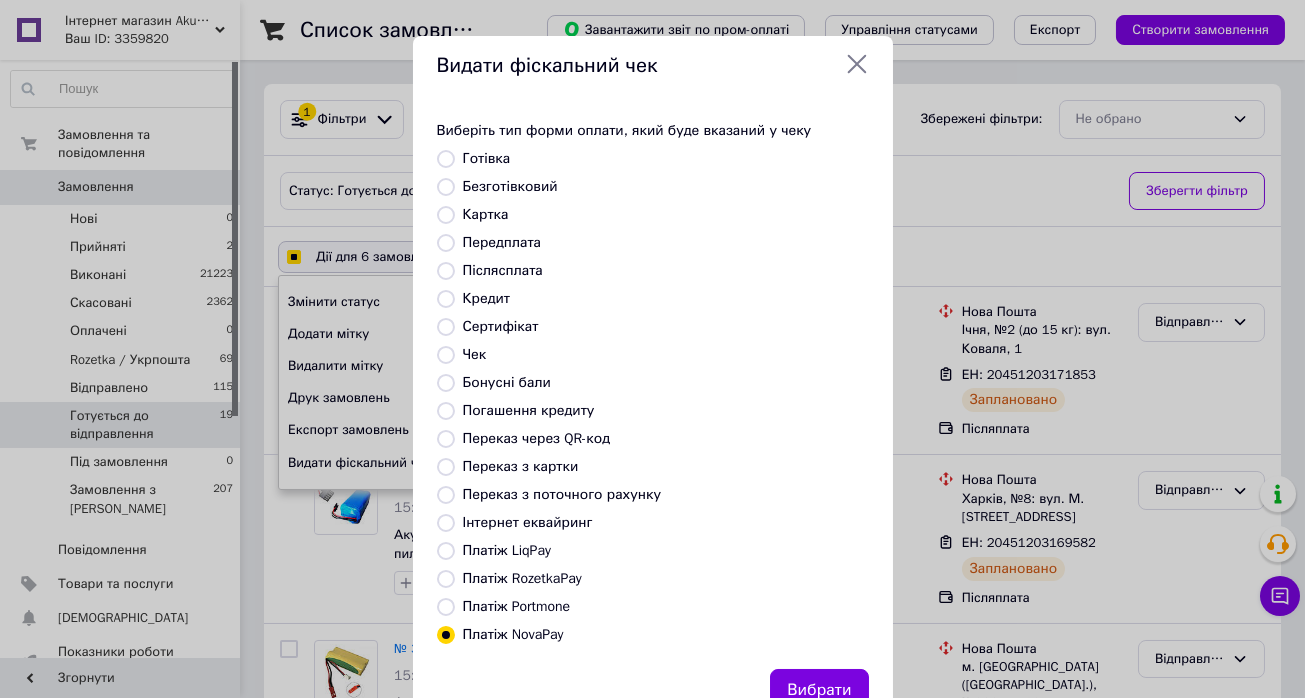 click on "Платіж RozetkaPay" at bounding box center (522, 578) 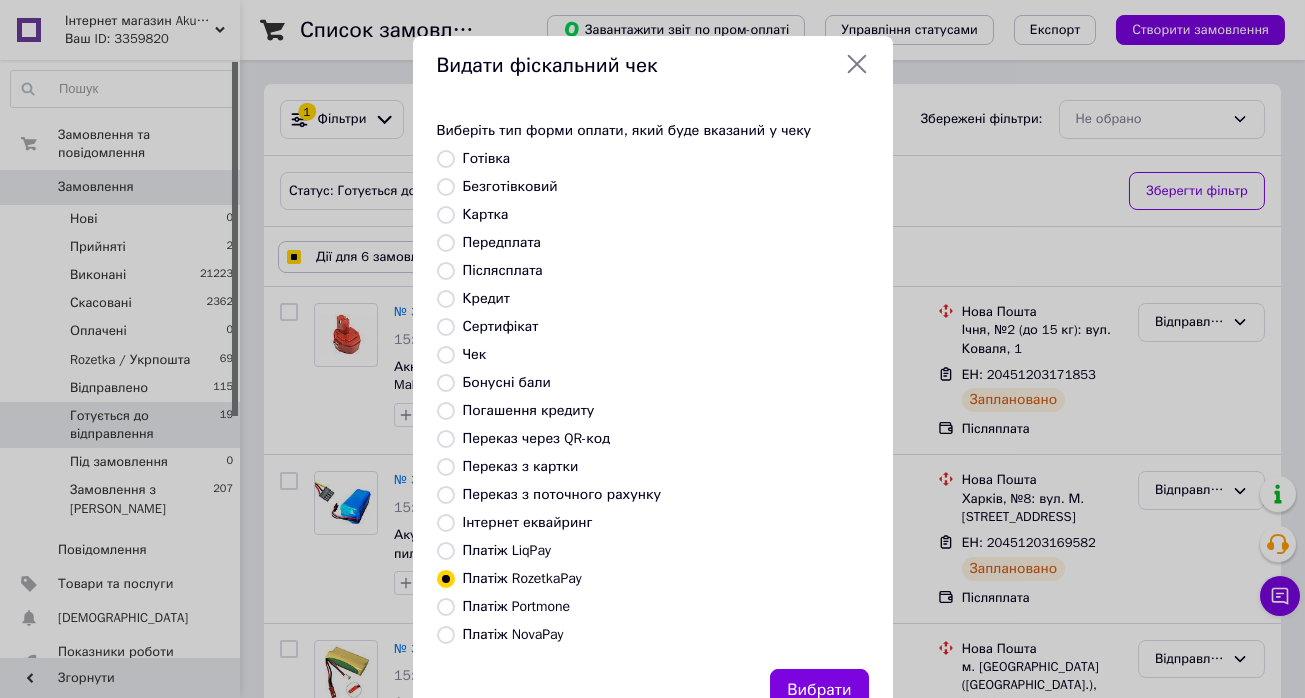 drag, startPoint x: 788, startPoint y: 681, endPoint x: 757, endPoint y: 657, distance: 39.20459 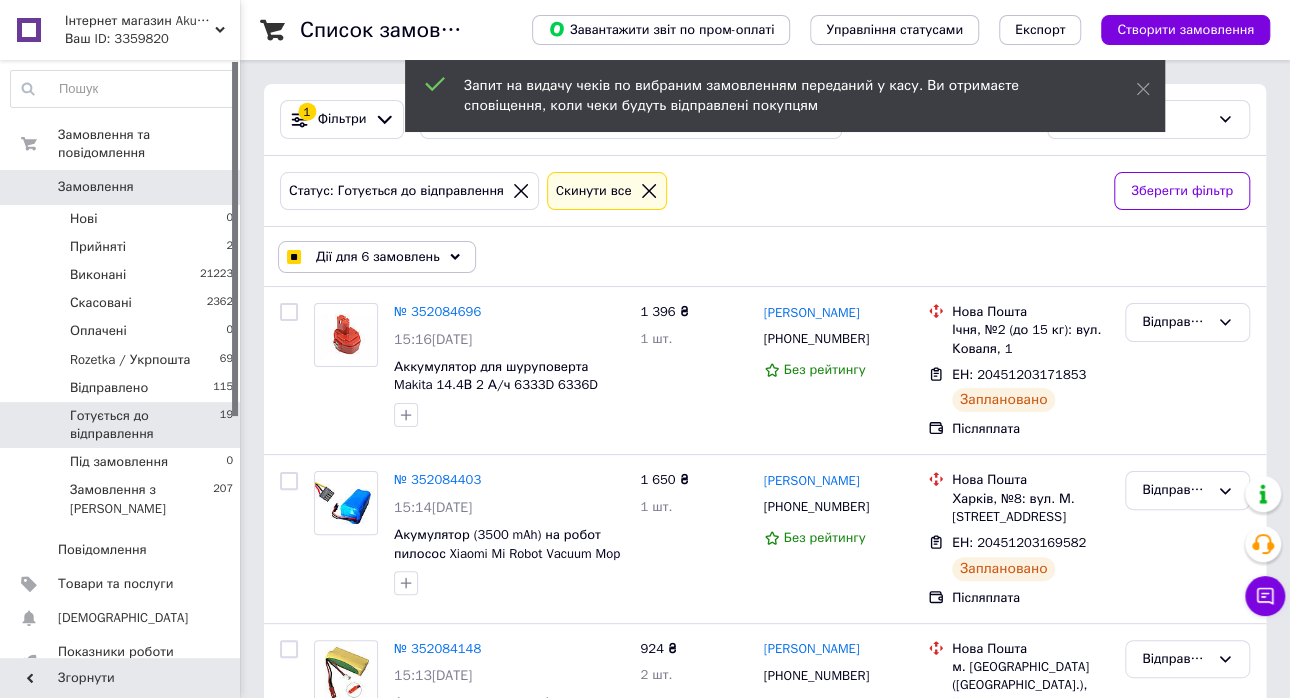 click on "Дії для 6 замовлень" at bounding box center [378, 257] 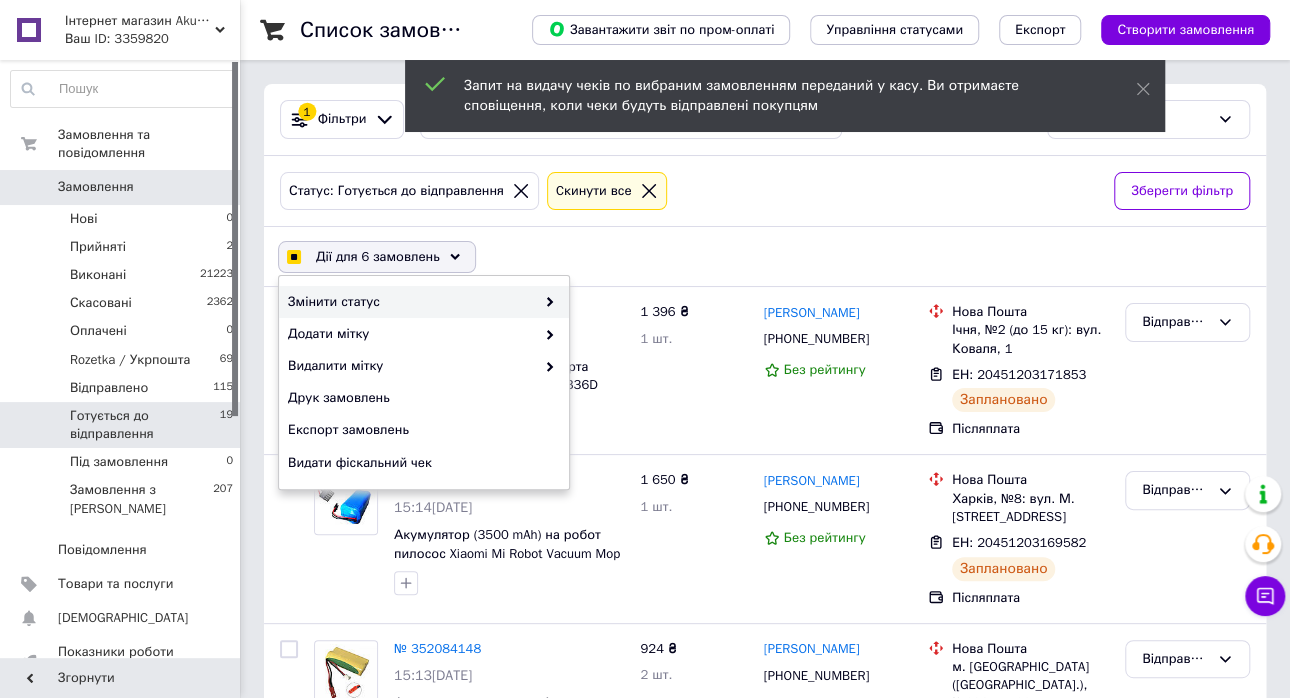 checkbox on "true" 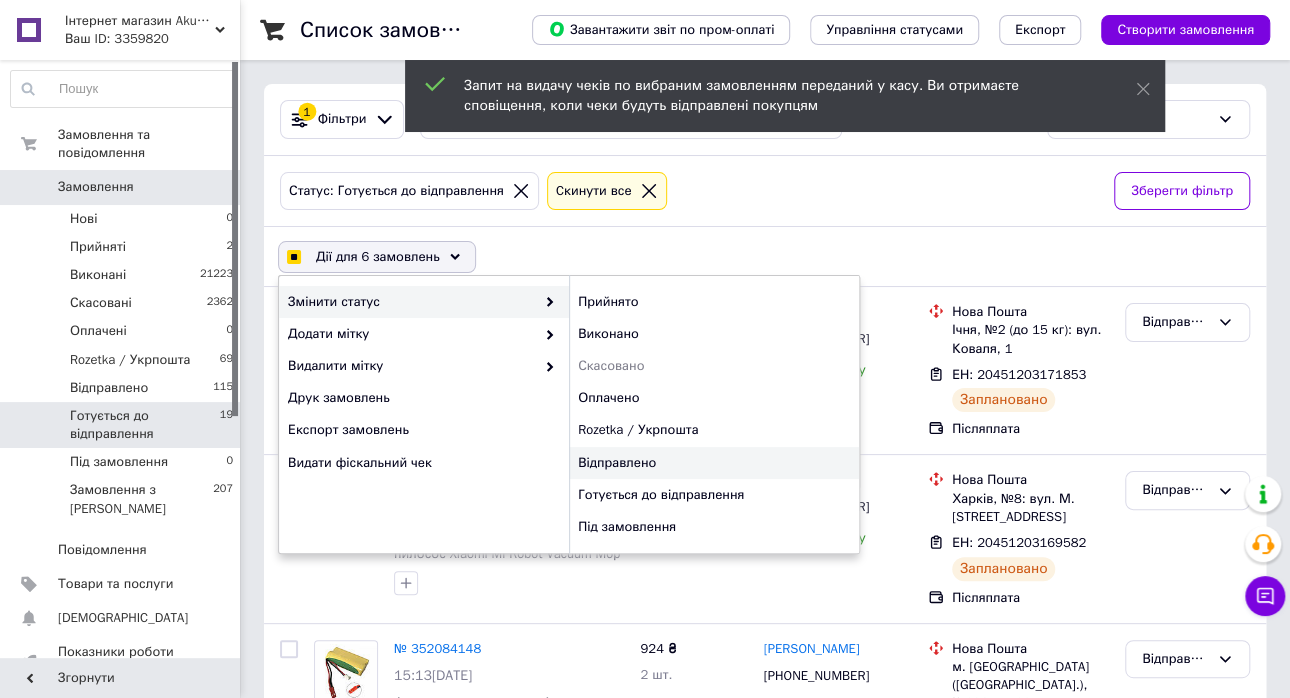 click on "Відправлено" at bounding box center [714, 463] 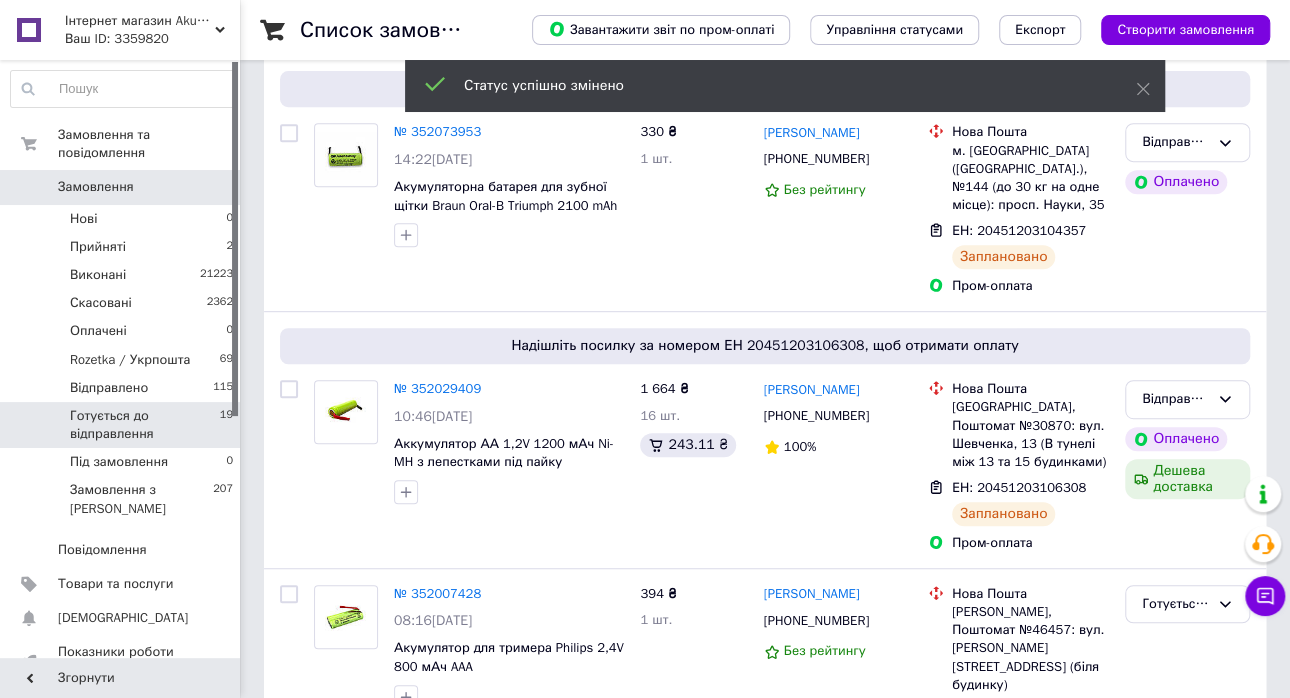 scroll, scrollTop: 600, scrollLeft: 0, axis: vertical 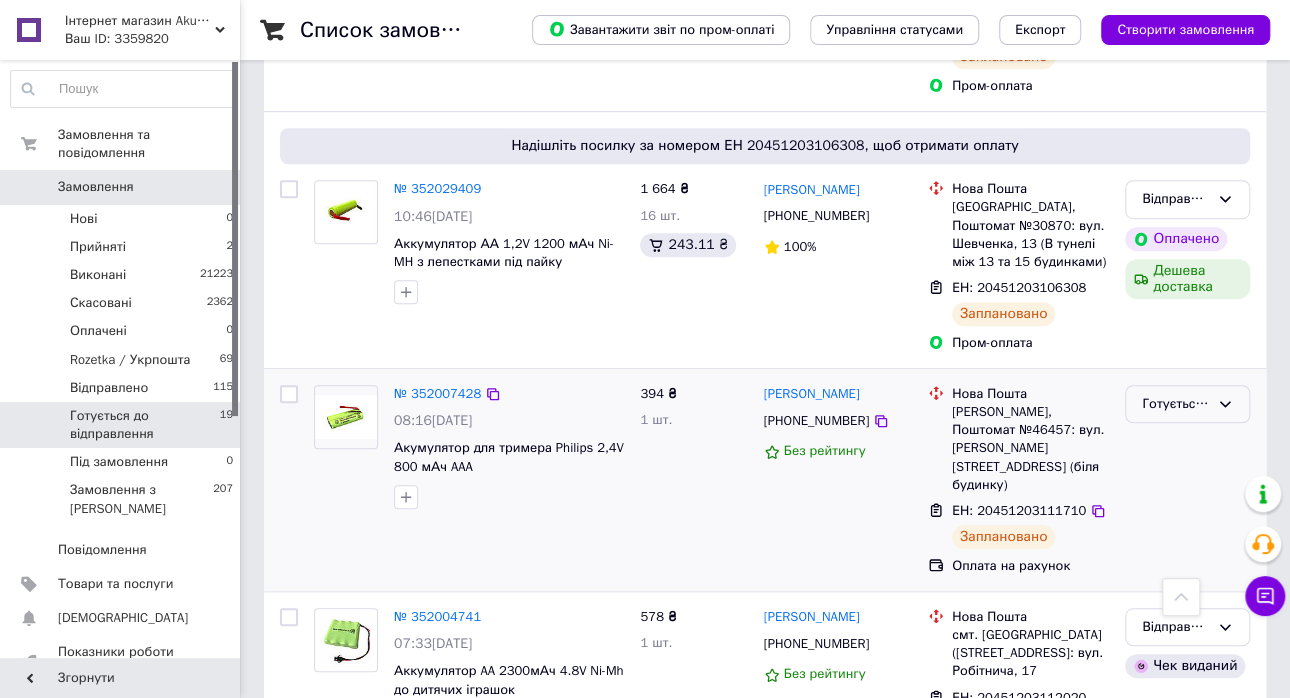 click on "Готується до відправлення" at bounding box center [1175, 404] 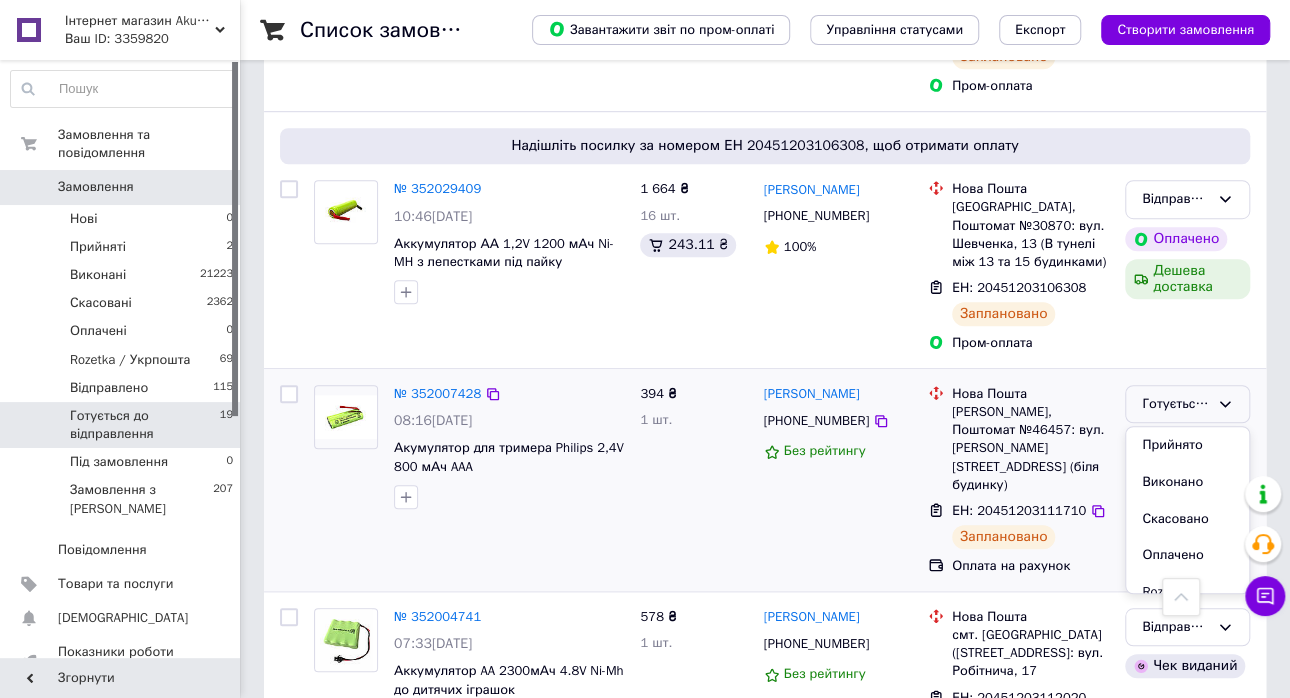 scroll, scrollTop: 99, scrollLeft: 0, axis: vertical 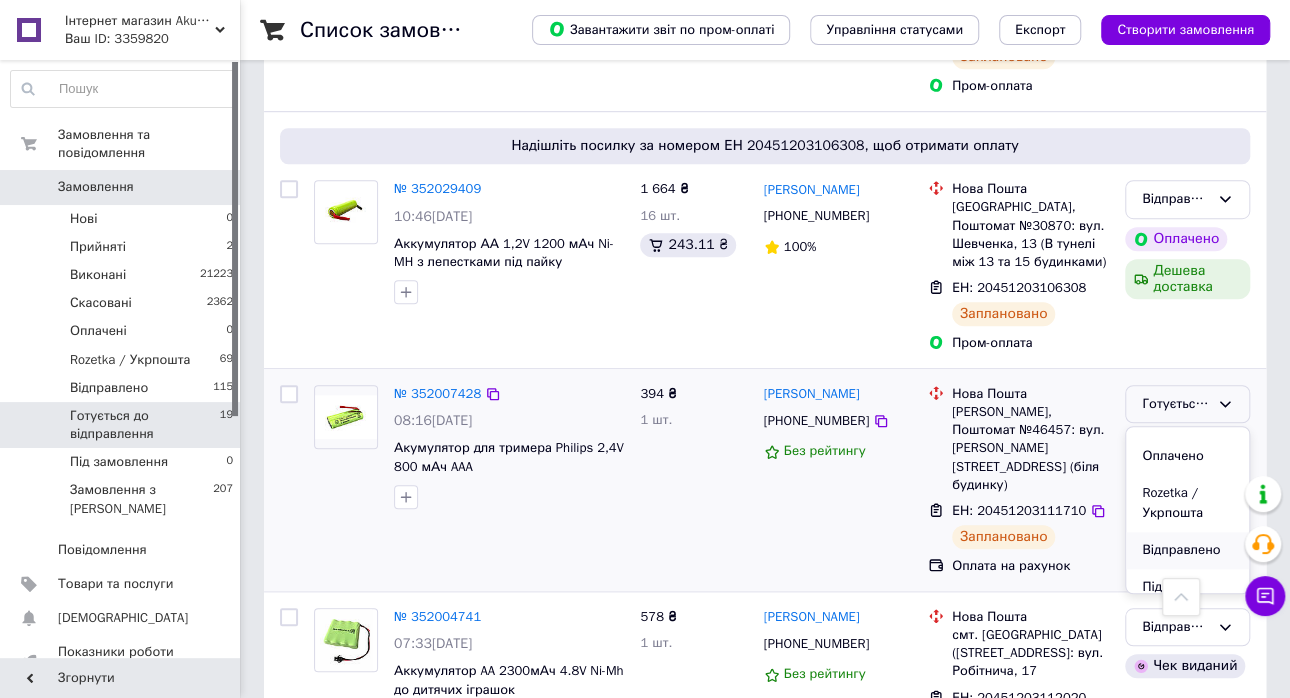 click on "Відправлено" at bounding box center (1187, 550) 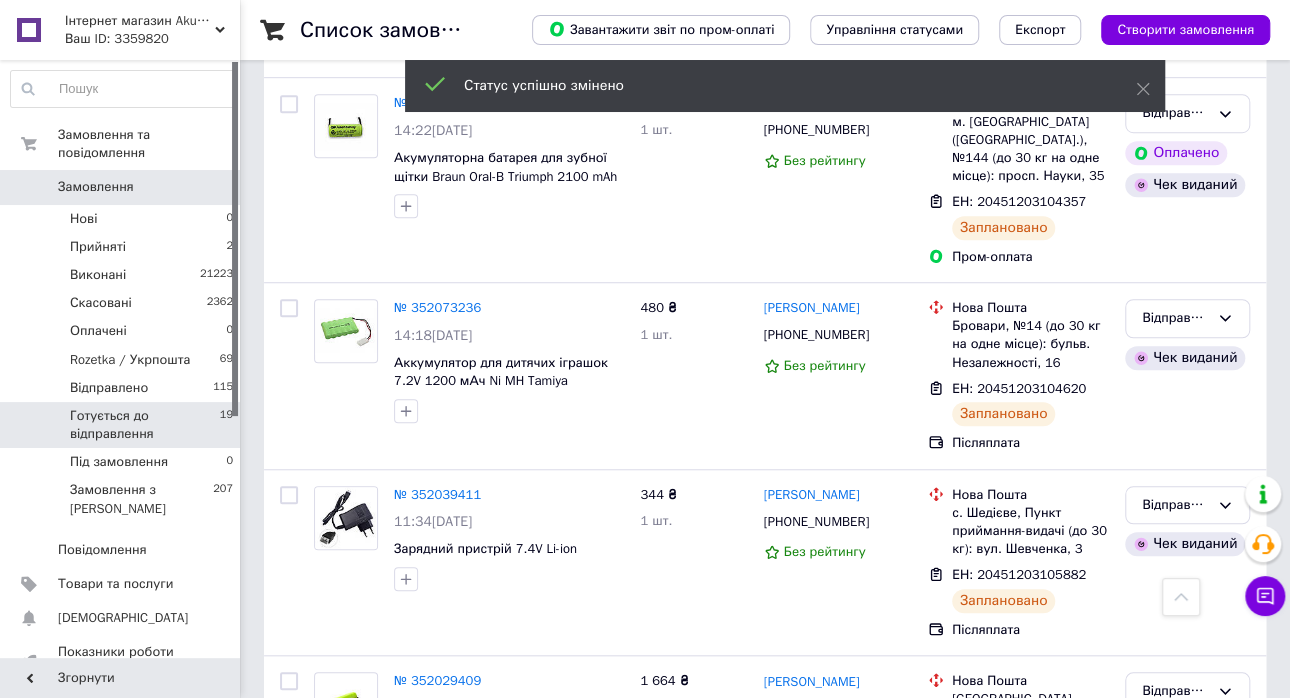scroll, scrollTop: 805, scrollLeft: 0, axis: vertical 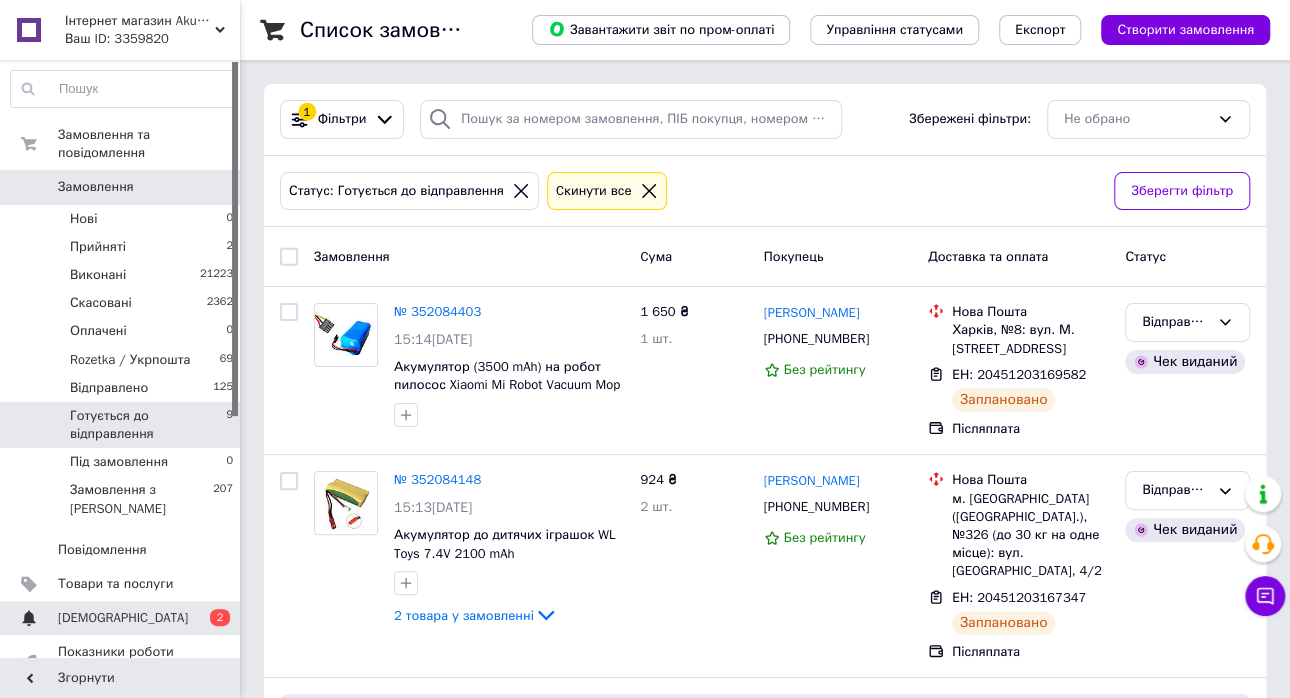 click on "0 2" at bounding box center [212, 618] 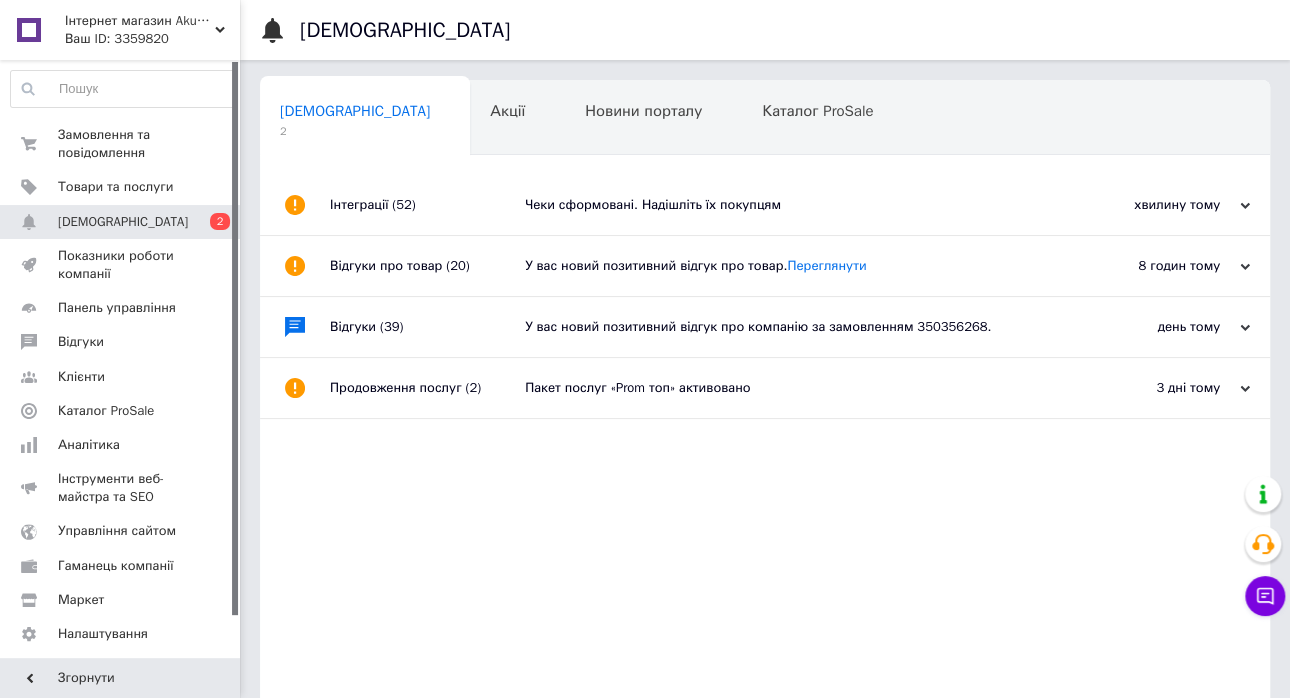 click on "Чеки сформовані. Надішліть їх покупцям" at bounding box center (787, 205) 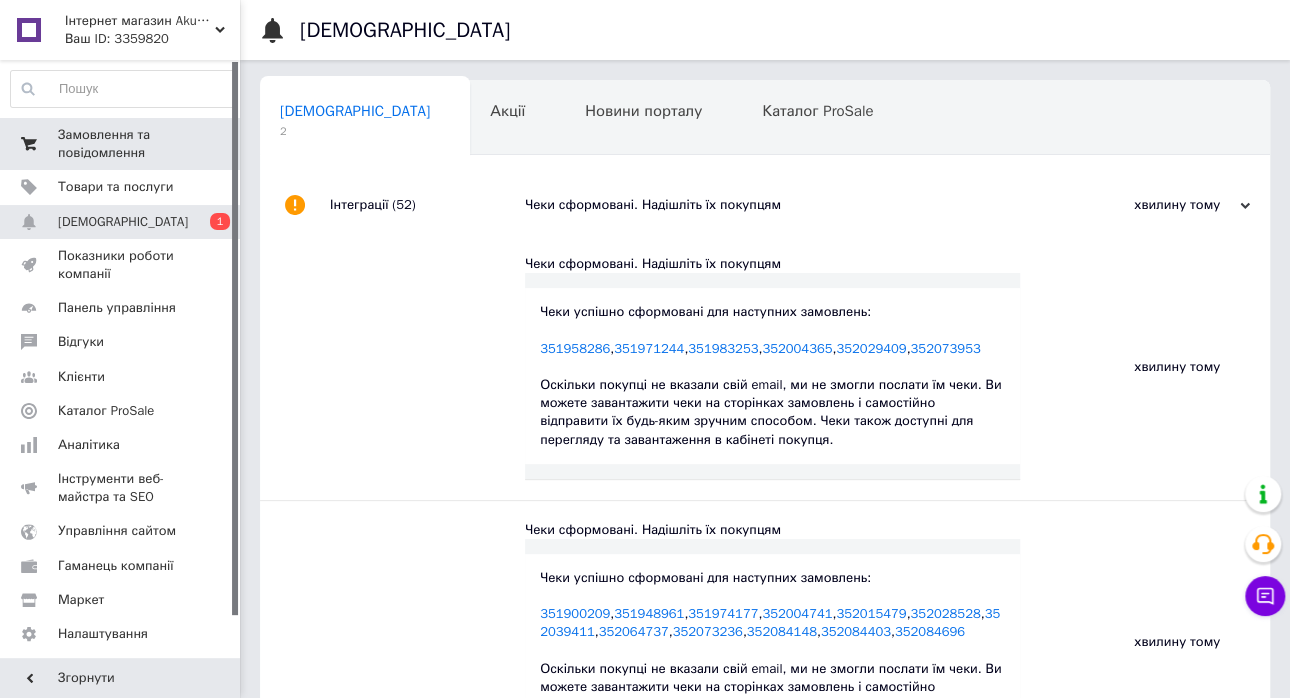 click on "Замовлення та повідомлення" at bounding box center (121, 144) 